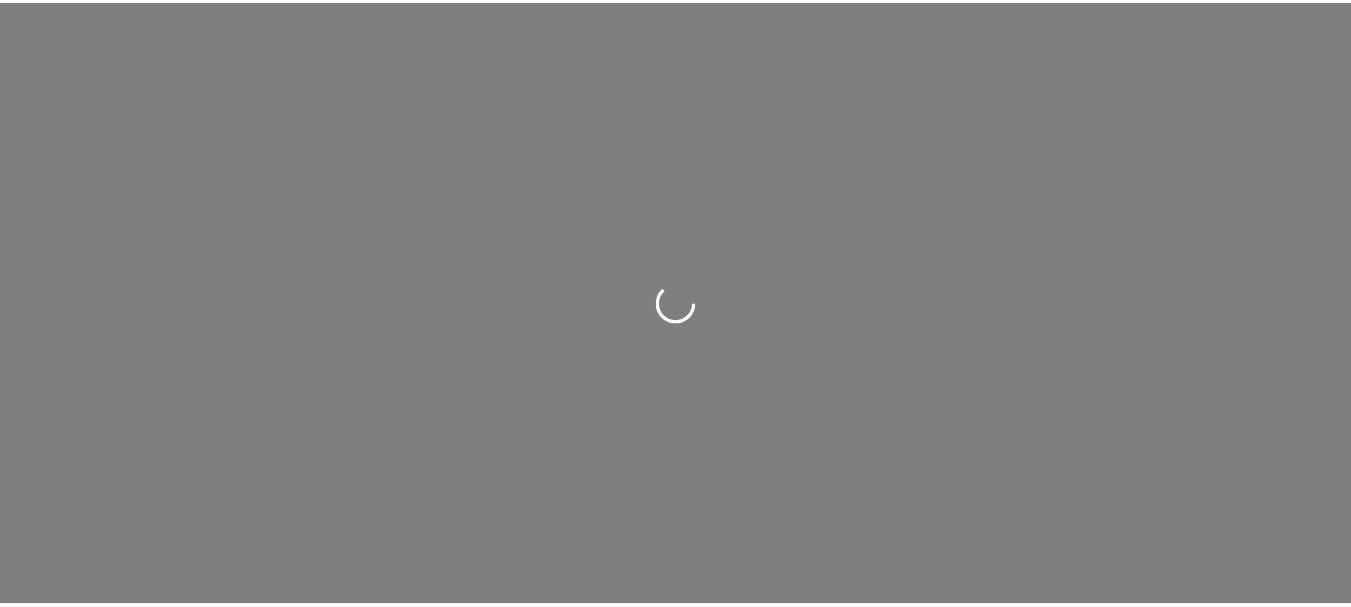 scroll, scrollTop: 0, scrollLeft: 0, axis: both 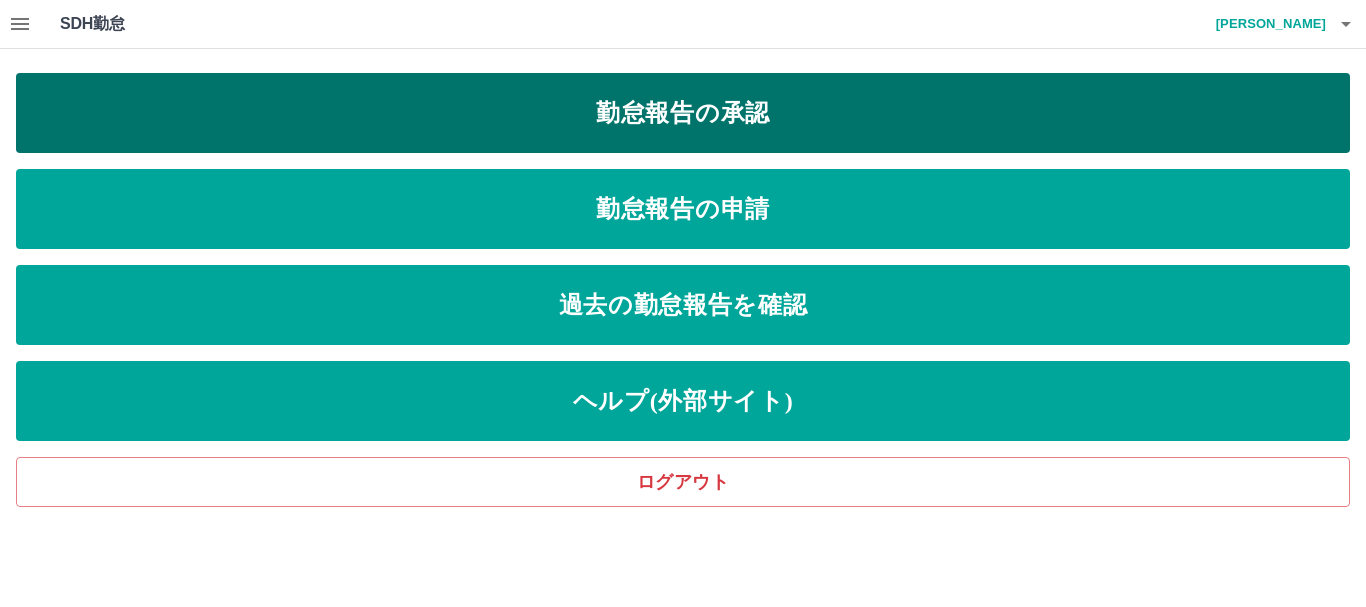 click on "勤怠報告の承認" at bounding box center (683, 113) 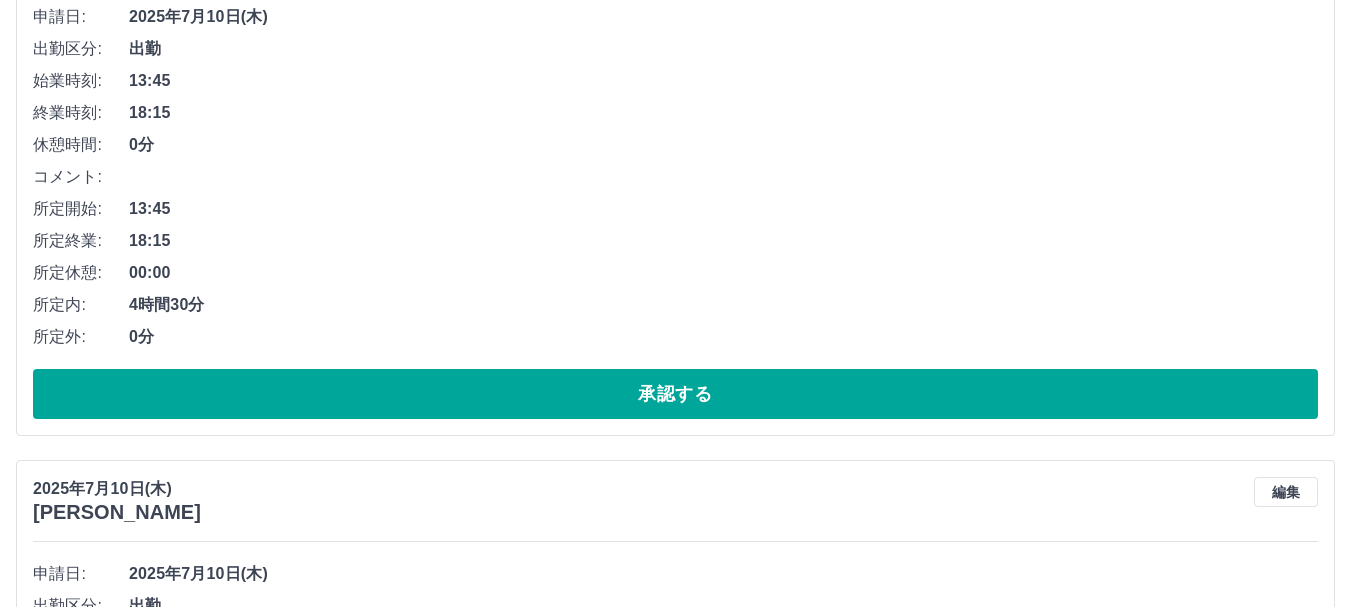 scroll, scrollTop: 800, scrollLeft: 0, axis: vertical 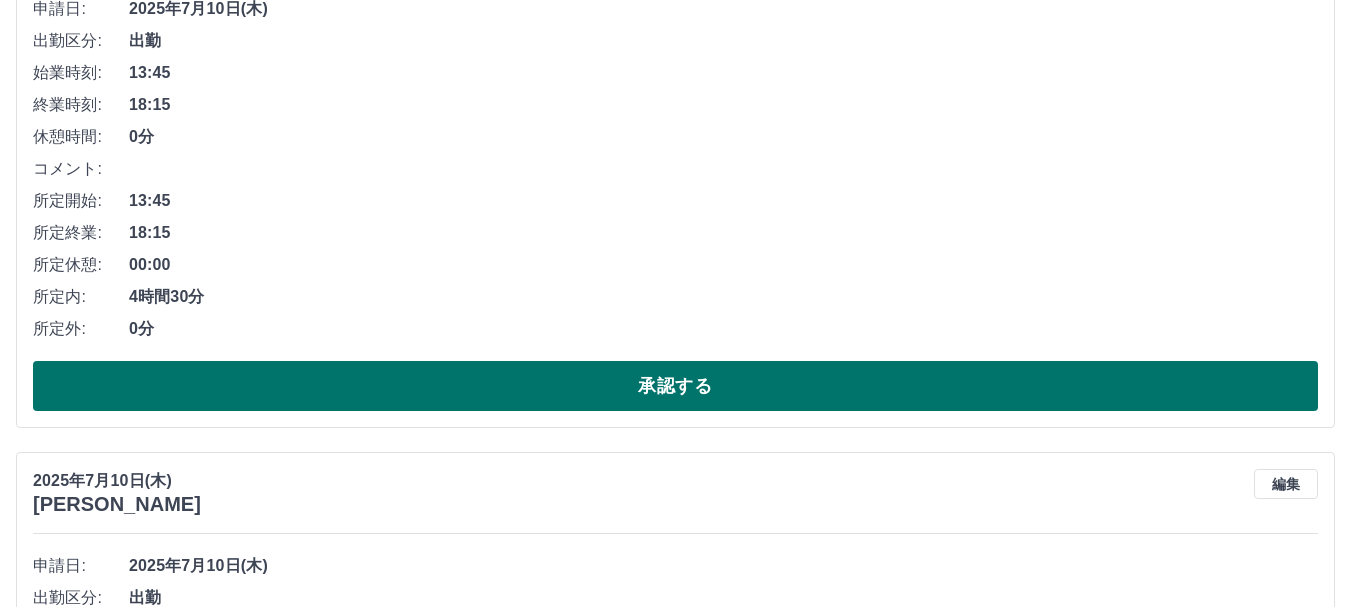 click on "承認する" at bounding box center [675, 386] 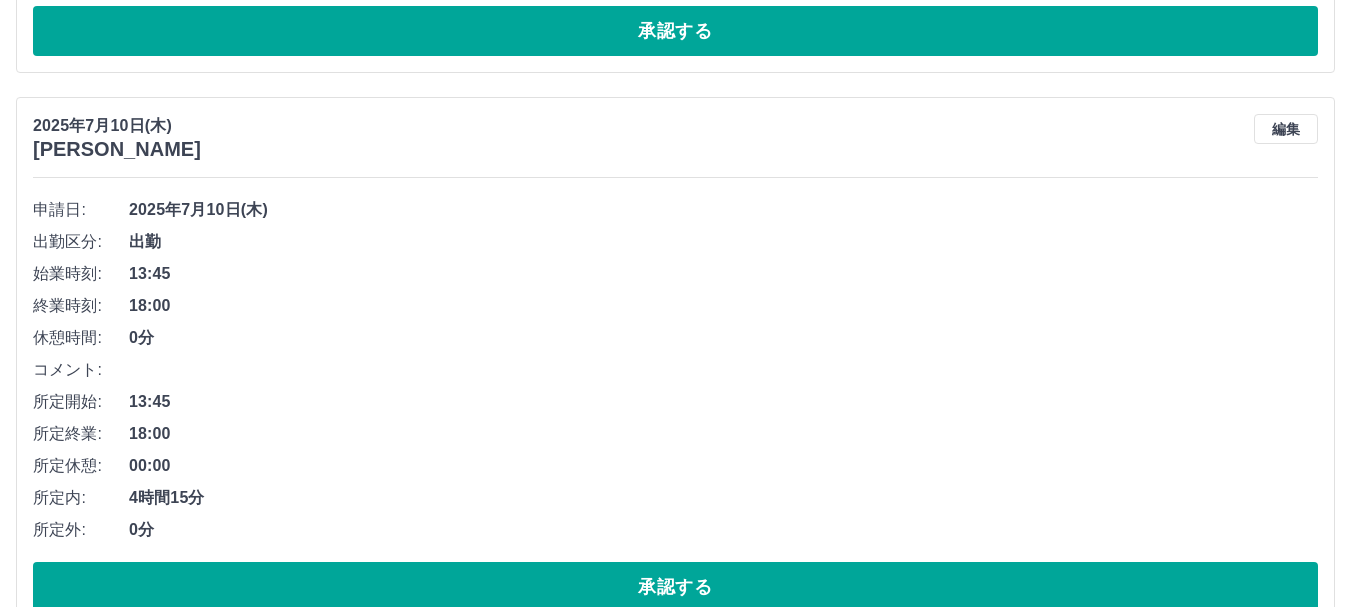 scroll, scrollTop: 644, scrollLeft: 0, axis: vertical 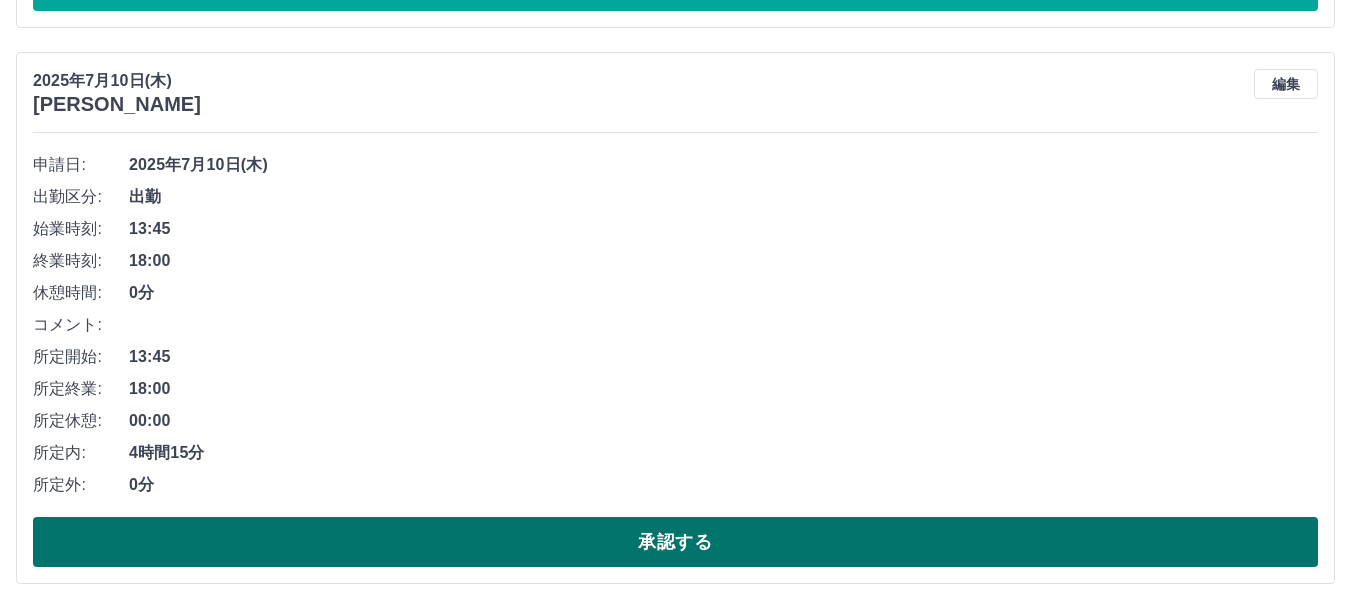 click on "承認する" at bounding box center [675, 542] 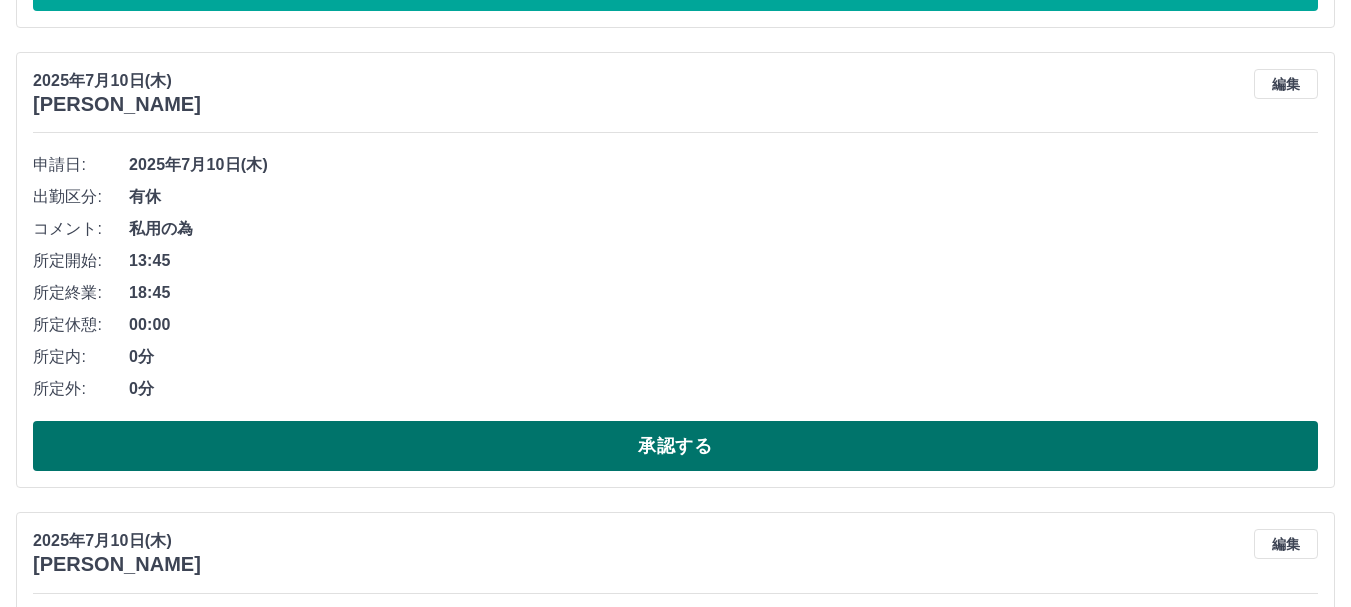 click on "承認する" at bounding box center [675, 446] 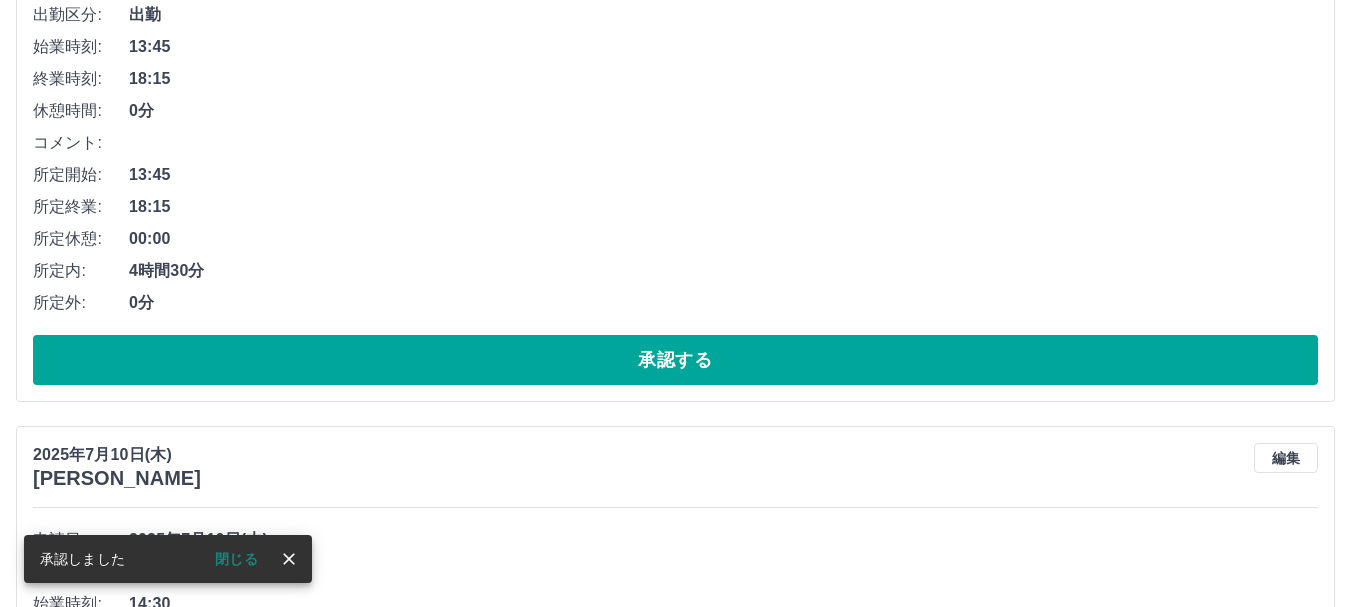 scroll, scrollTop: 884, scrollLeft: 0, axis: vertical 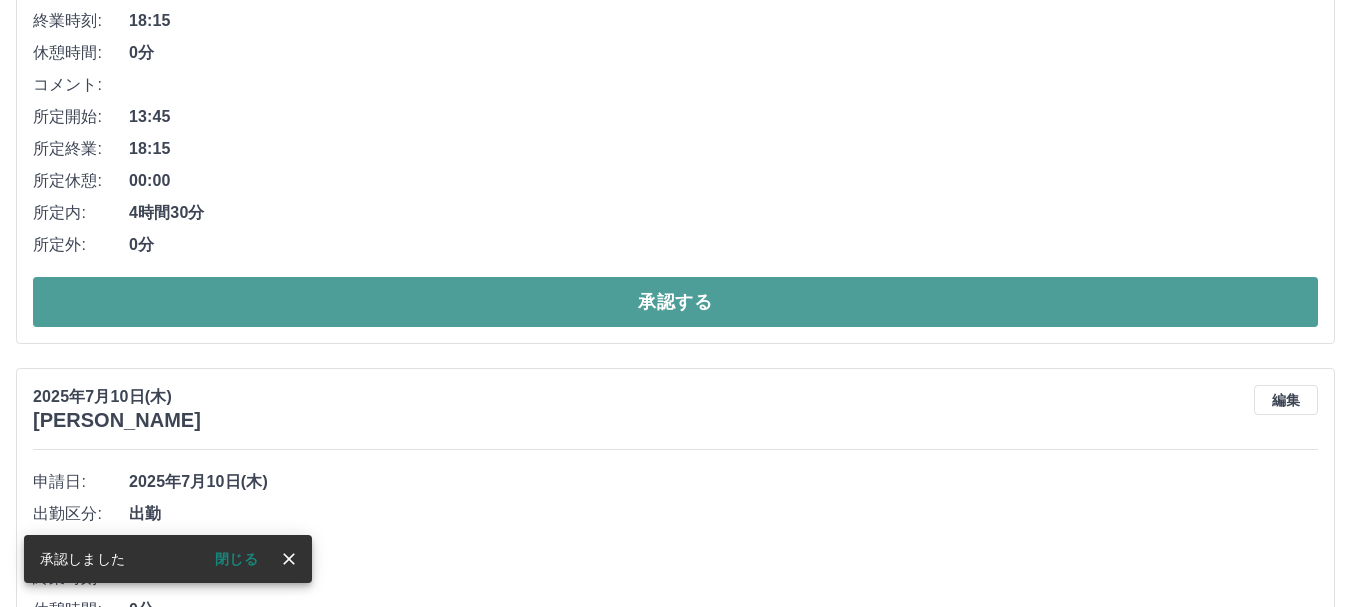 click on "承認する" at bounding box center (675, 302) 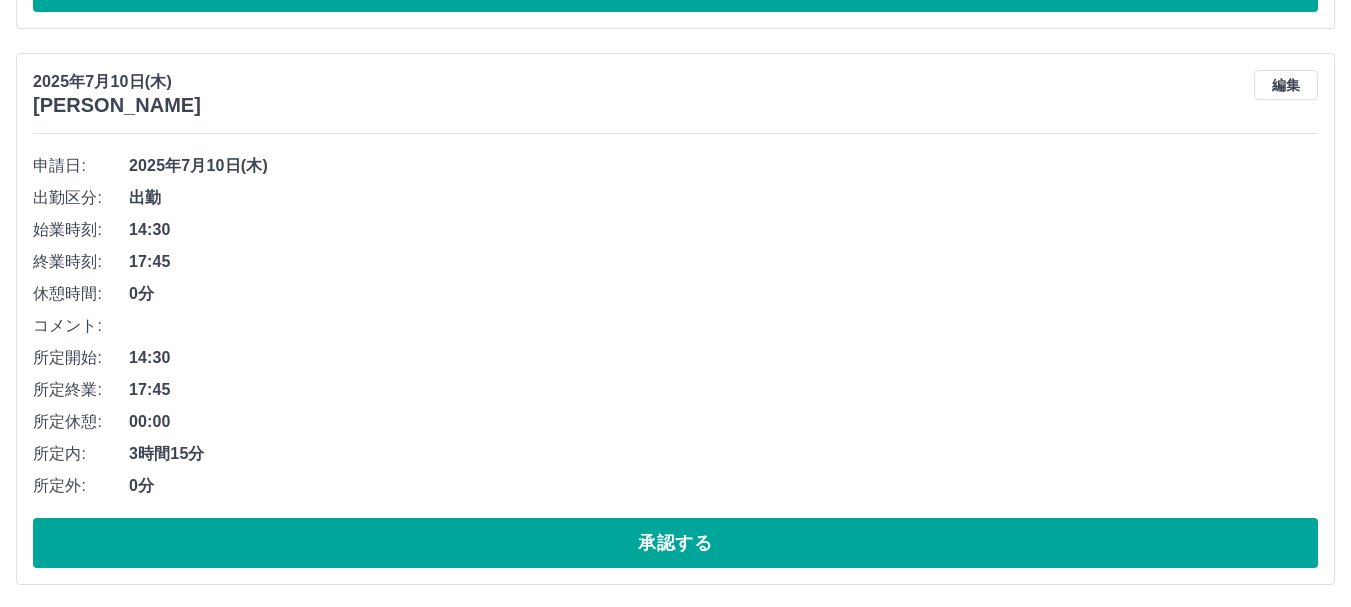 scroll, scrollTop: 828, scrollLeft: 0, axis: vertical 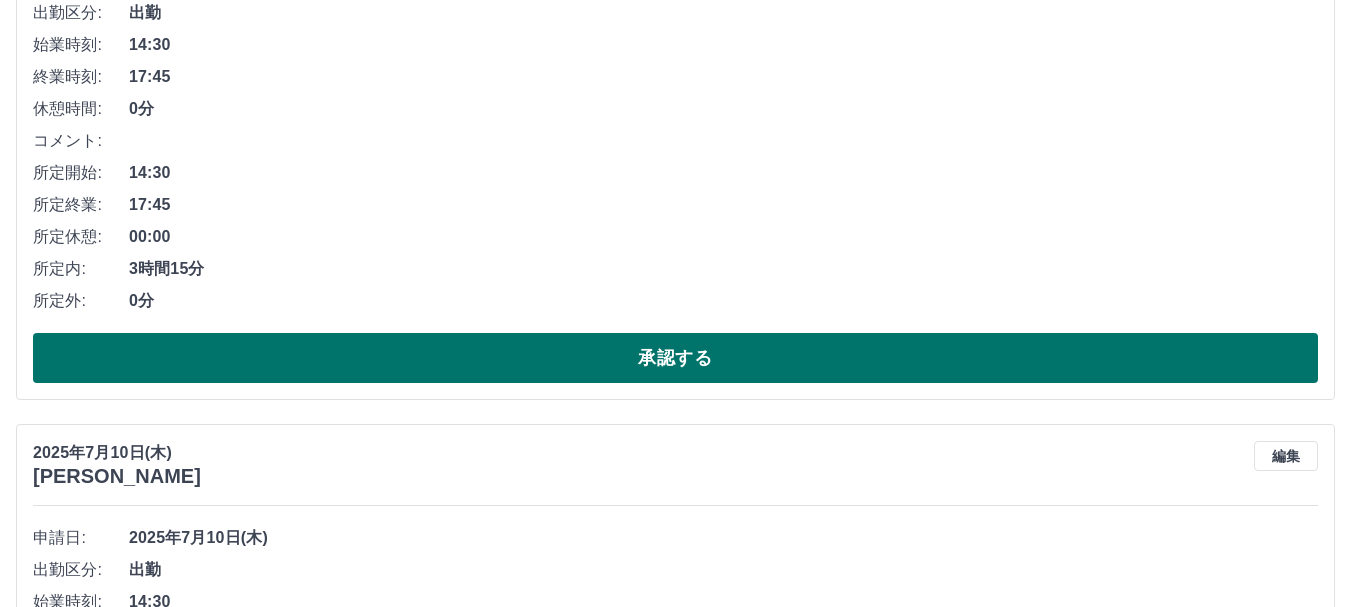 click on "承認する" at bounding box center (675, 358) 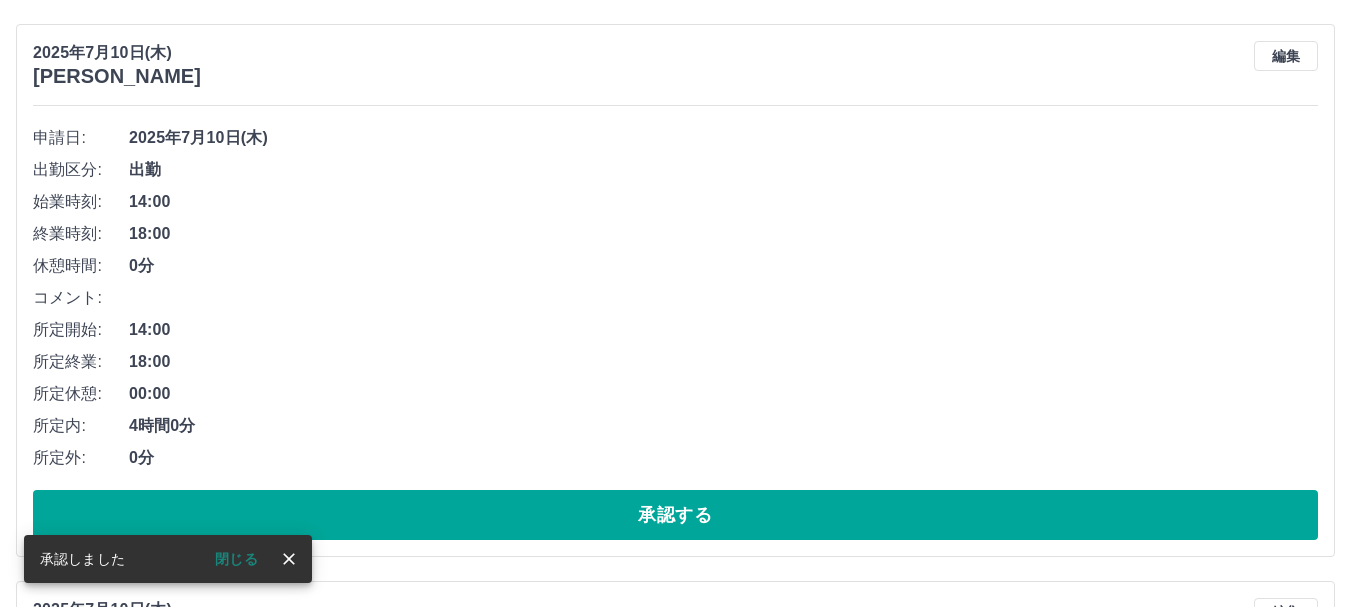 scroll, scrollTop: 672, scrollLeft: 0, axis: vertical 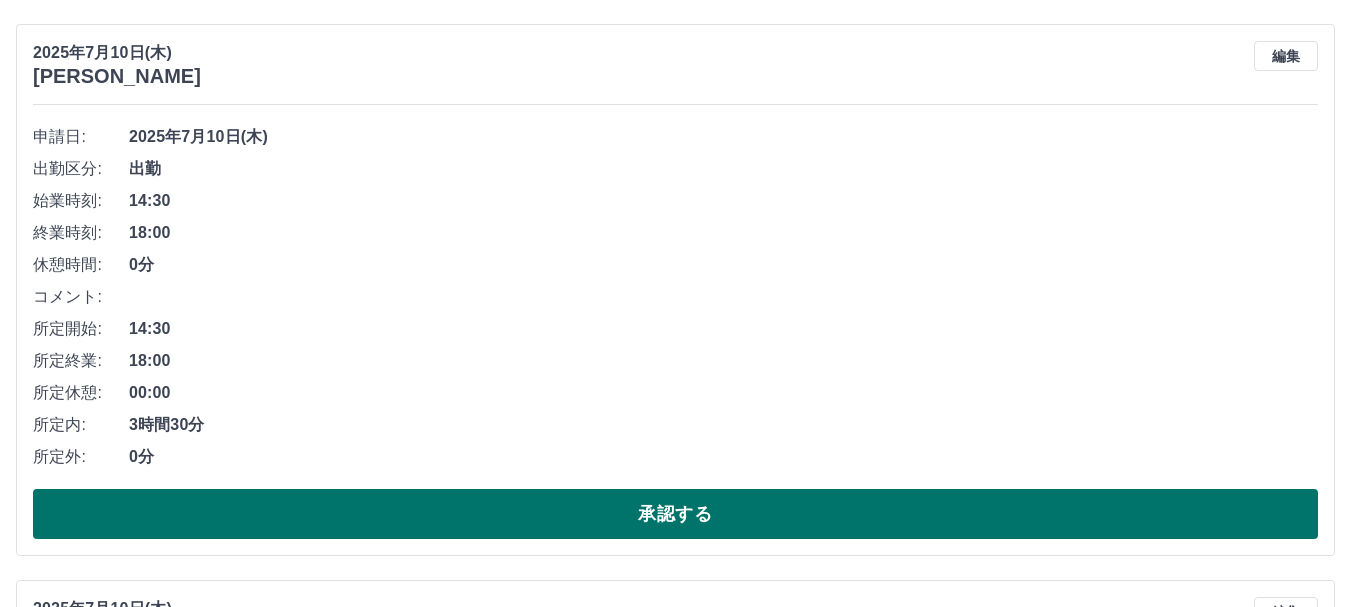 click on "承認する" at bounding box center [675, 514] 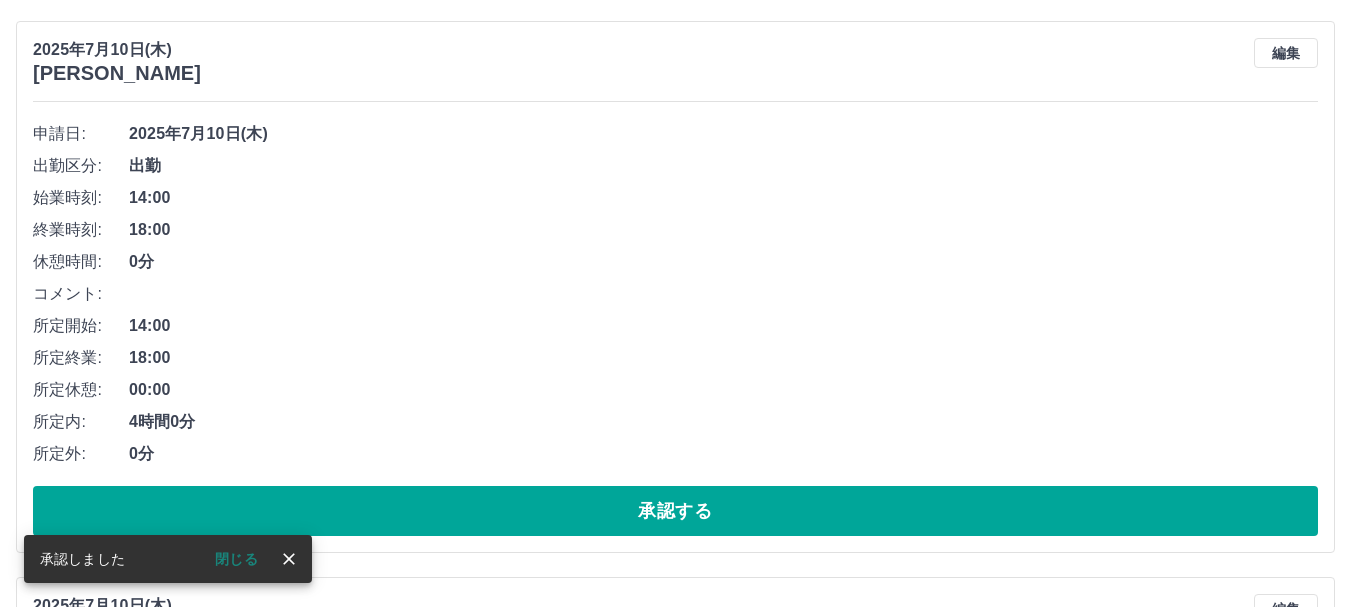 scroll, scrollTop: 716, scrollLeft: 0, axis: vertical 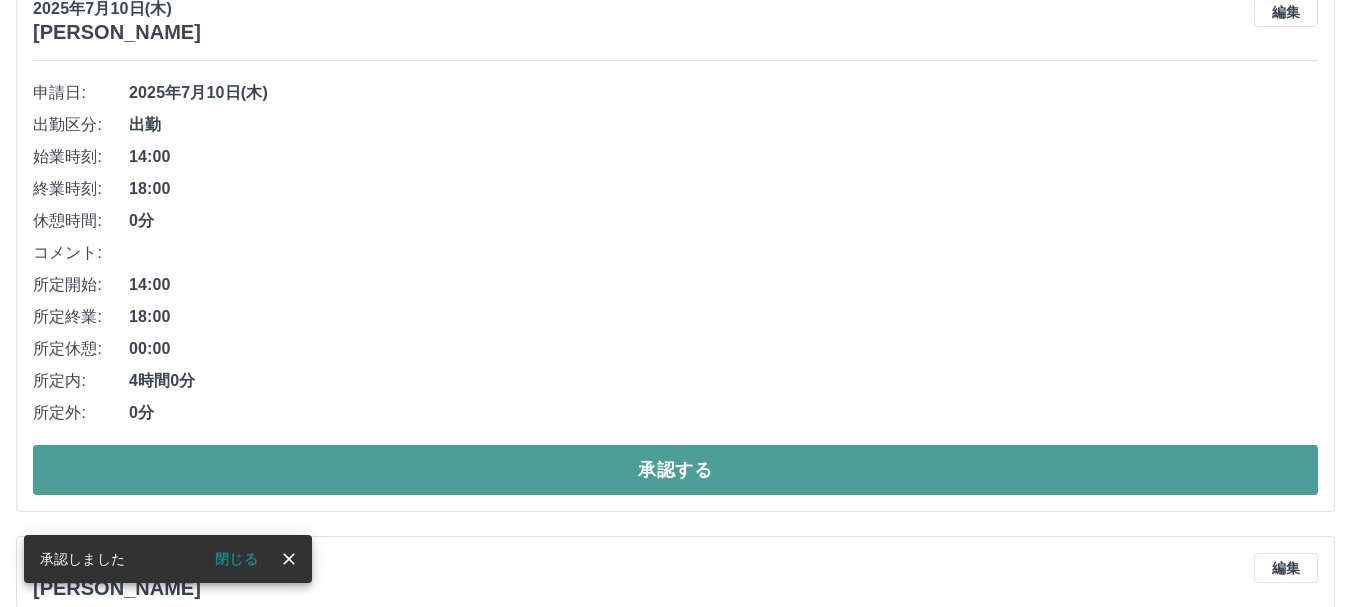 click on "承認する" at bounding box center [675, 470] 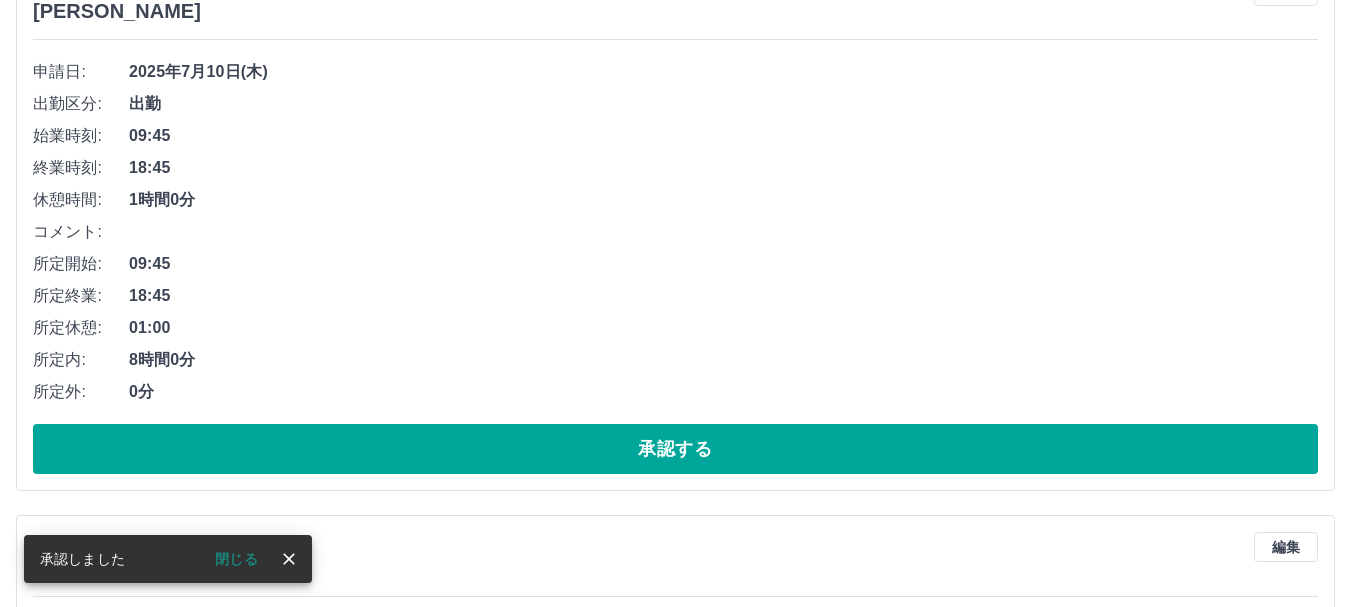scroll, scrollTop: 760, scrollLeft: 0, axis: vertical 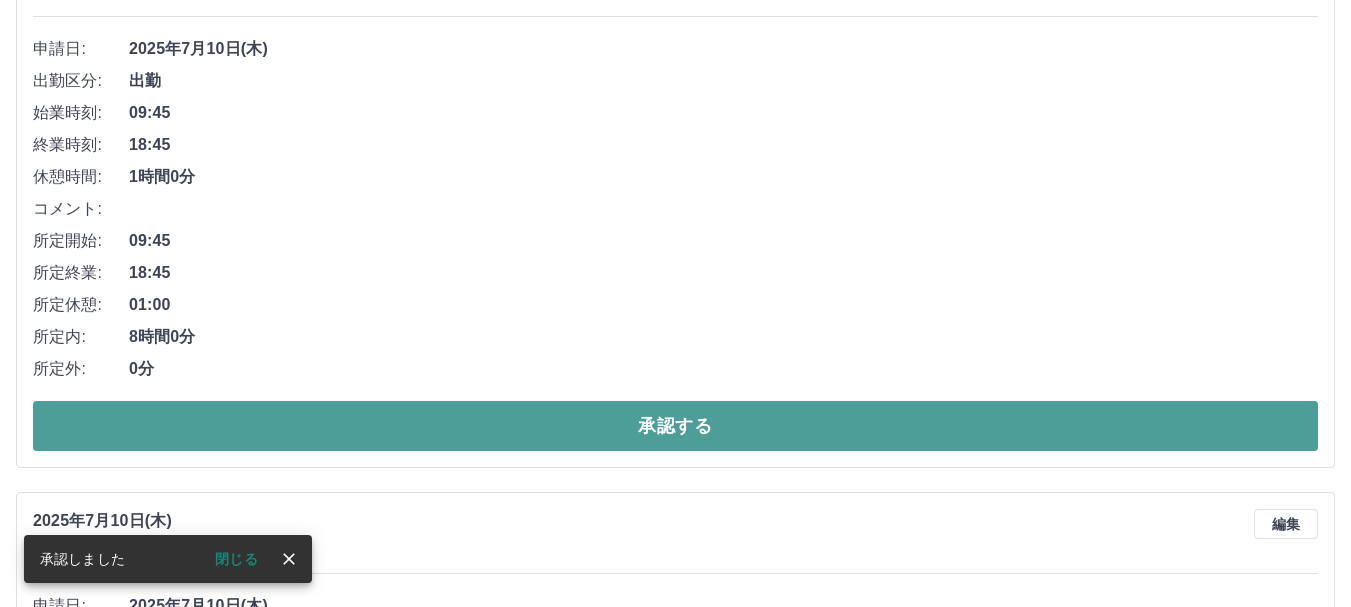 click on "承認する" at bounding box center [675, 426] 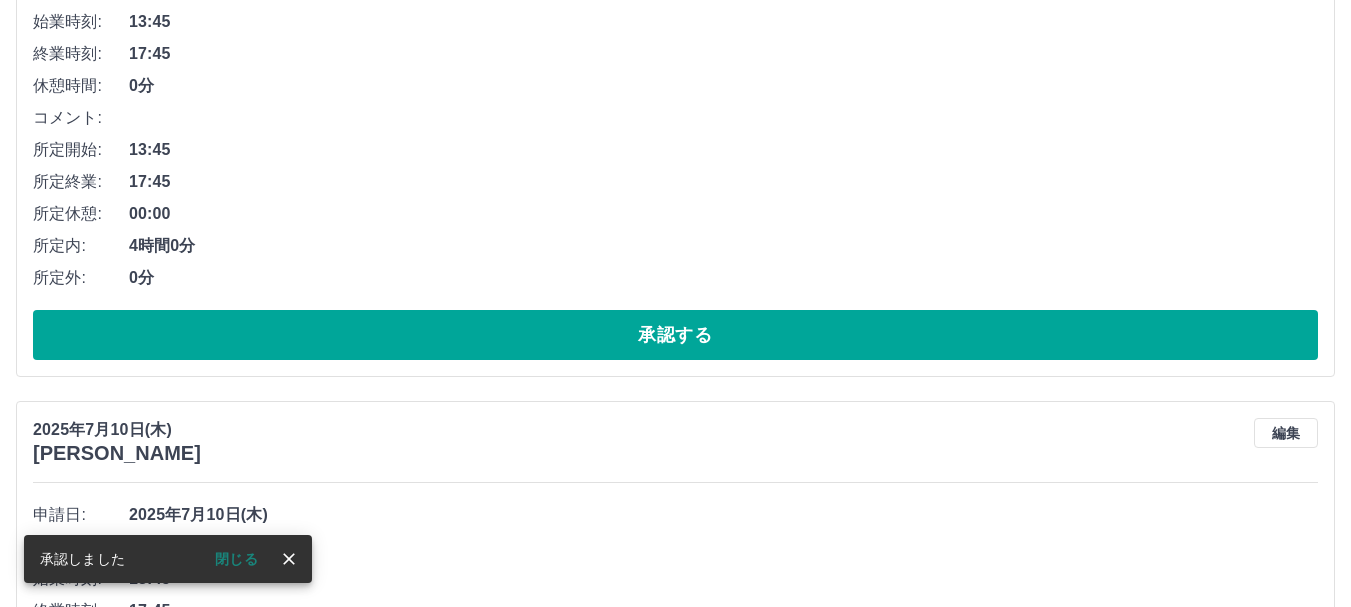 scroll, scrollTop: 904, scrollLeft: 0, axis: vertical 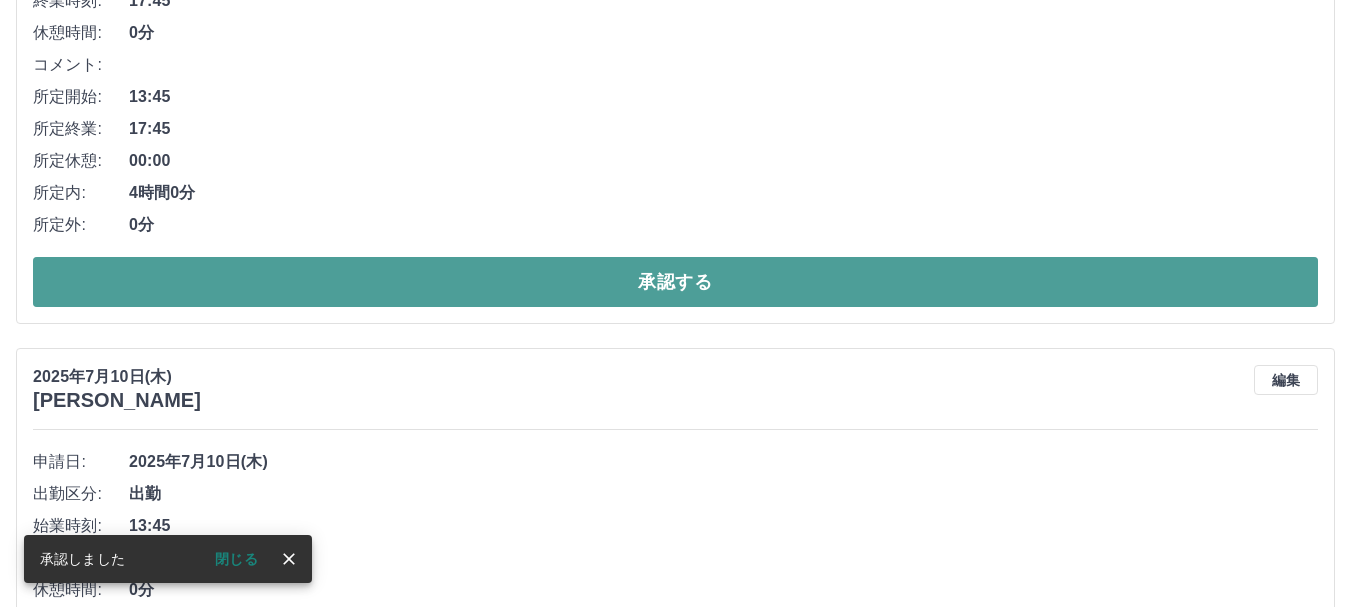 click on "承認する" at bounding box center [675, 282] 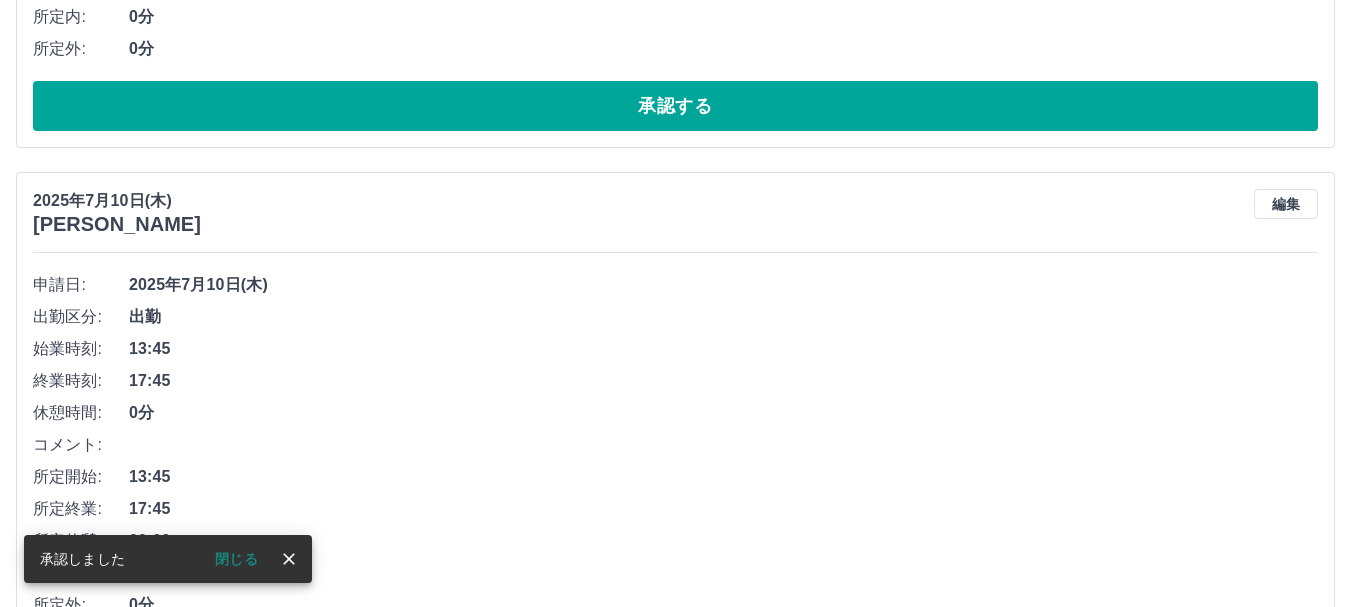 scroll, scrollTop: 648, scrollLeft: 0, axis: vertical 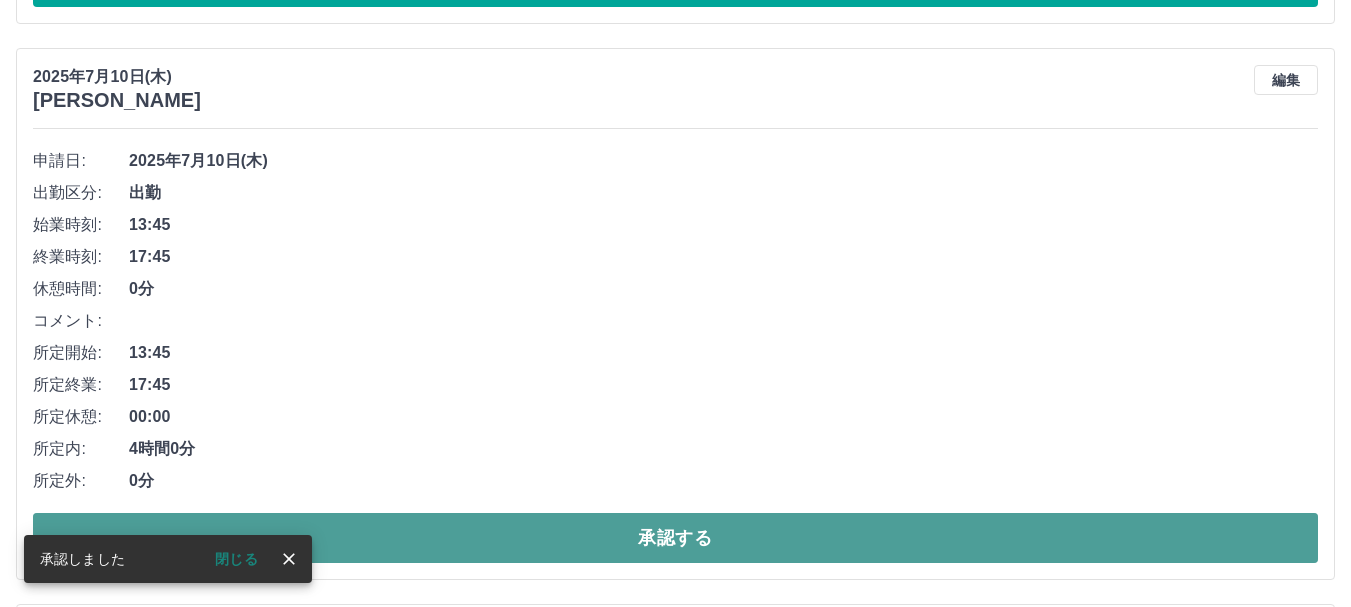 click on "承認する" at bounding box center (675, 538) 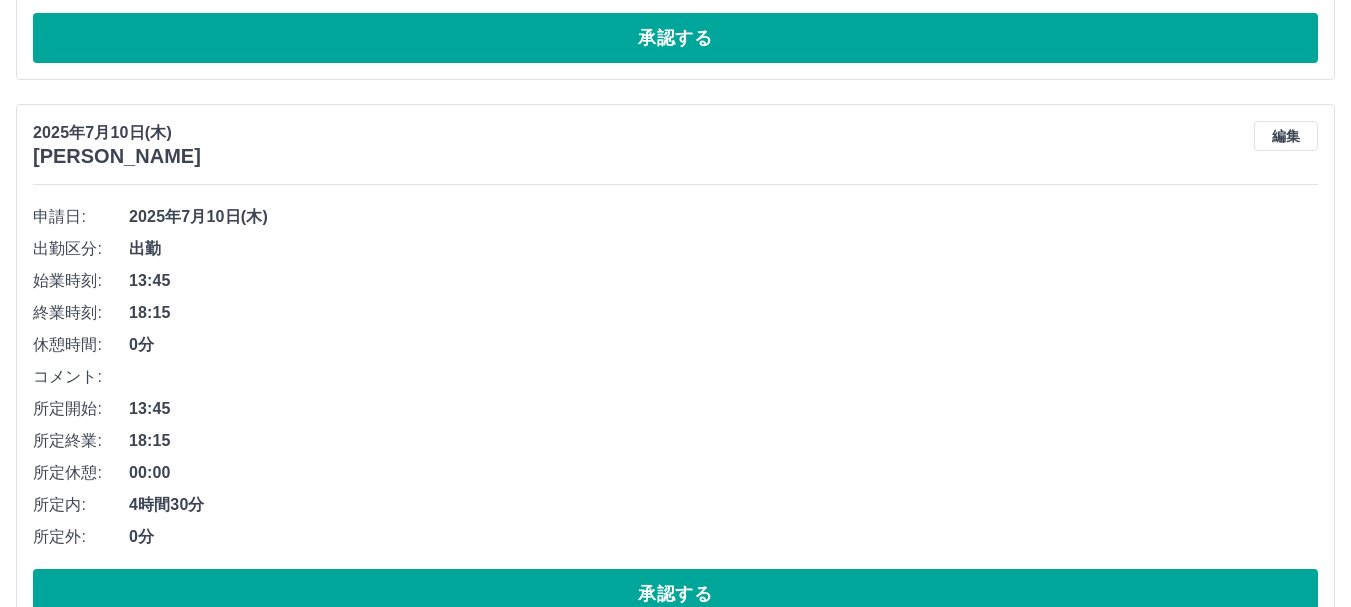 scroll, scrollTop: 692, scrollLeft: 0, axis: vertical 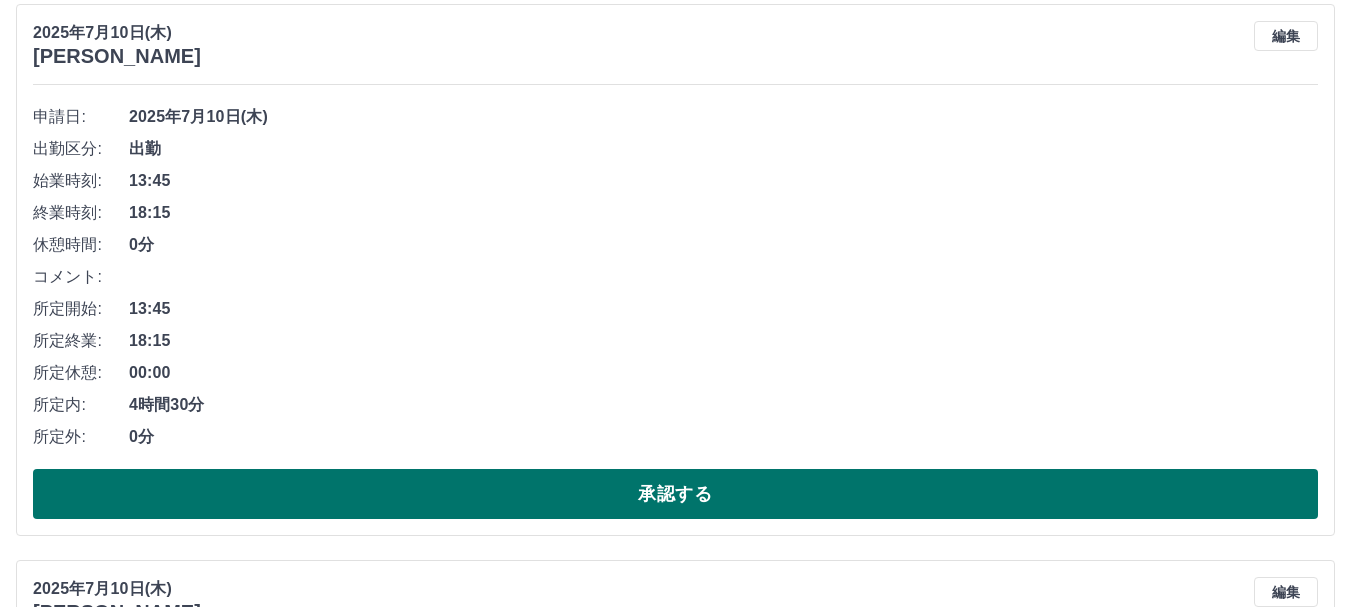 click on "承認する" at bounding box center [675, 494] 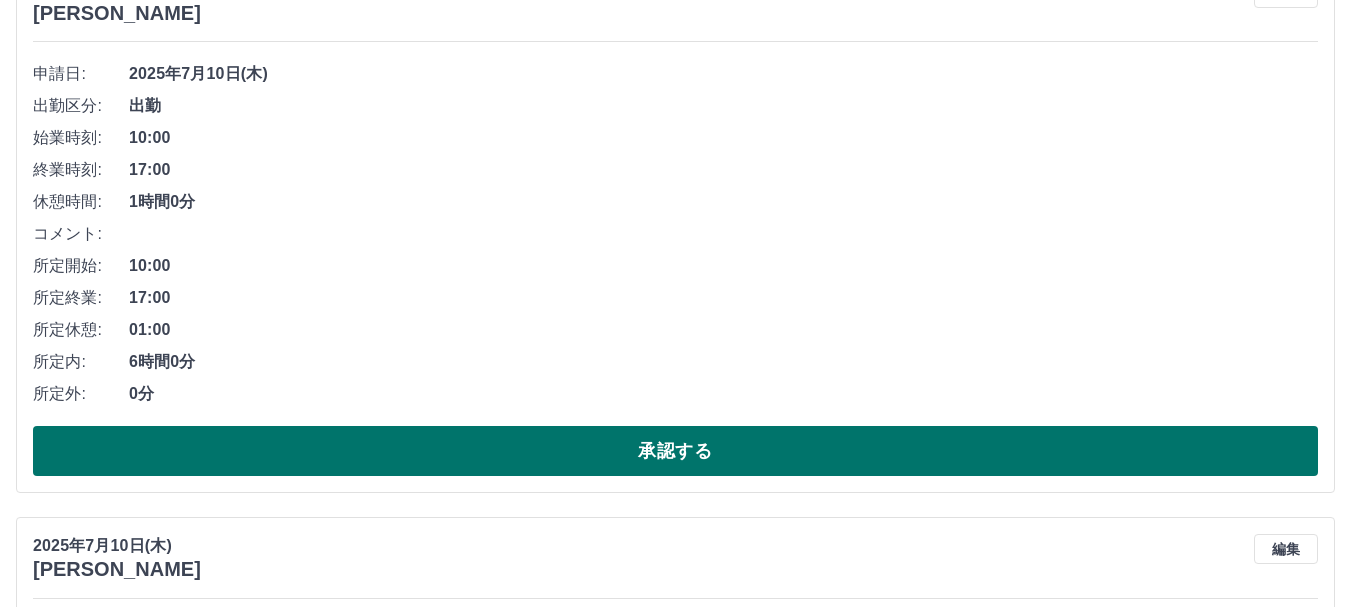 scroll, scrollTop: 736, scrollLeft: 0, axis: vertical 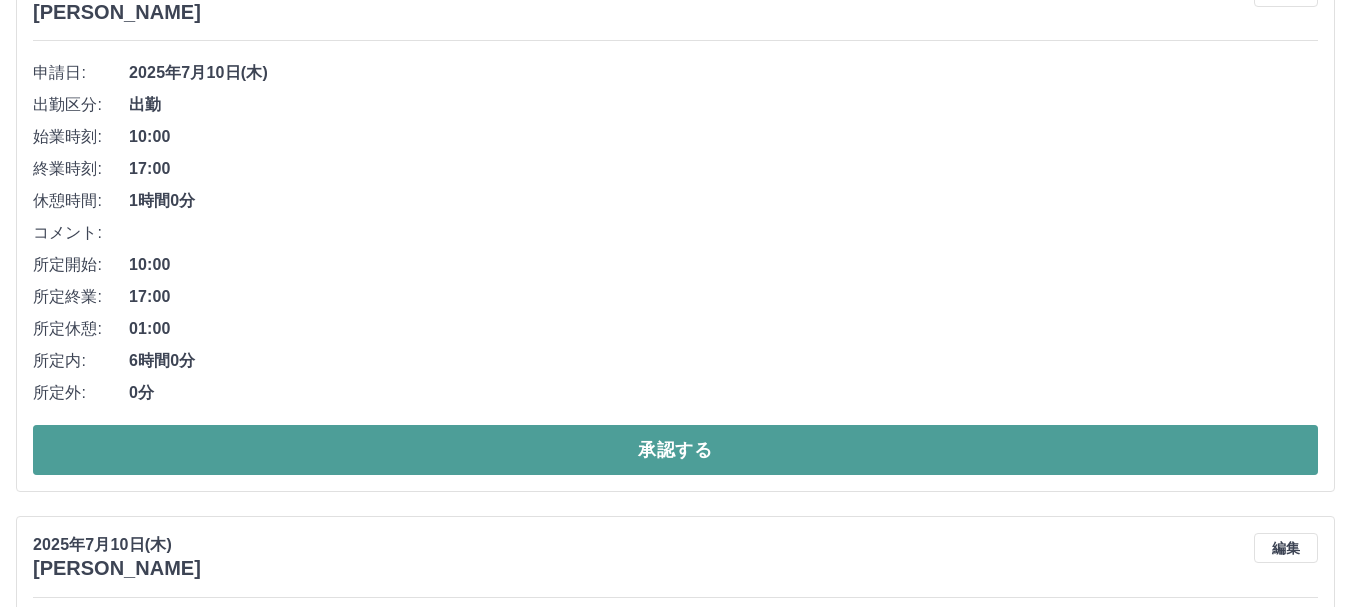 click on "承認する" at bounding box center (675, 450) 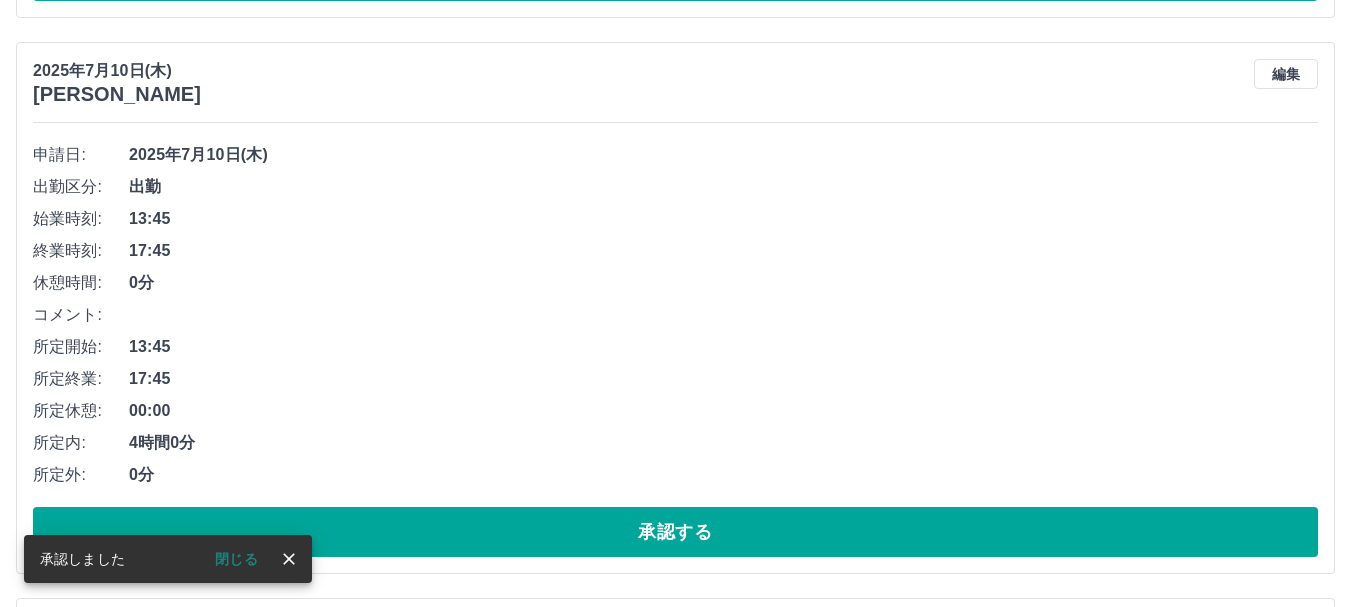 scroll, scrollTop: 681, scrollLeft: 0, axis: vertical 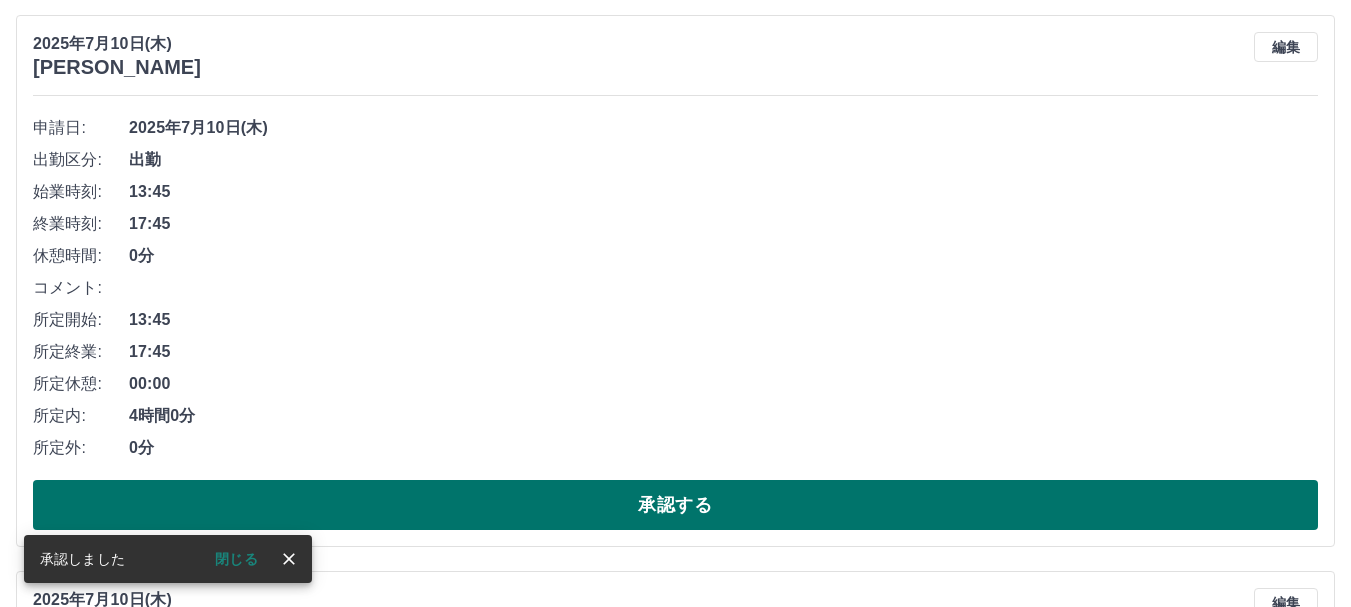 click on "承認する" at bounding box center [675, 505] 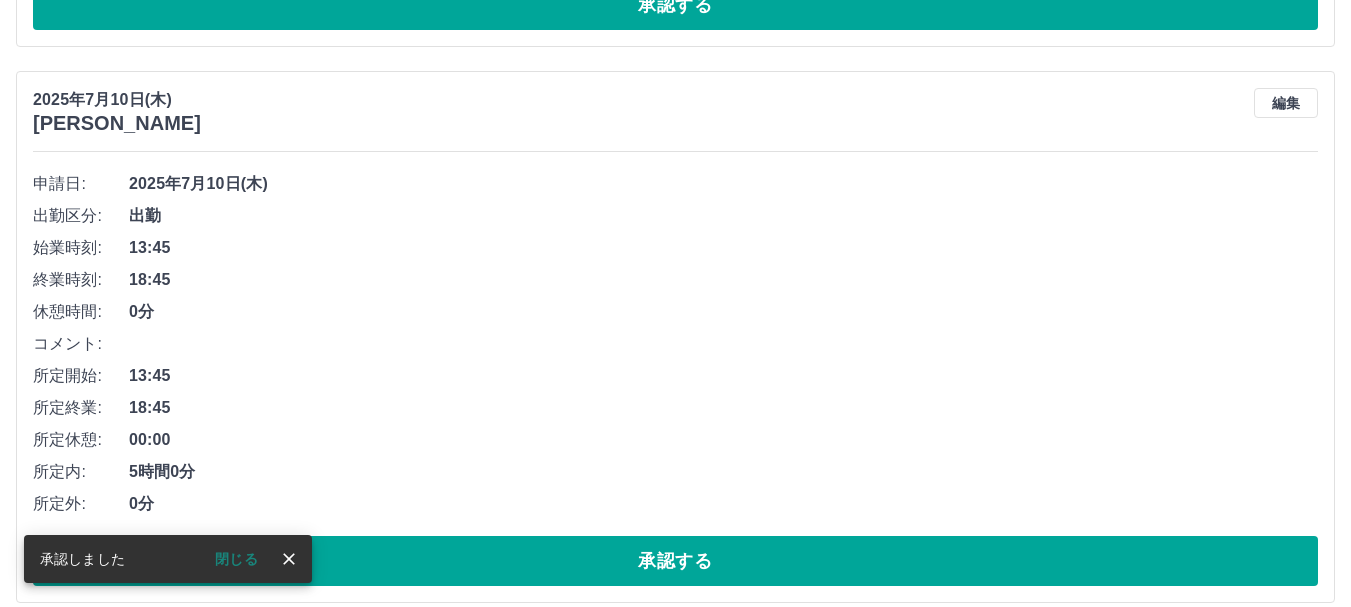 scroll, scrollTop: 725, scrollLeft: 0, axis: vertical 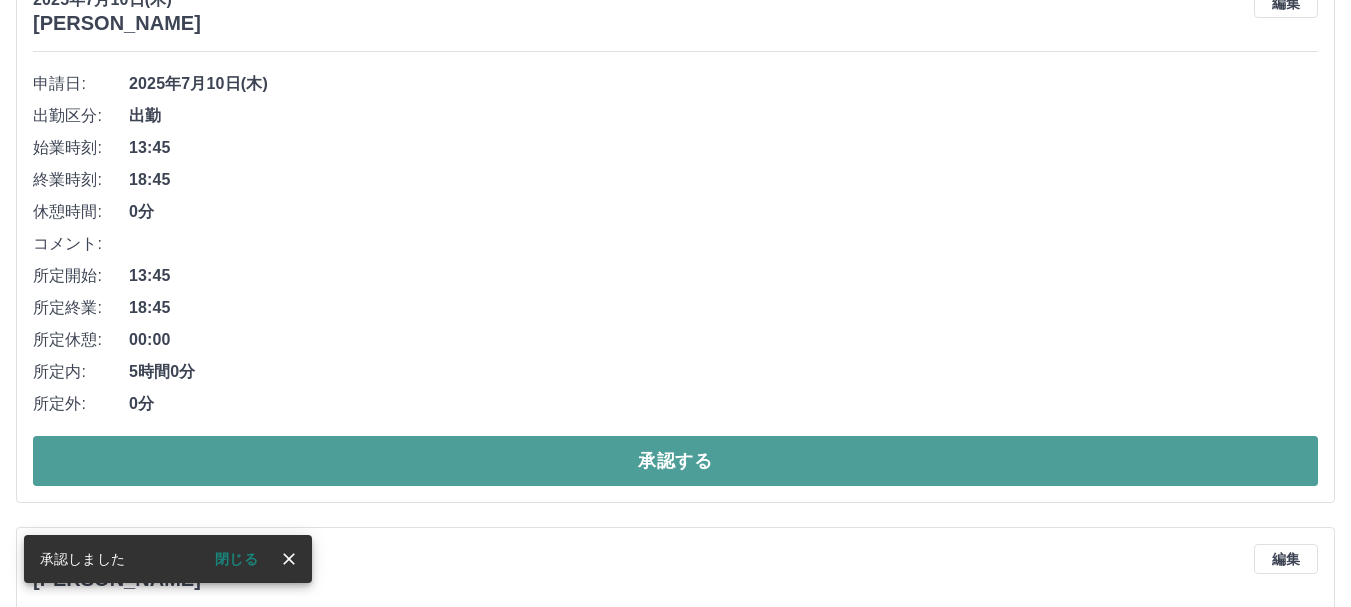 click on "承認する" at bounding box center [675, 461] 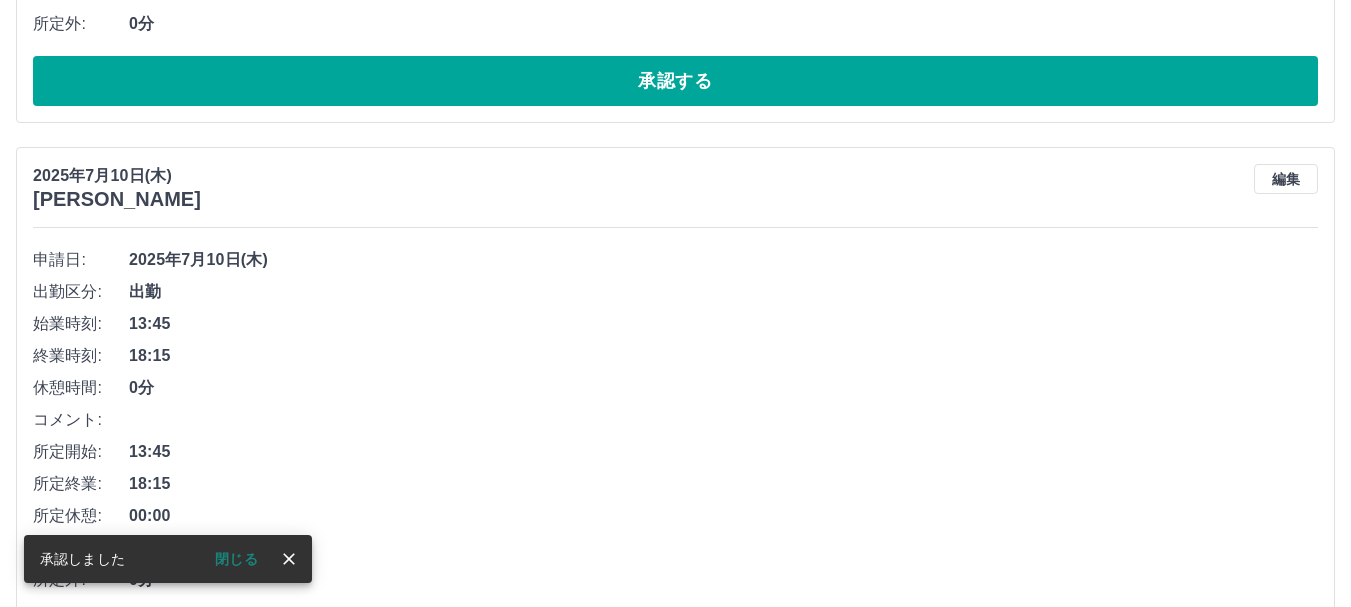 scroll, scrollTop: 769, scrollLeft: 0, axis: vertical 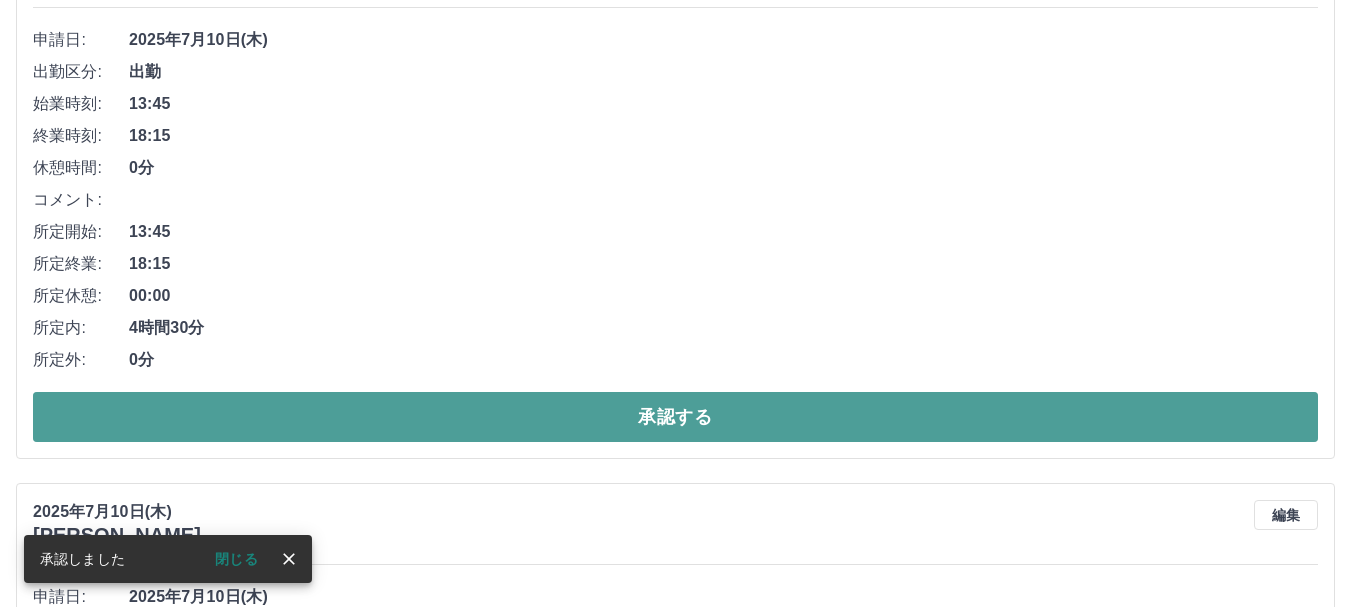 click on "承認する" at bounding box center (675, 417) 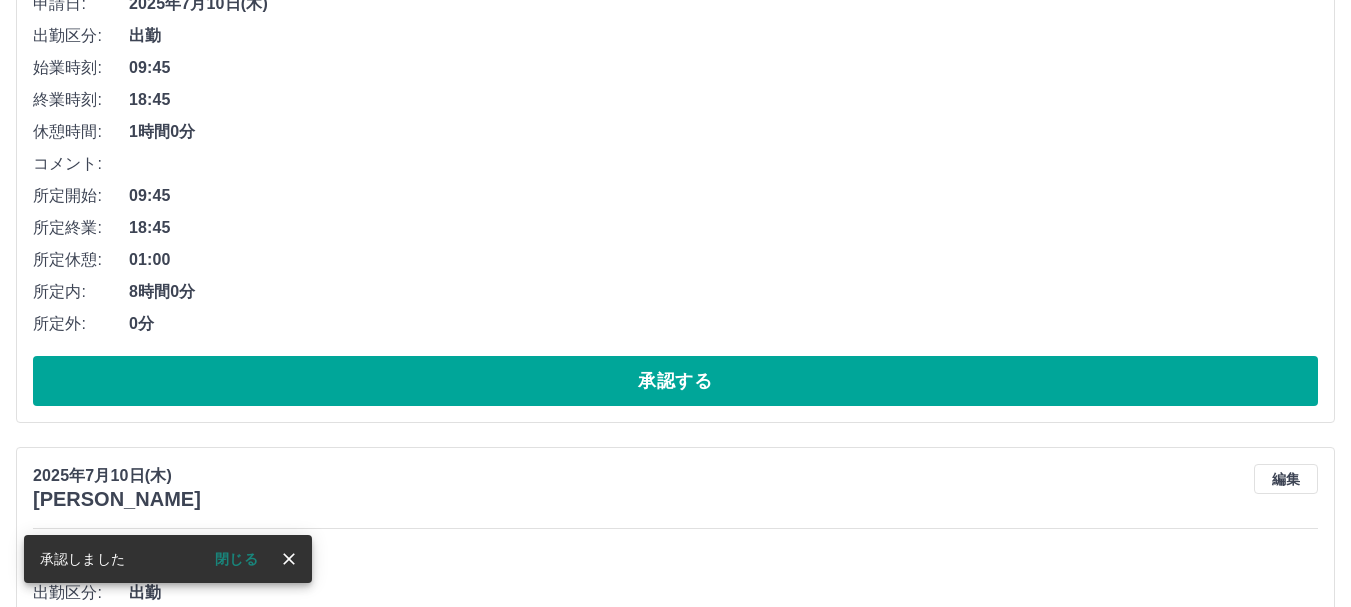 scroll, scrollTop: 813, scrollLeft: 0, axis: vertical 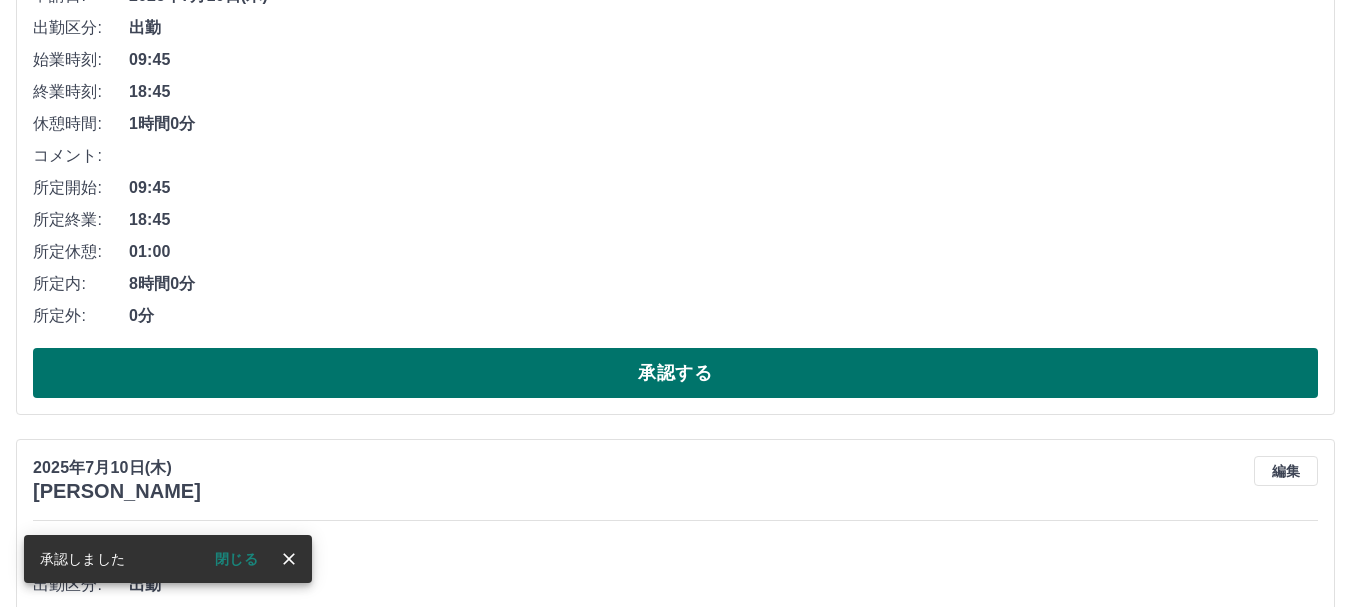 click on "承認する" at bounding box center (675, 373) 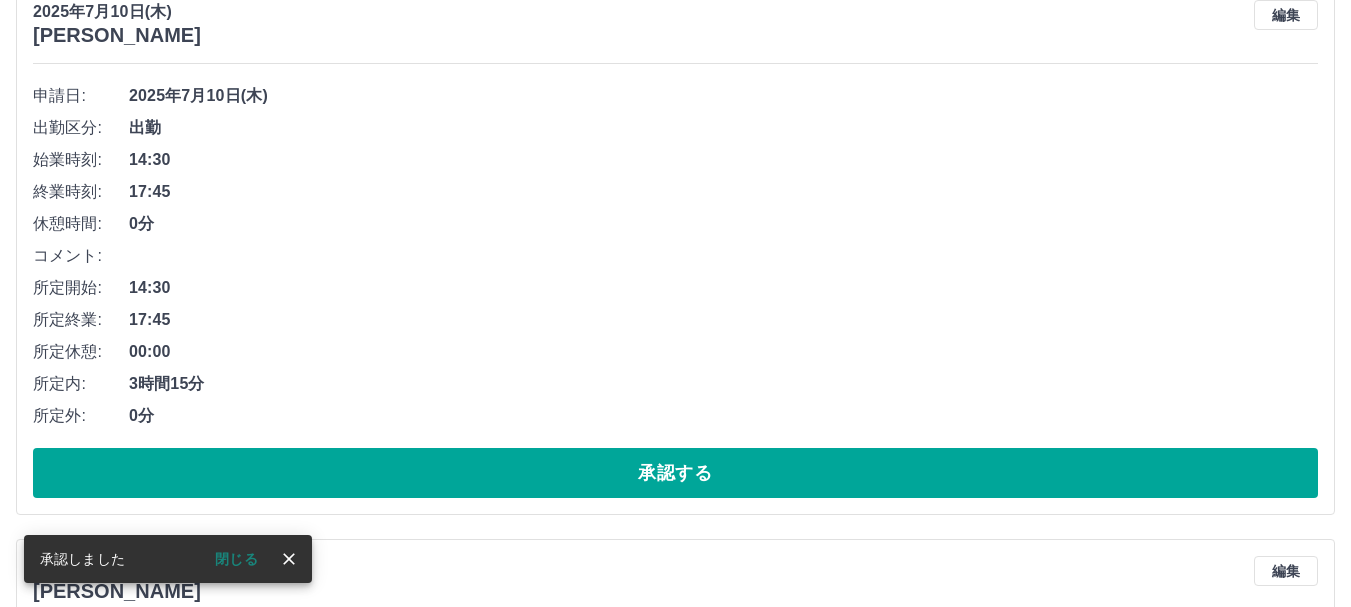 scroll, scrollTop: 757, scrollLeft: 0, axis: vertical 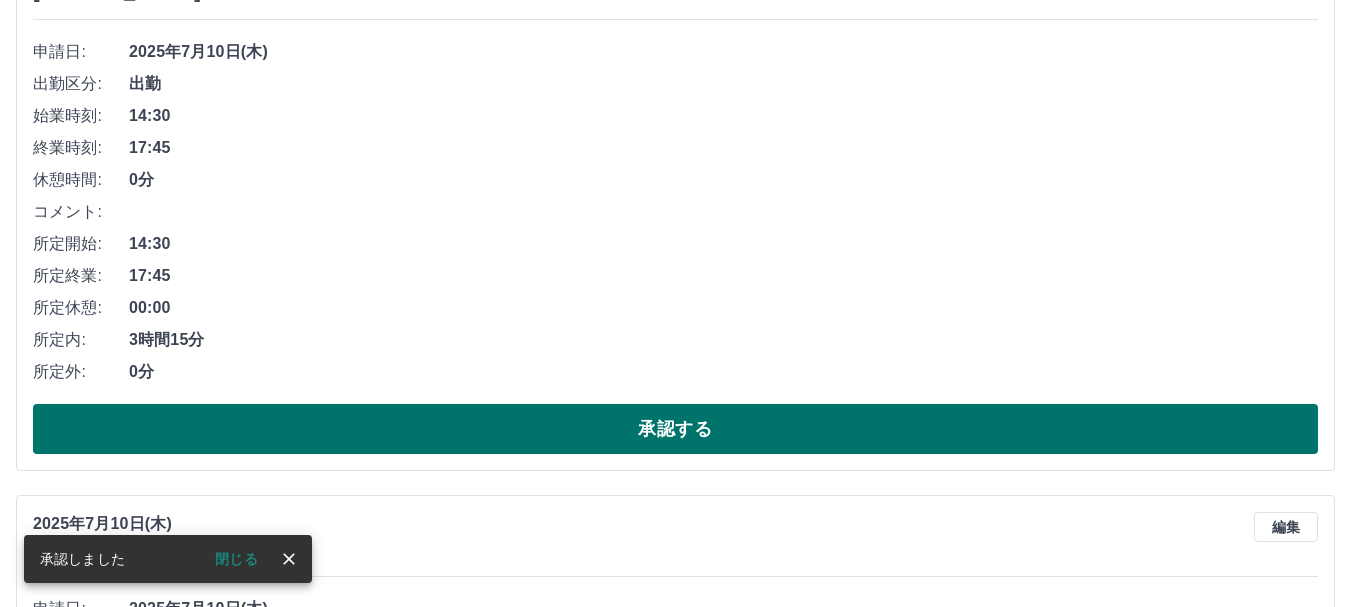 click on "承認する" at bounding box center (675, 429) 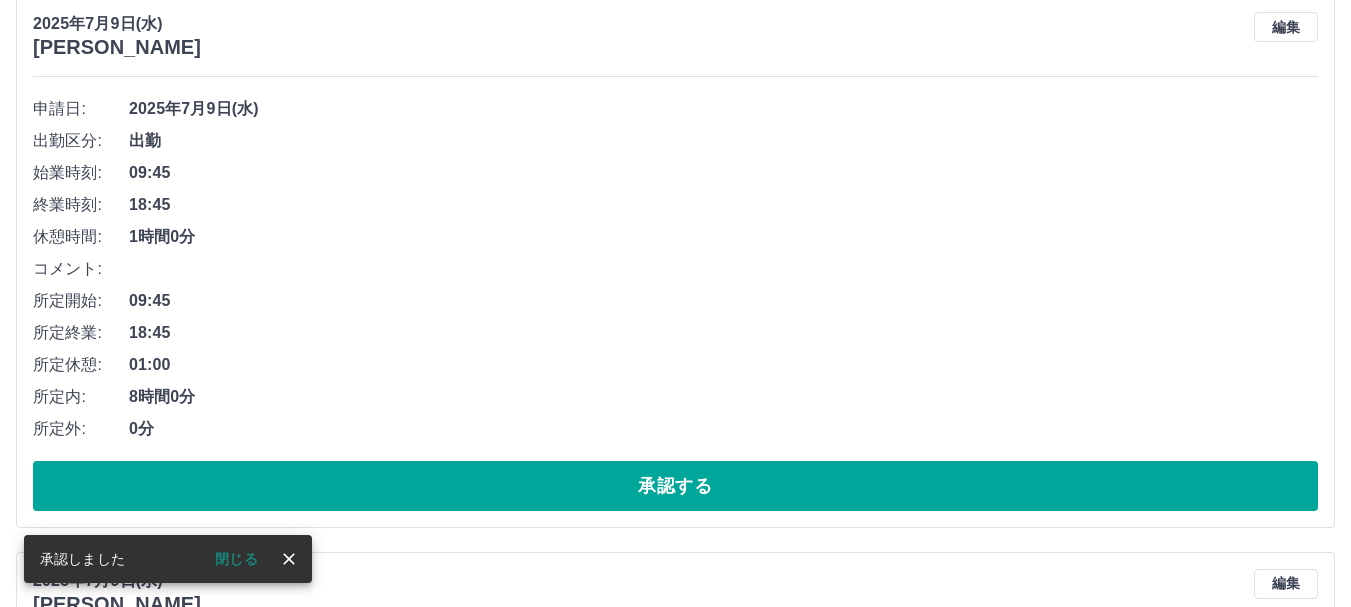 scroll, scrollTop: 701, scrollLeft: 0, axis: vertical 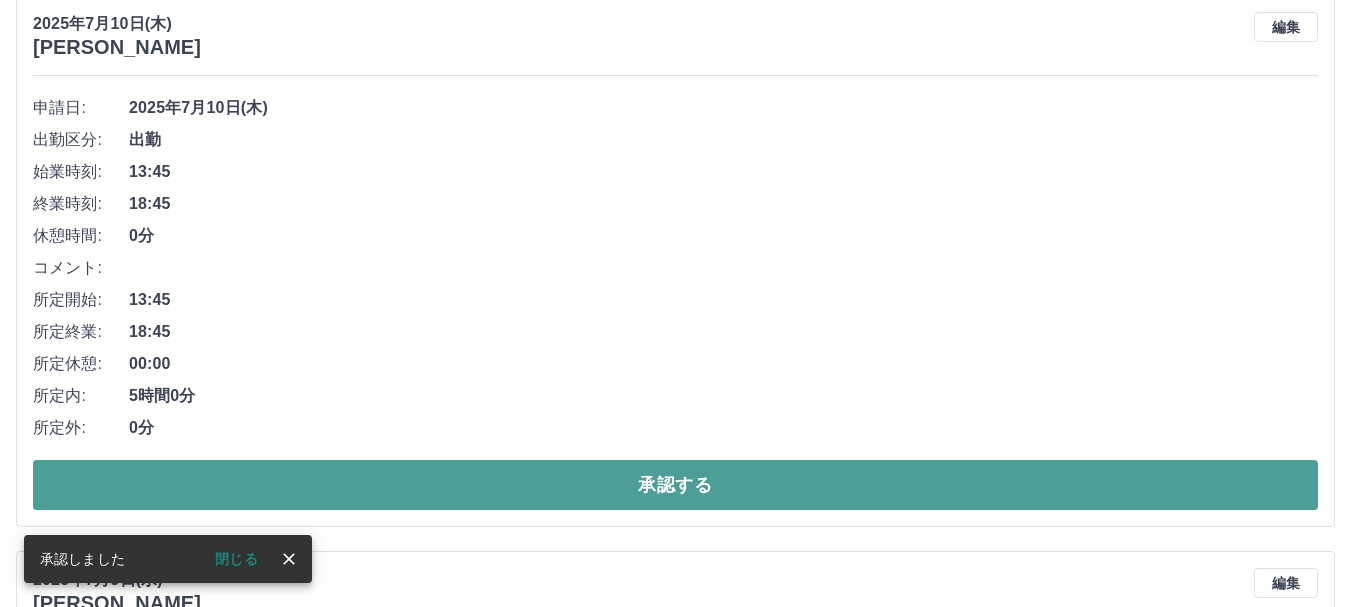 click on "承認する" at bounding box center [675, 485] 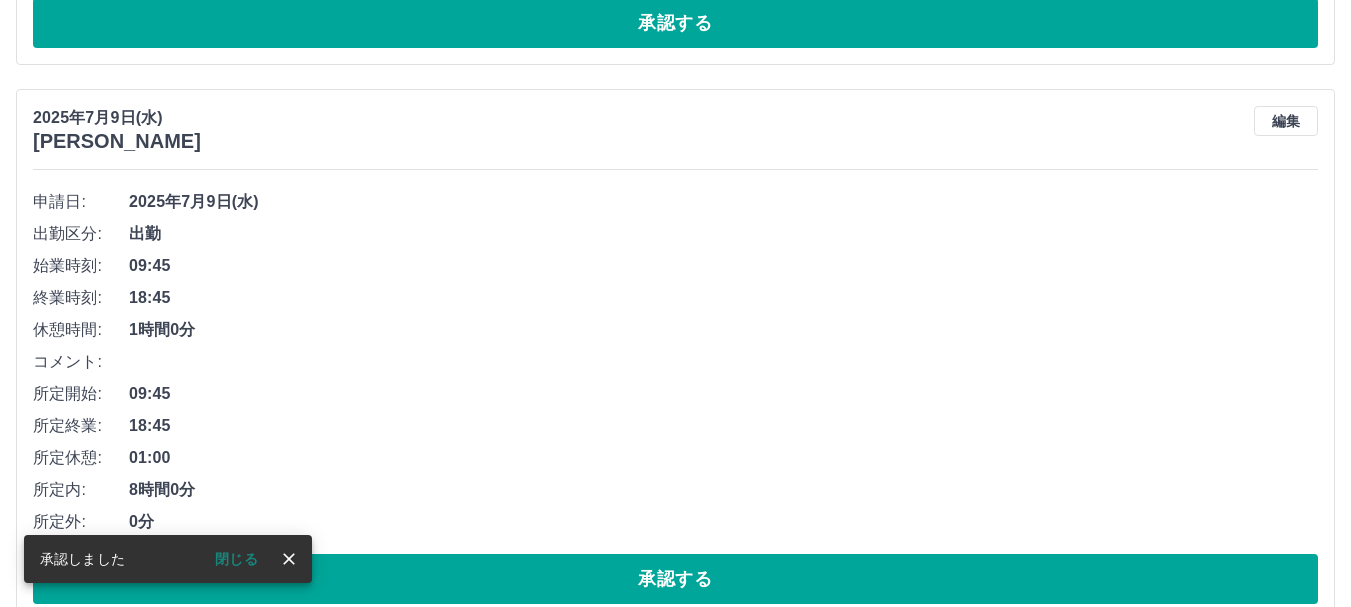 scroll, scrollTop: 945, scrollLeft: 0, axis: vertical 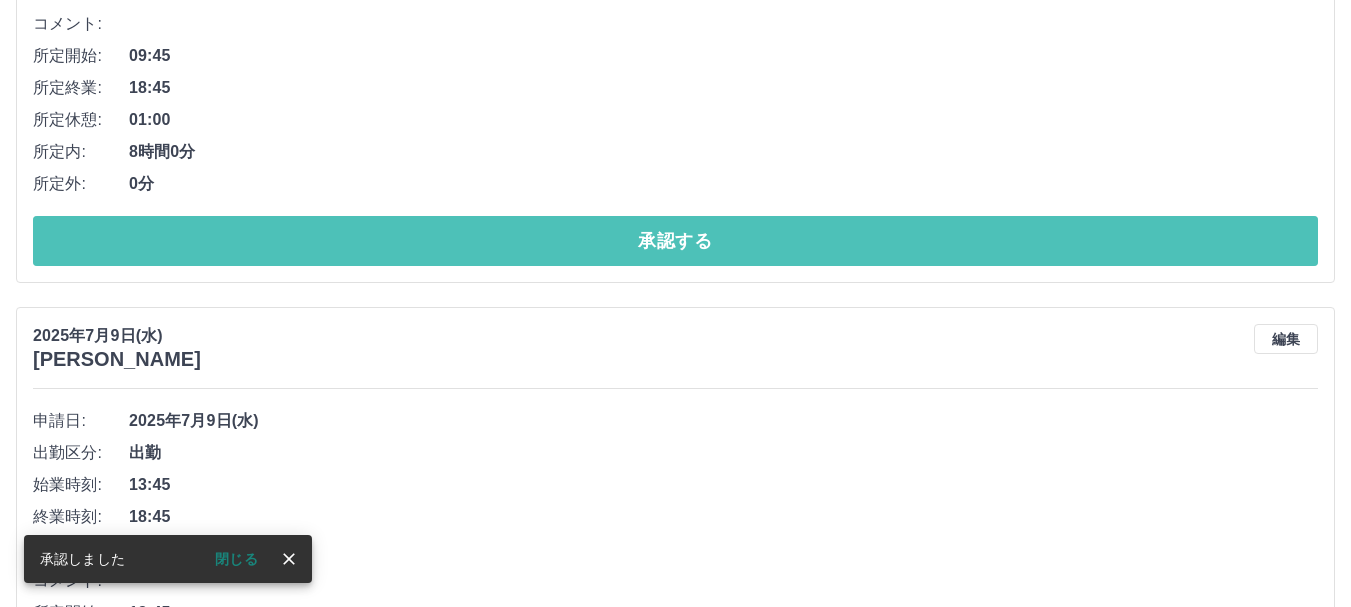 drag, startPoint x: 424, startPoint y: 236, endPoint x: 421, endPoint y: 290, distance: 54.08327 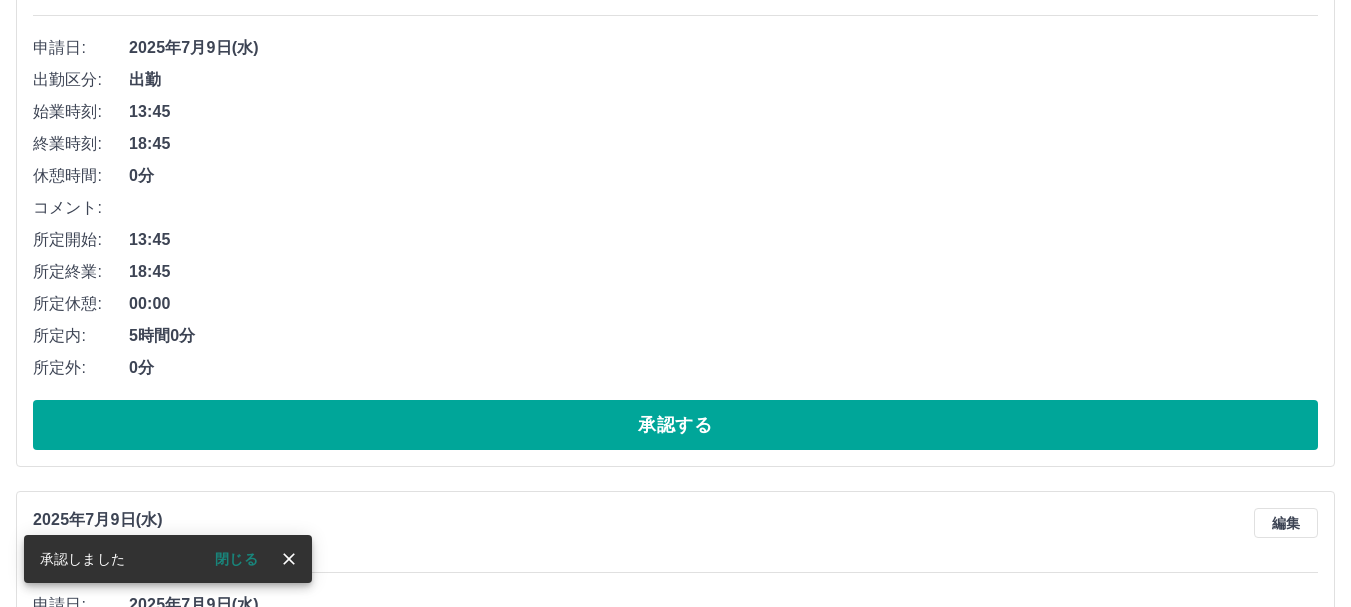 scroll, scrollTop: 789, scrollLeft: 0, axis: vertical 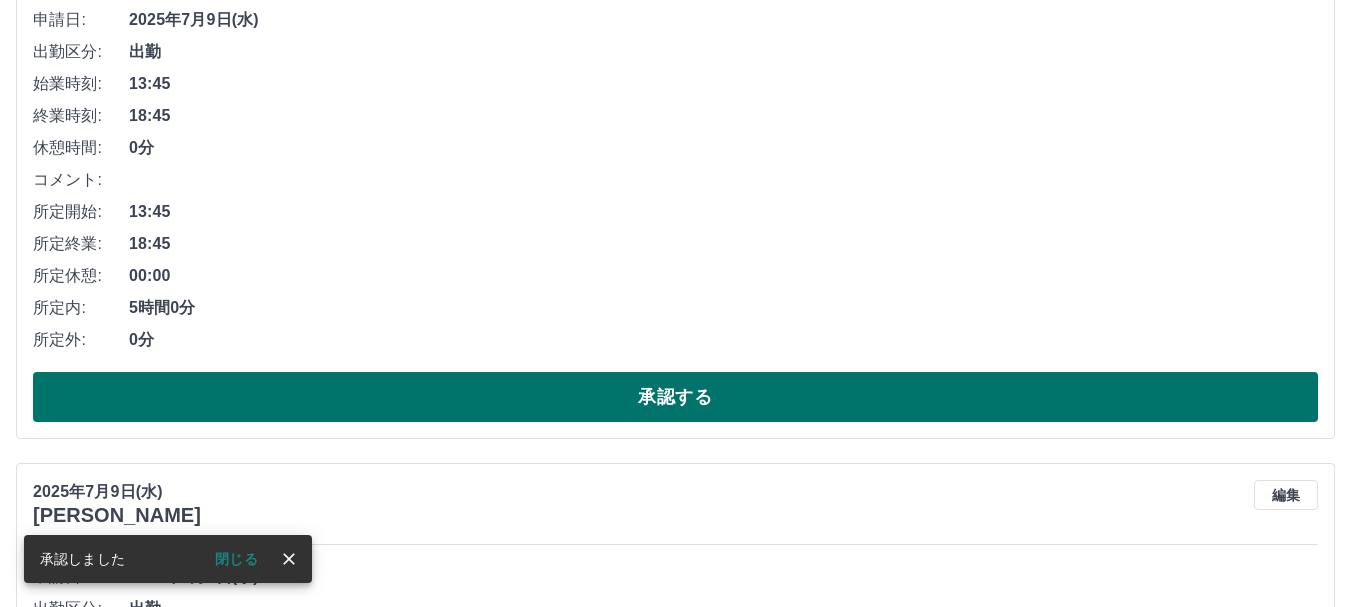 click on "承認する" at bounding box center (675, 397) 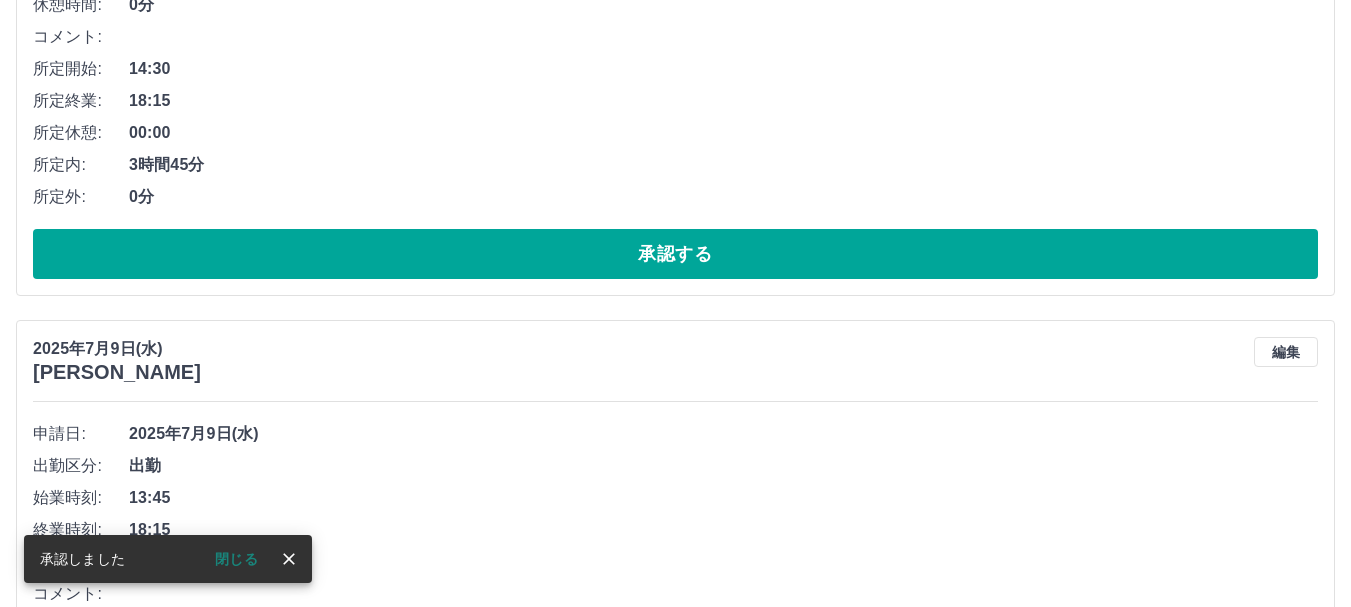 scroll, scrollTop: 1033, scrollLeft: 0, axis: vertical 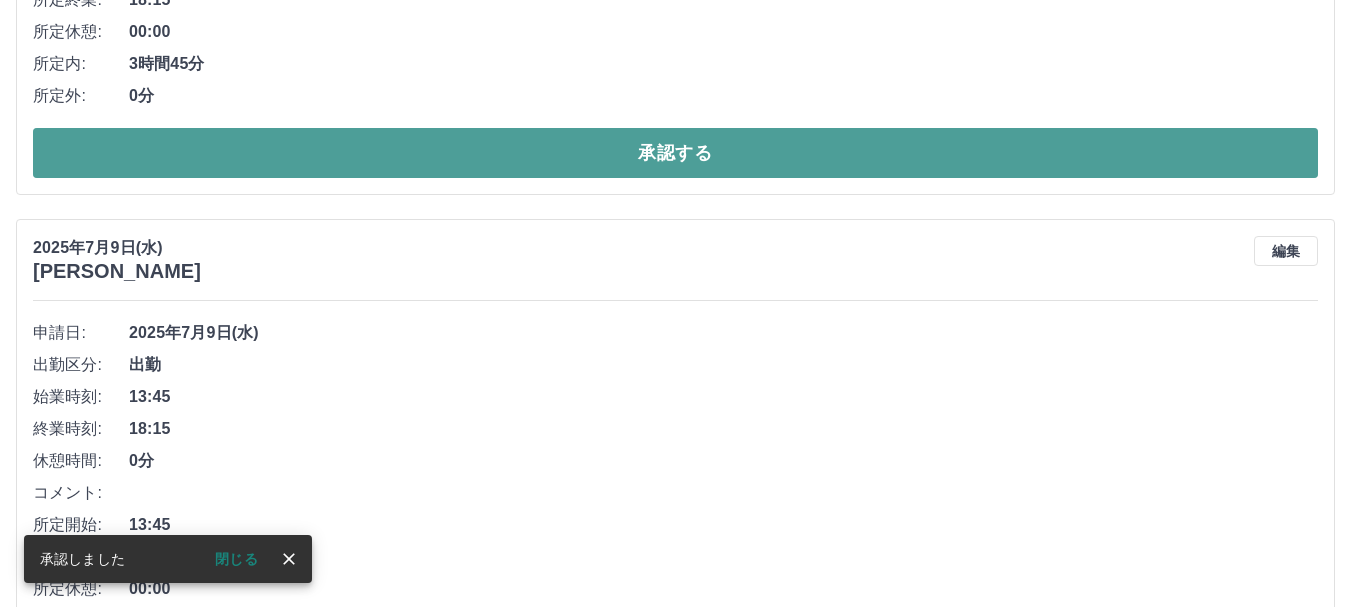 click on "承認する" at bounding box center [675, 153] 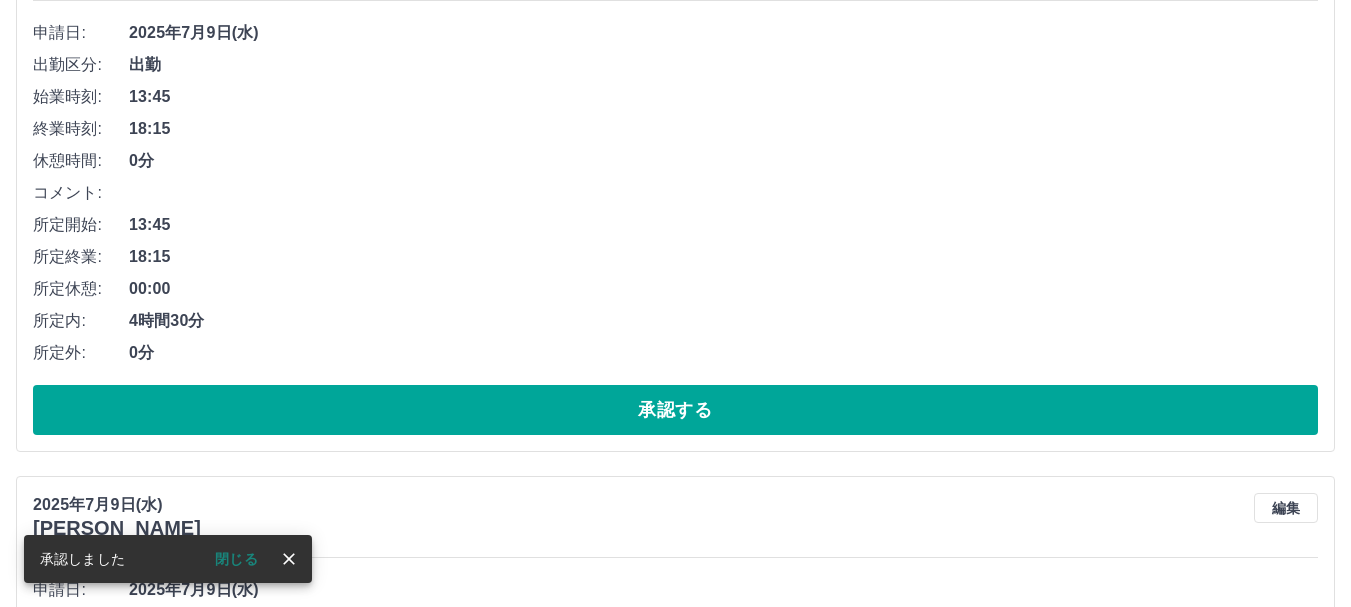 scroll, scrollTop: 877, scrollLeft: 0, axis: vertical 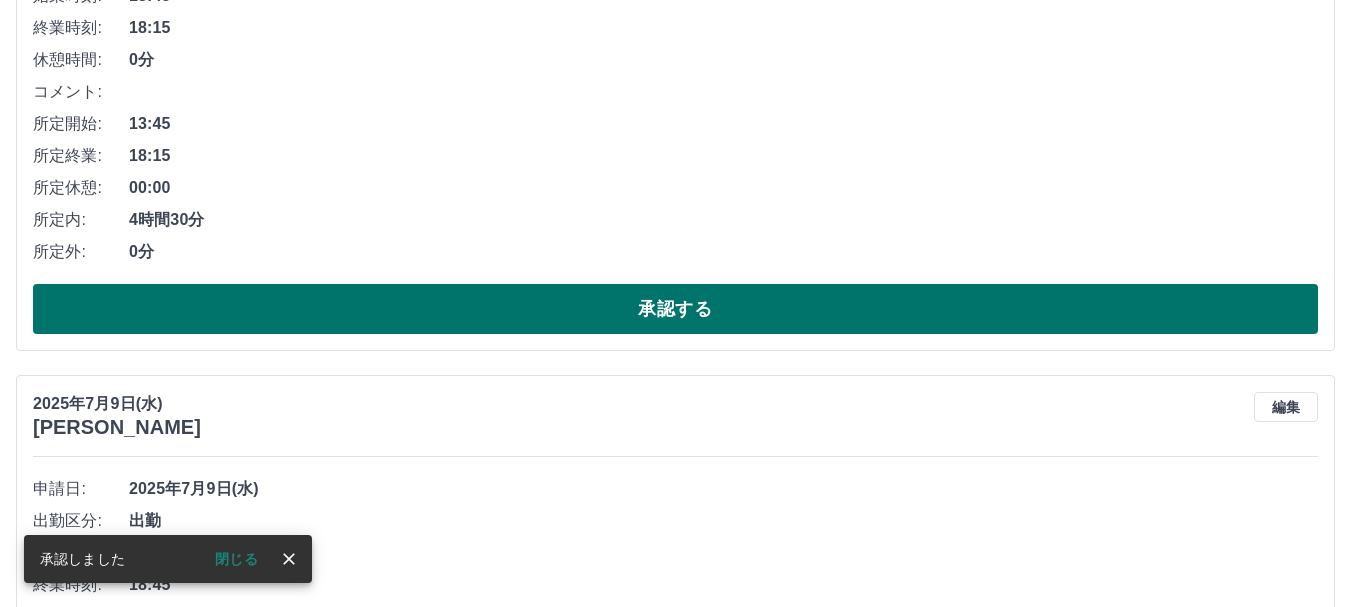 click on "承認する" at bounding box center (675, 309) 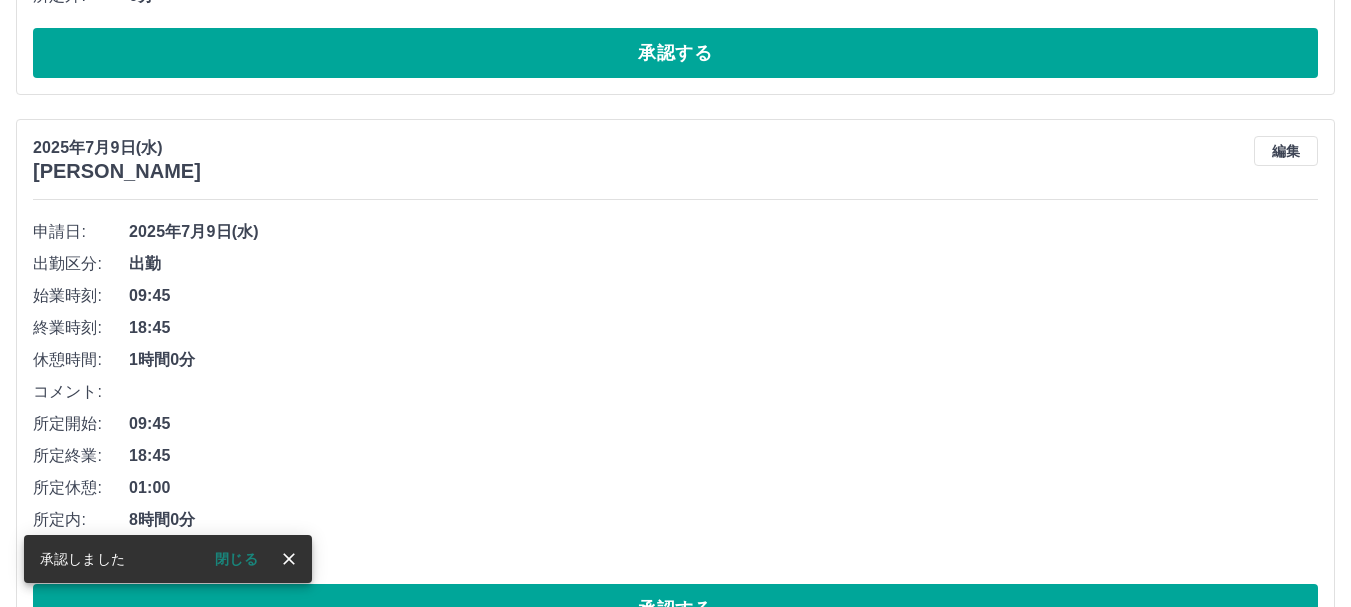 scroll, scrollTop: 621, scrollLeft: 0, axis: vertical 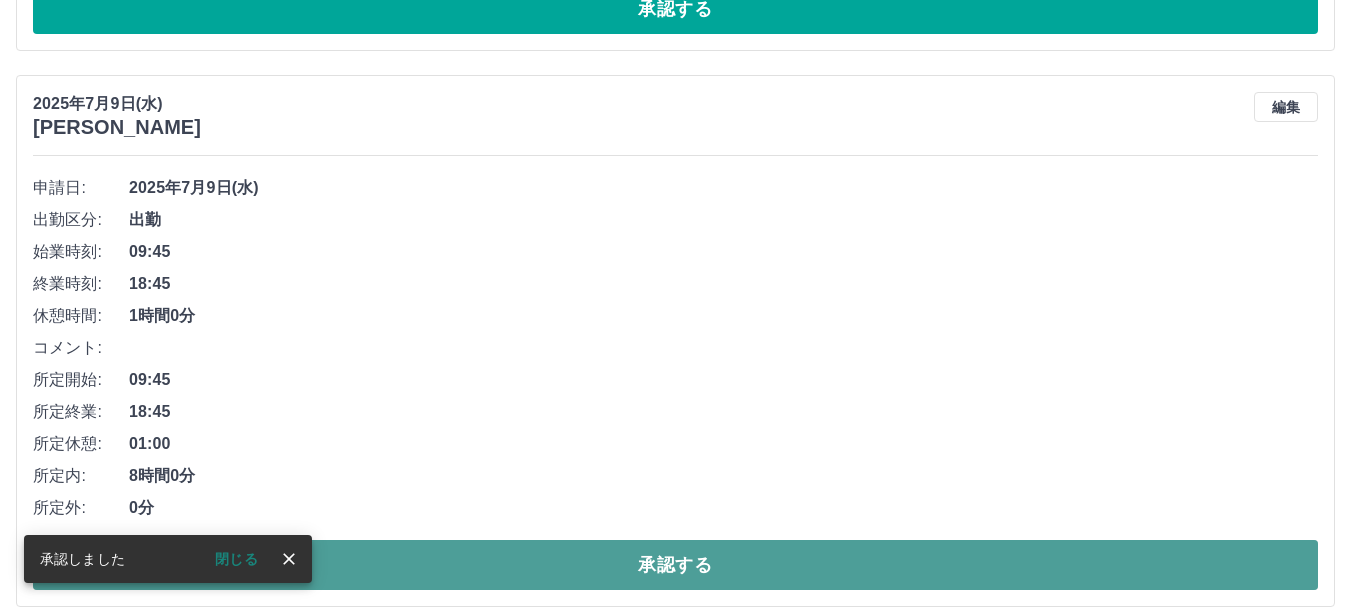 click on "承認する" at bounding box center (675, 565) 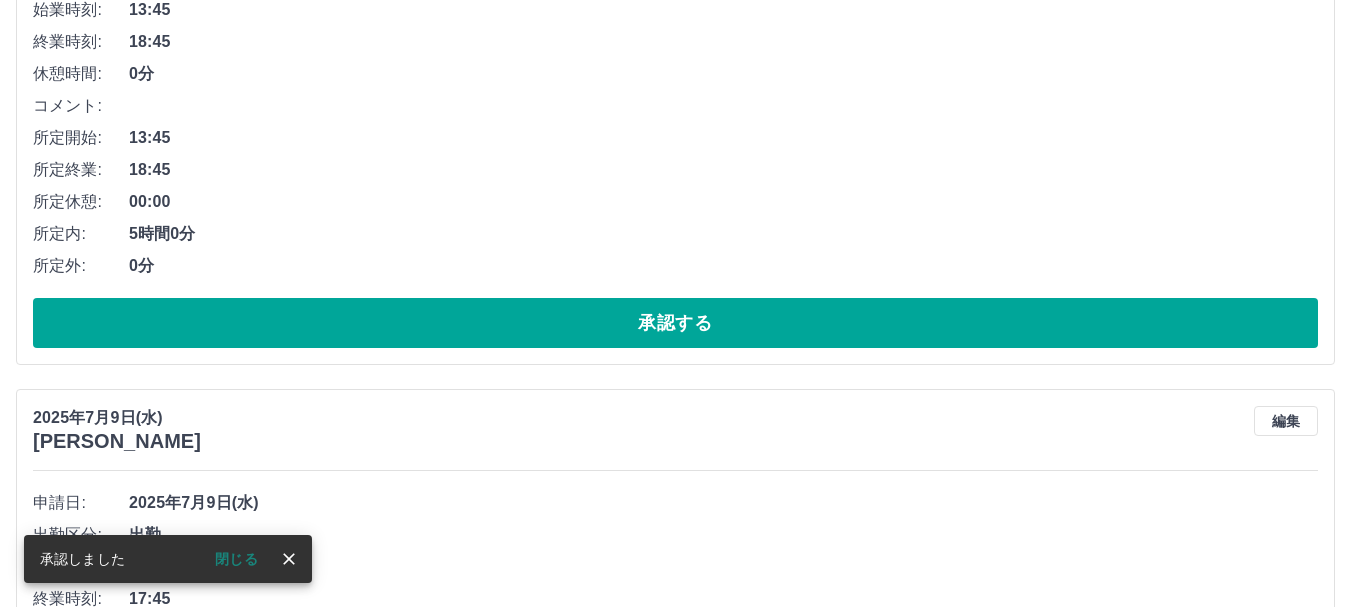 scroll, scrollTop: 865, scrollLeft: 0, axis: vertical 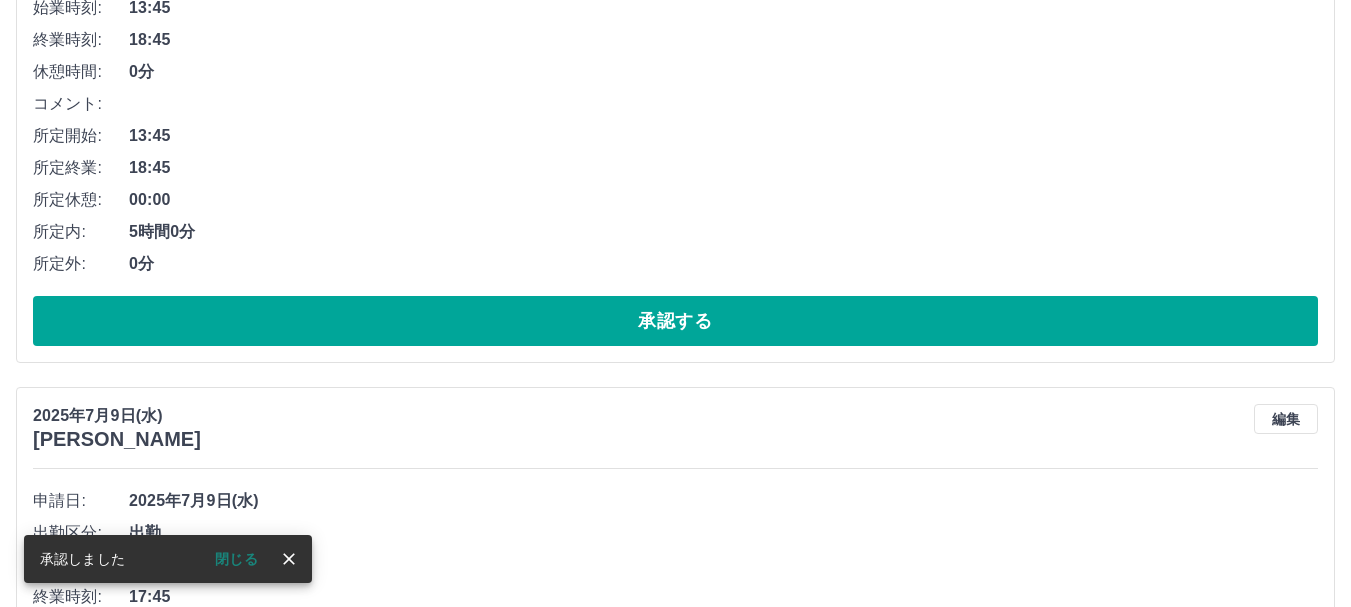 drag, startPoint x: 467, startPoint y: 323, endPoint x: 468, endPoint y: 391, distance: 68.007355 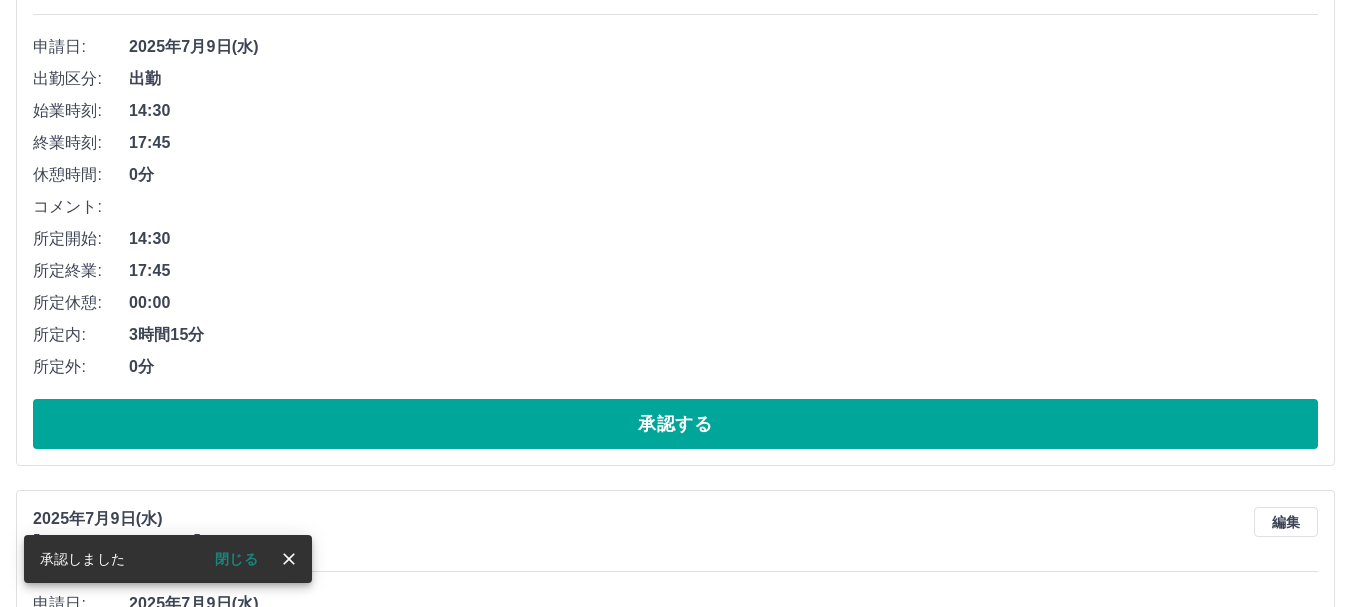 scroll, scrollTop: 809, scrollLeft: 0, axis: vertical 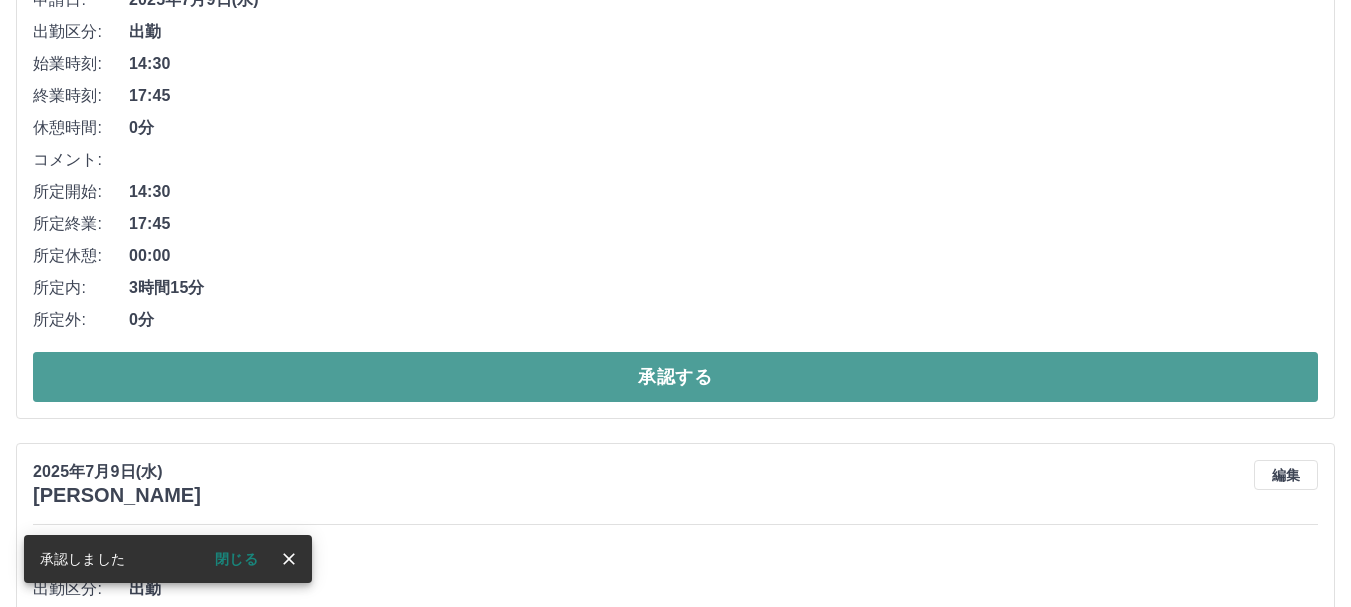 click on "承認する" at bounding box center [675, 377] 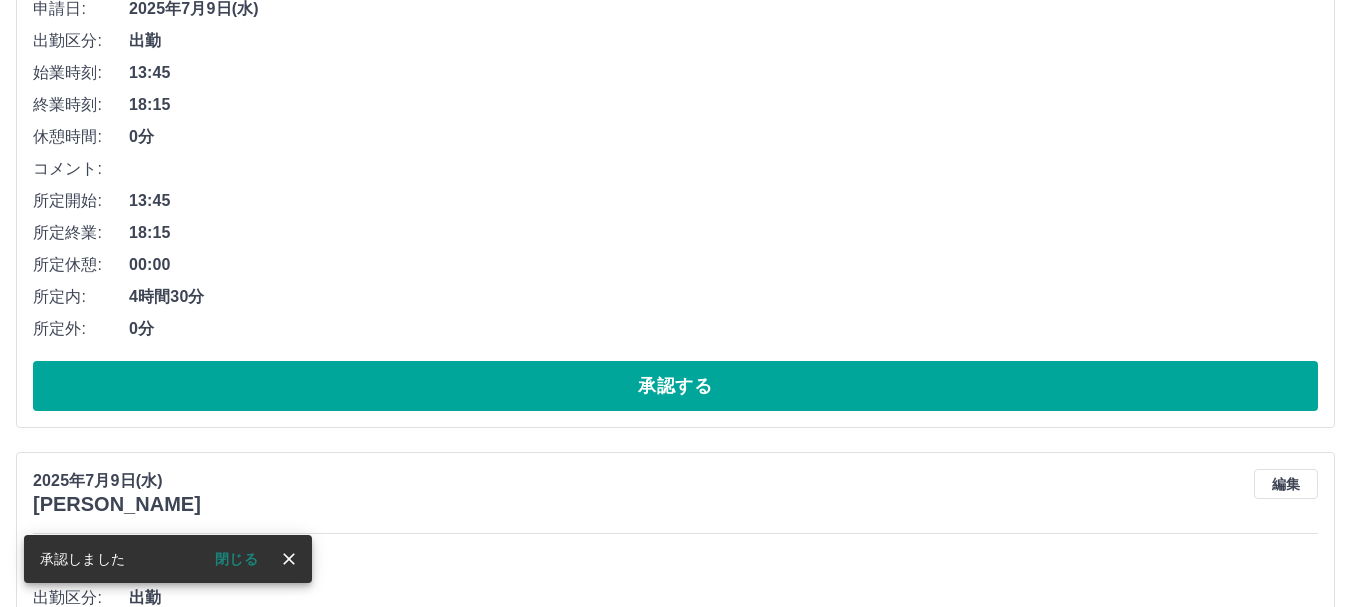 scroll, scrollTop: 853, scrollLeft: 0, axis: vertical 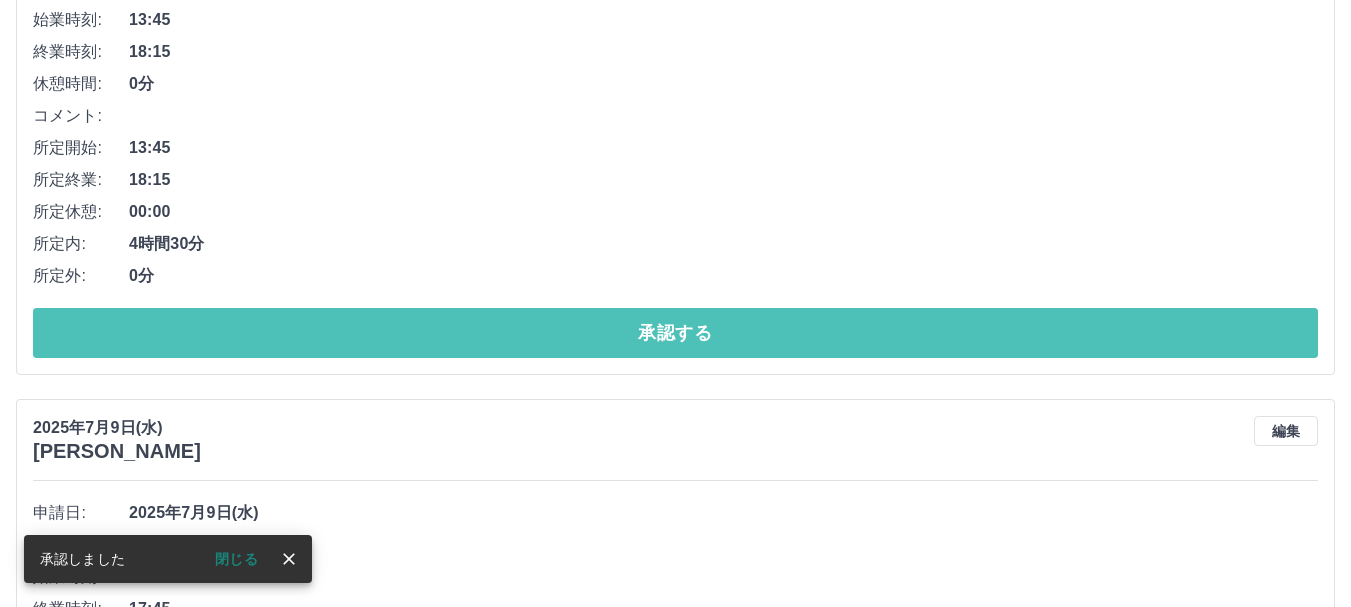 drag, startPoint x: 441, startPoint y: 318, endPoint x: 437, endPoint y: 348, distance: 30.265491 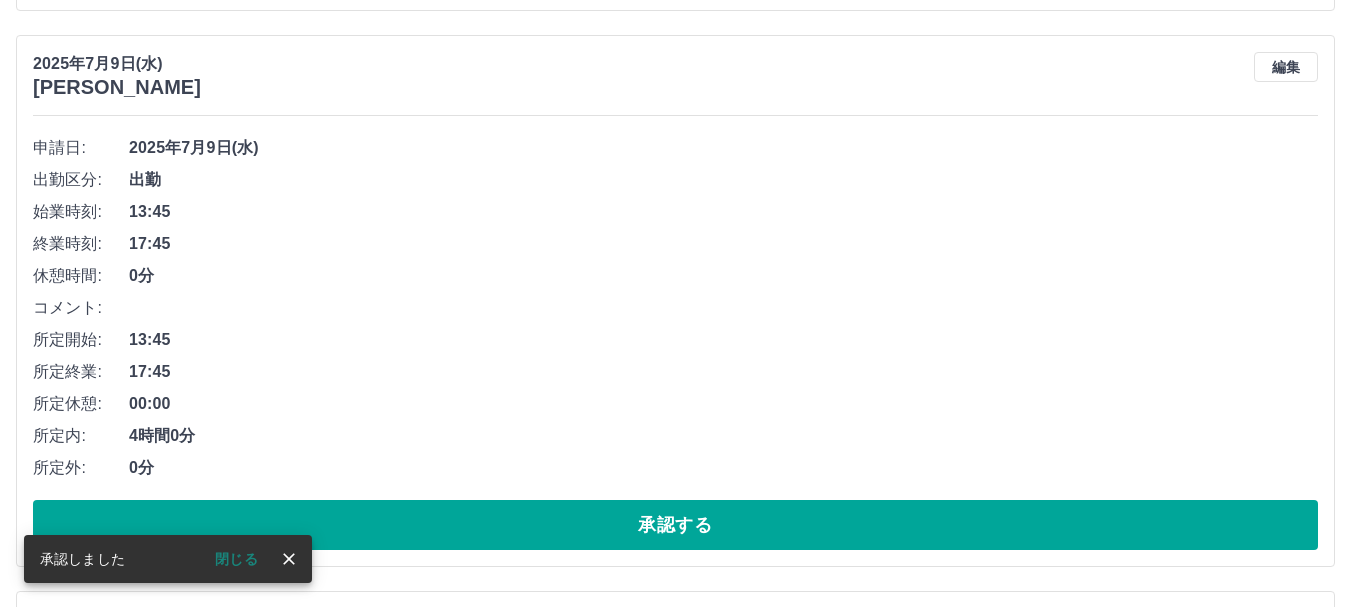 scroll, scrollTop: 696, scrollLeft: 0, axis: vertical 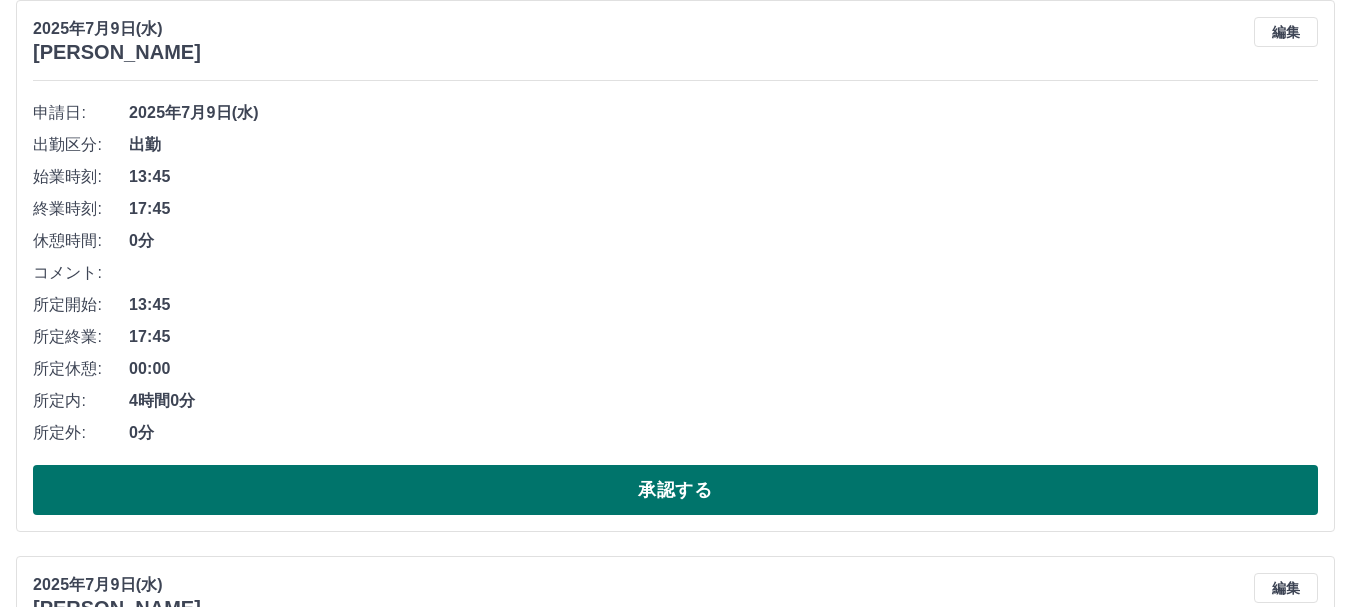 click on "承認する" at bounding box center [675, 490] 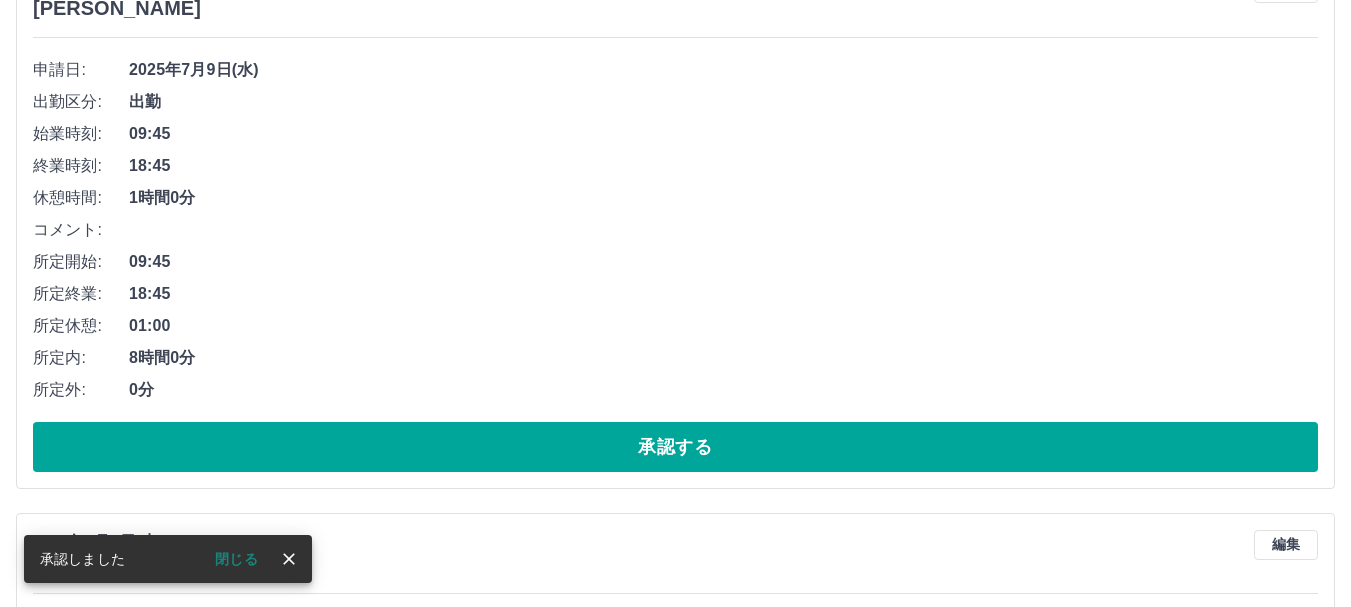 scroll, scrollTop: 740, scrollLeft: 0, axis: vertical 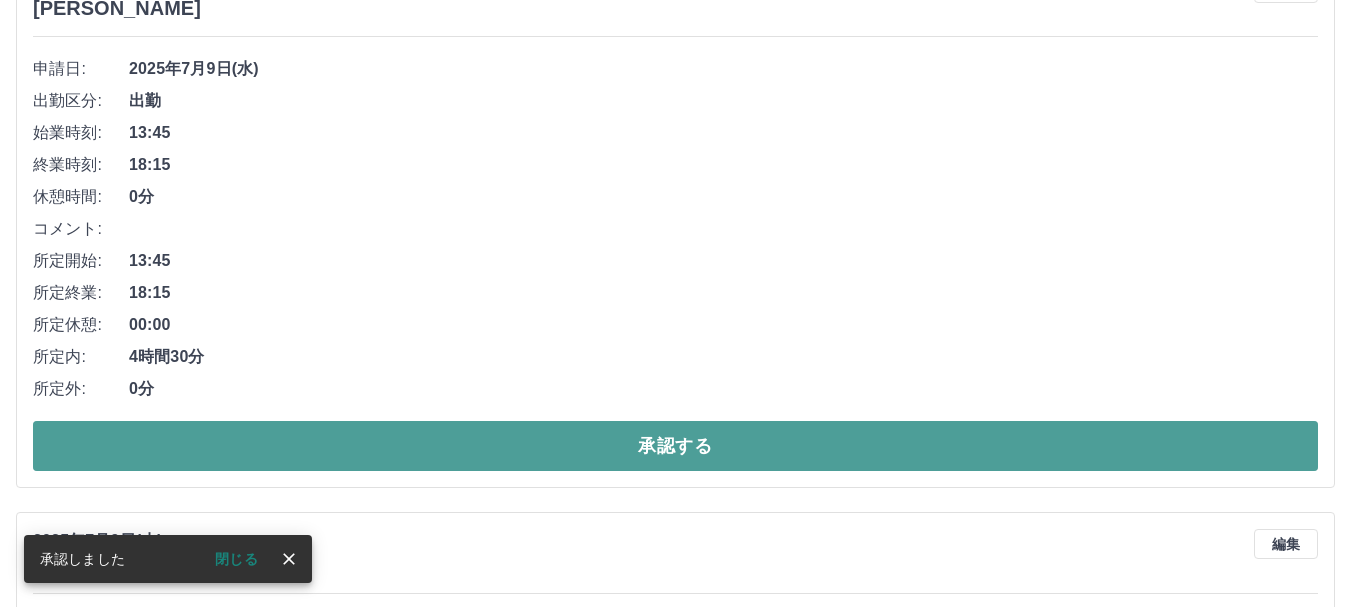 click on "承認する" at bounding box center [675, 446] 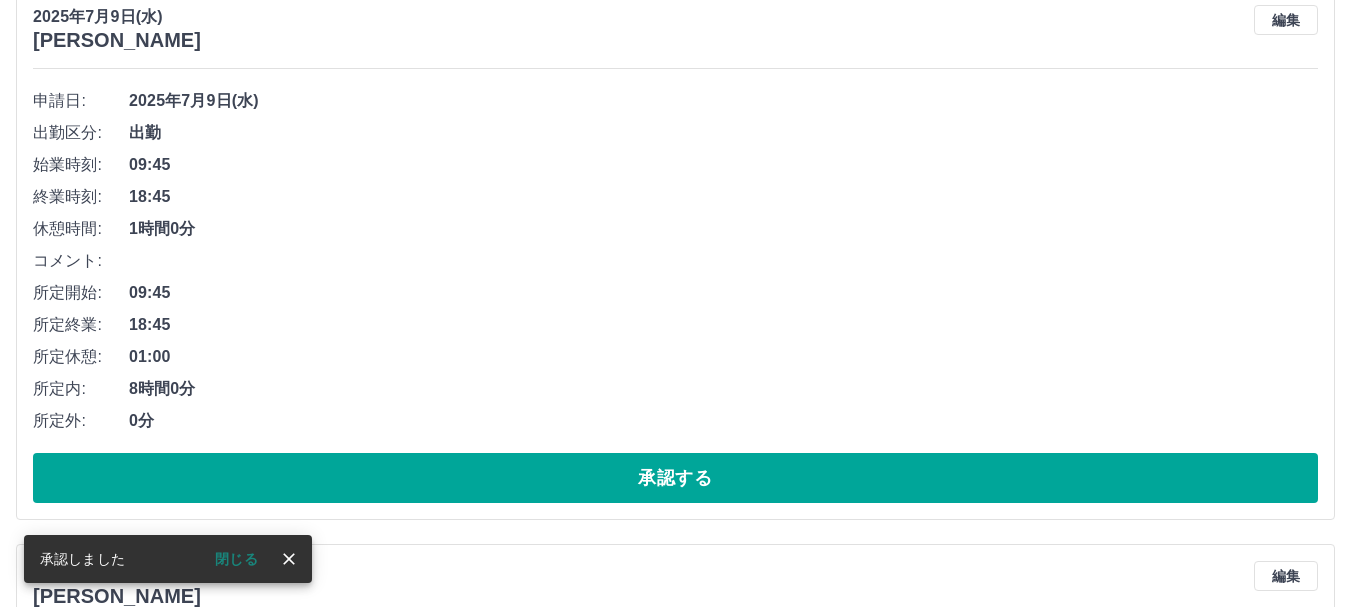 scroll, scrollTop: 784, scrollLeft: 0, axis: vertical 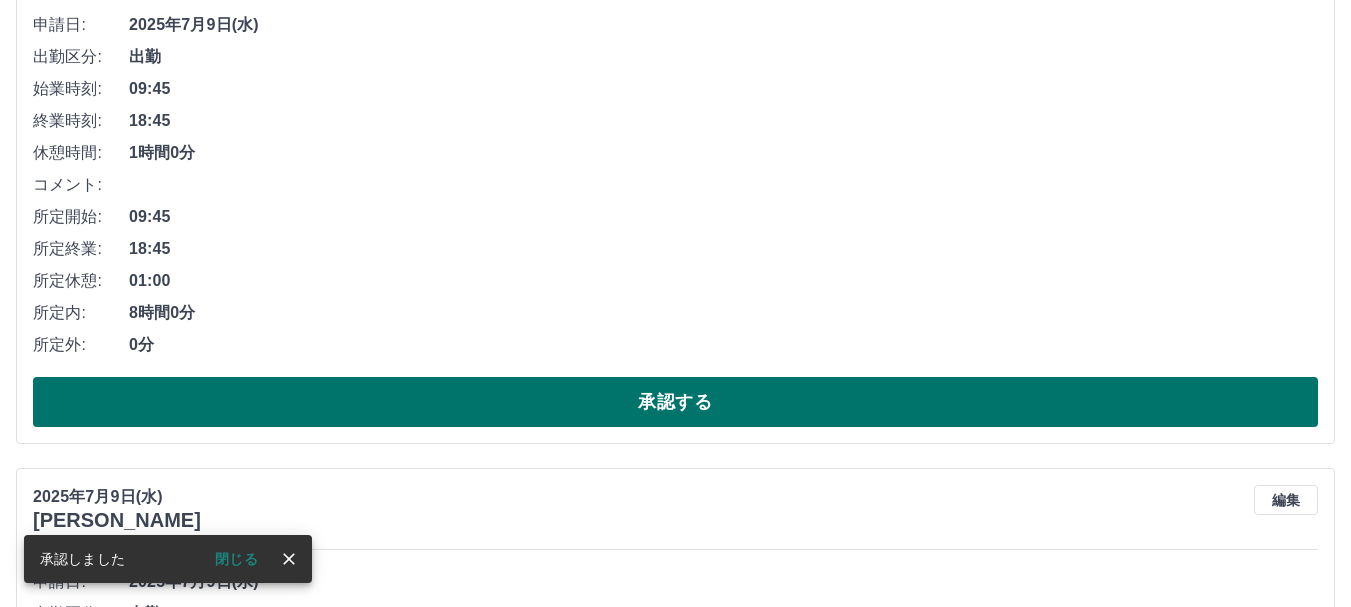 click on "承認する" at bounding box center (675, 402) 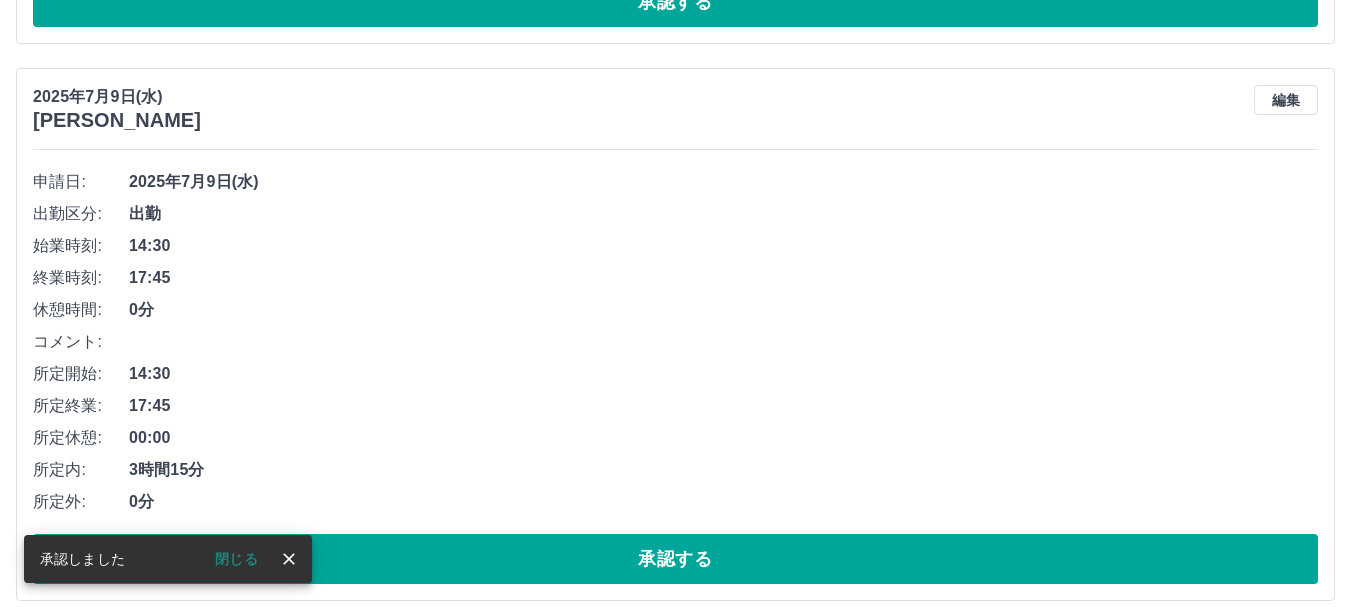 scroll, scrollTop: 628, scrollLeft: 0, axis: vertical 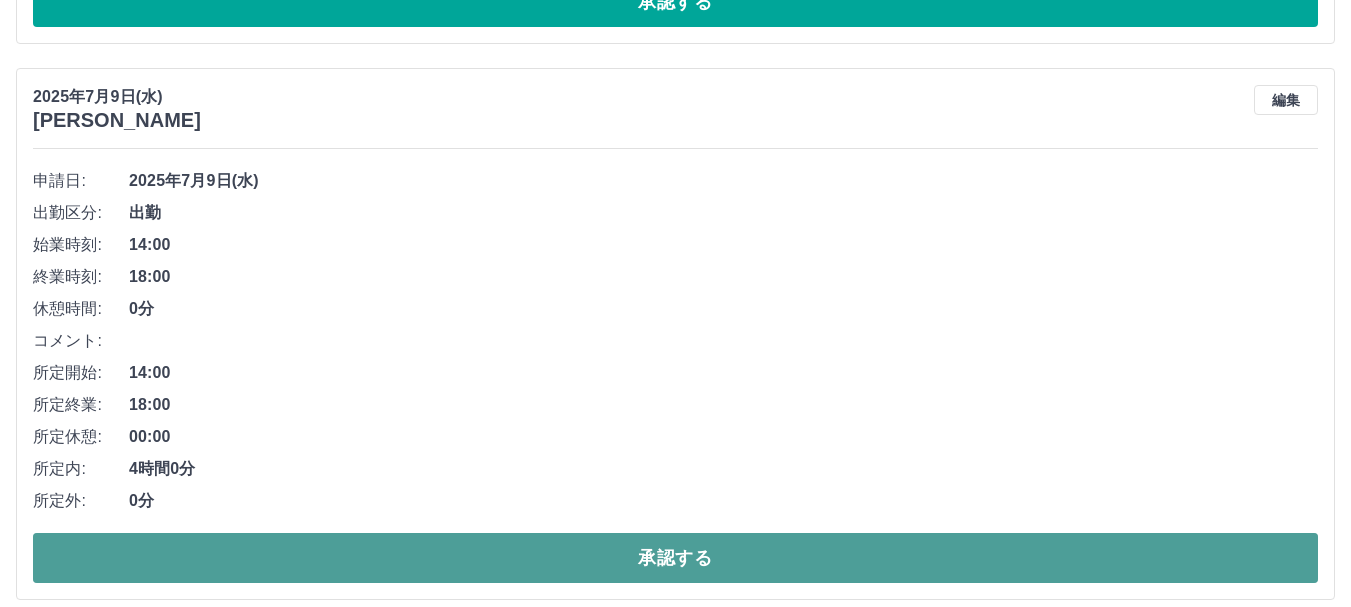 click on "承認する" at bounding box center (675, 558) 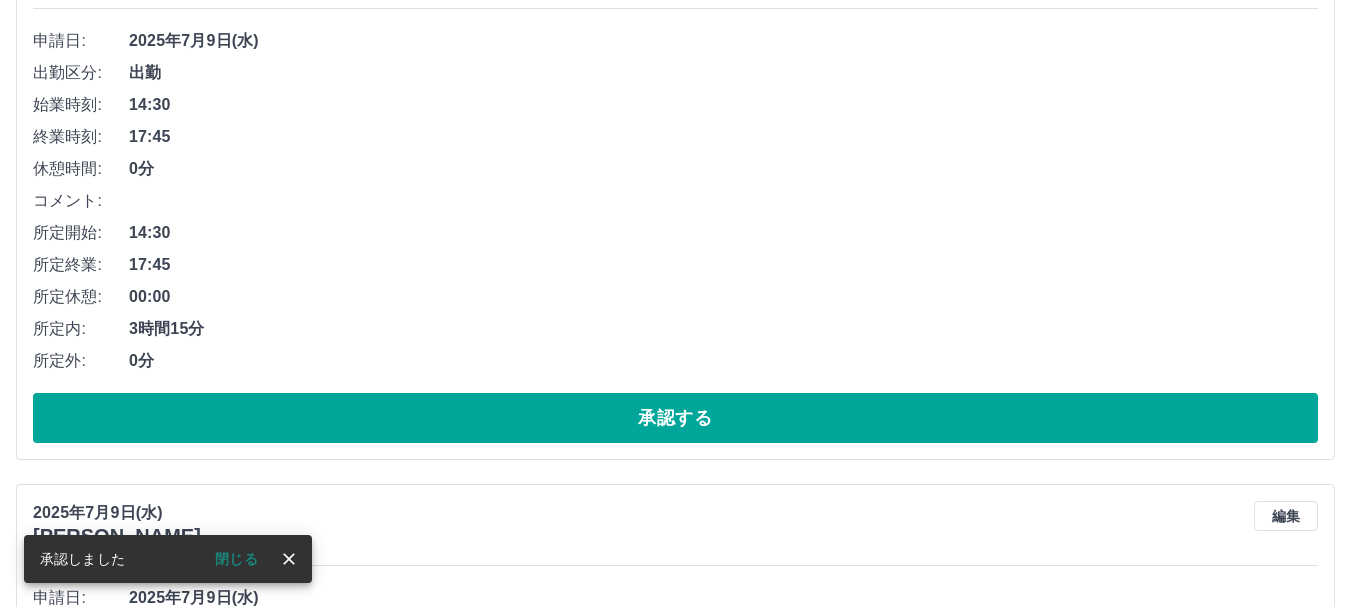 scroll, scrollTop: 872, scrollLeft: 0, axis: vertical 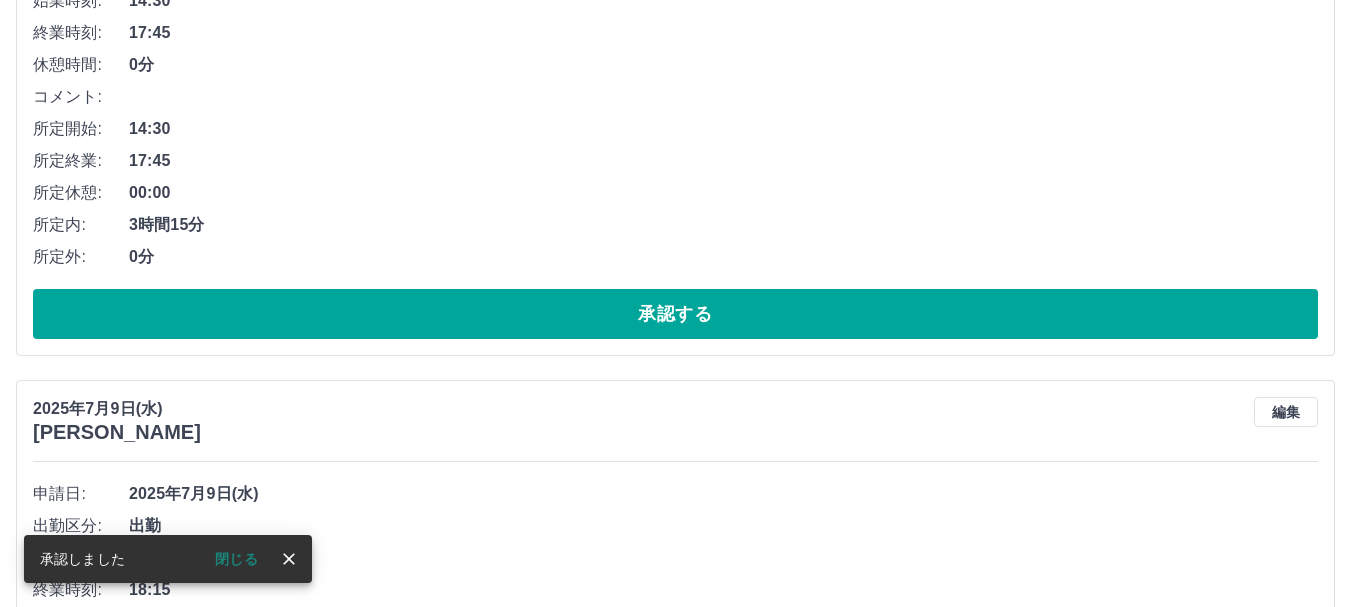 drag, startPoint x: 465, startPoint y: 318, endPoint x: 436, endPoint y: 362, distance: 52.69725 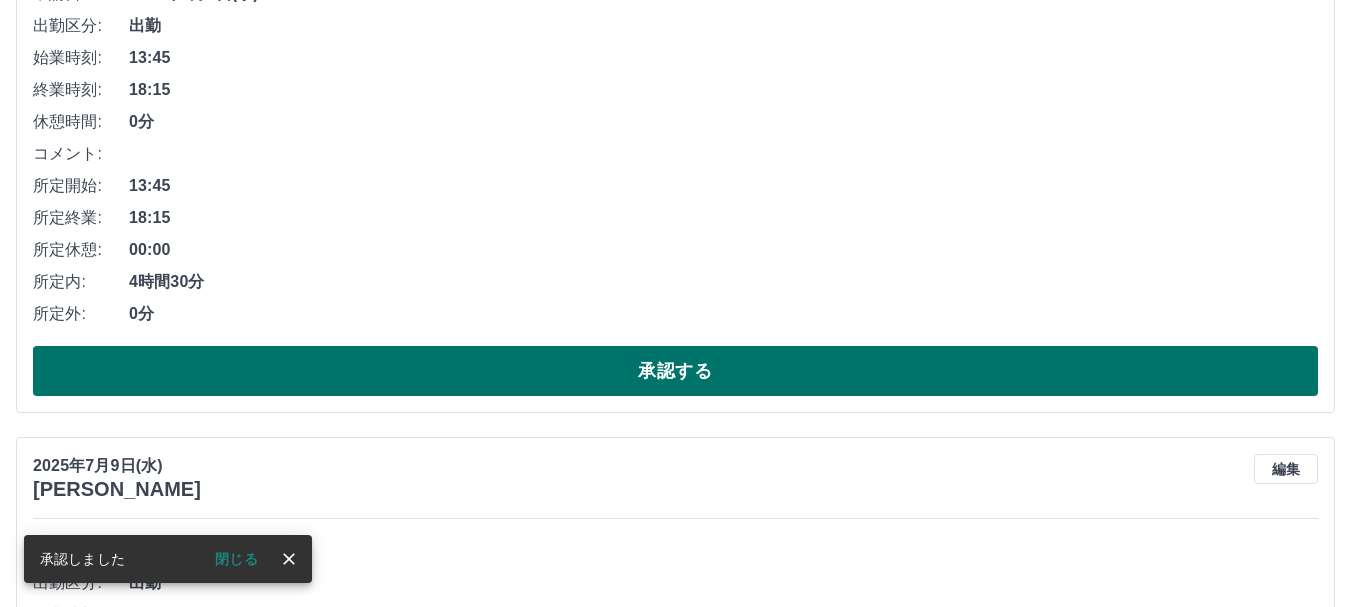 scroll, scrollTop: 816, scrollLeft: 0, axis: vertical 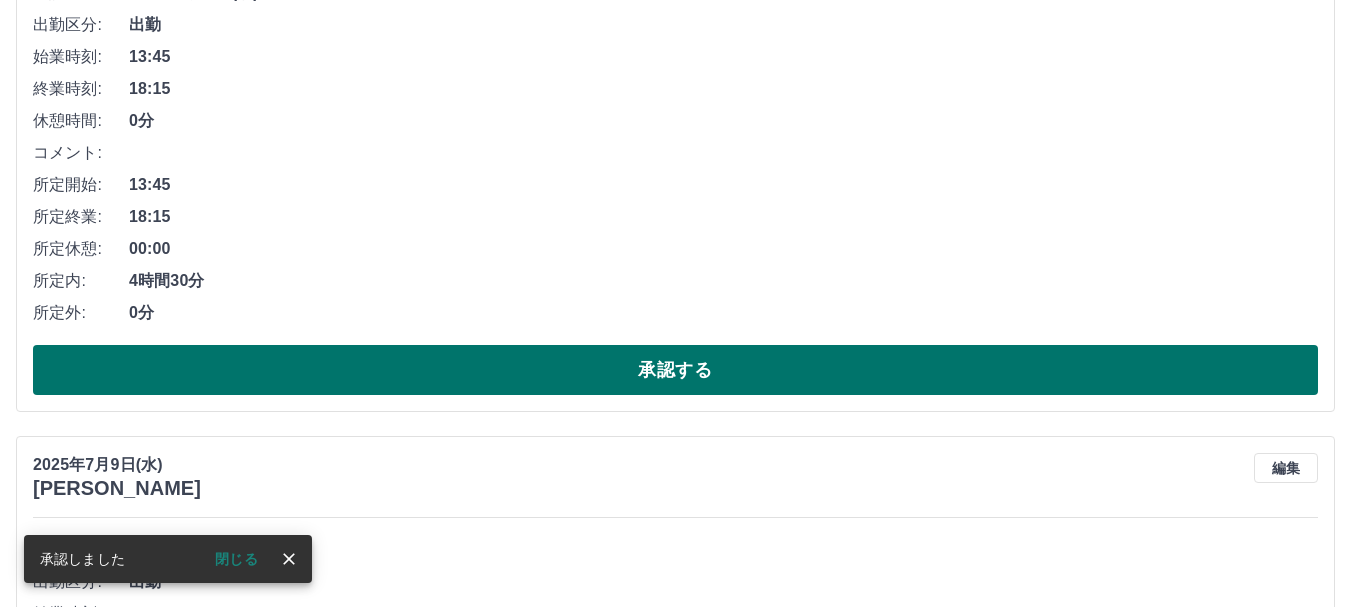 click on "承認する" at bounding box center (675, 370) 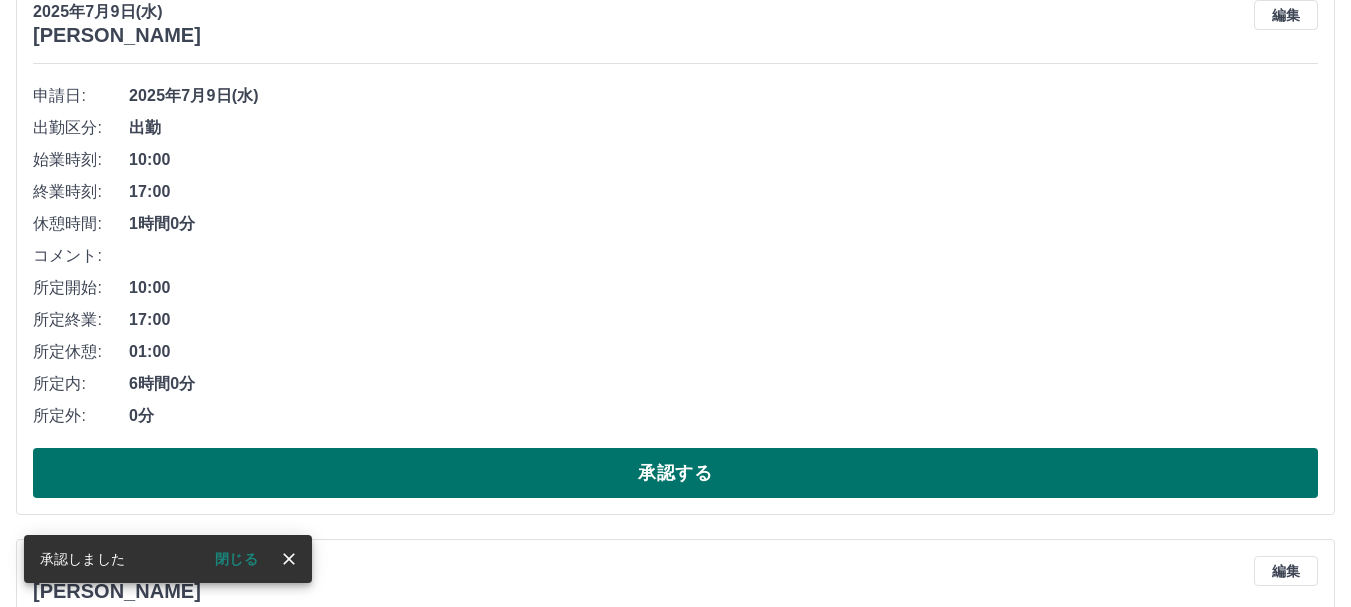 scroll, scrollTop: 760, scrollLeft: 0, axis: vertical 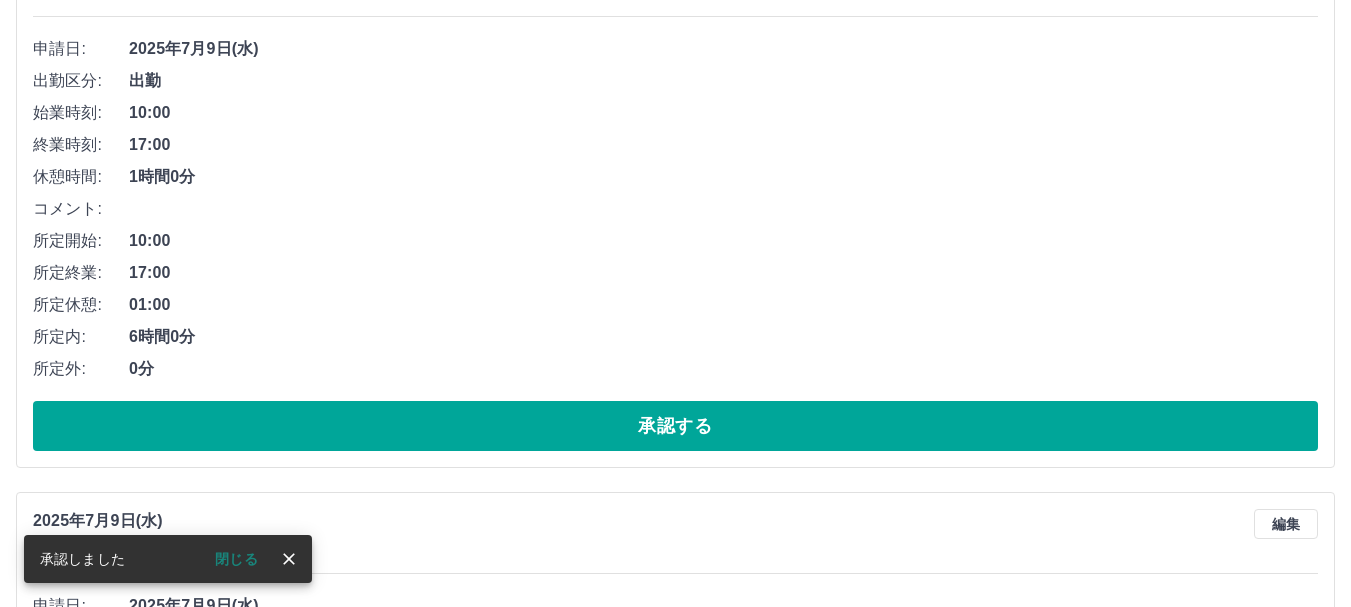 click on "2025年7月9日(水) 宮崎　渚 編集 申請日: 2025年7月9日(水) 出勤区分: 出勤 始業時刻: 10:00 終業時刻: 17:00 休憩時間: 1時間0分 コメント: 所定開始: 10:00 所定終業: 17:00 所定休憩: 01:00 所定内: 6時間0分 所定外: 0分 承認する" at bounding box center (675, 202) 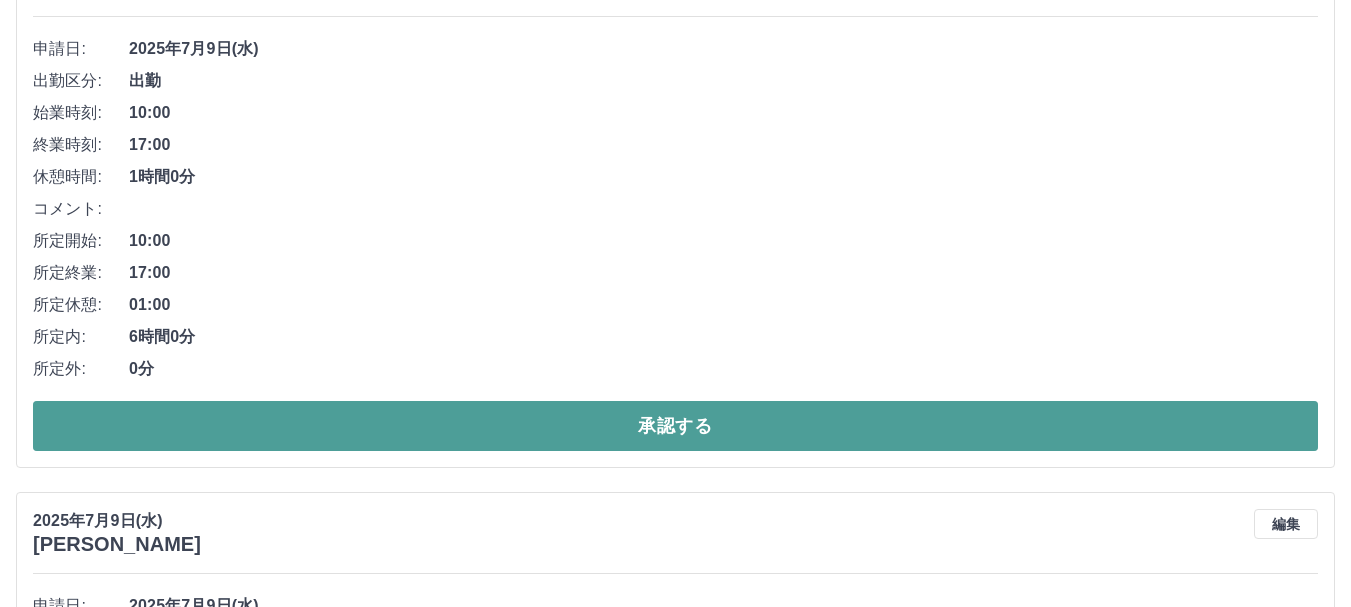 click on "承認する" at bounding box center (675, 426) 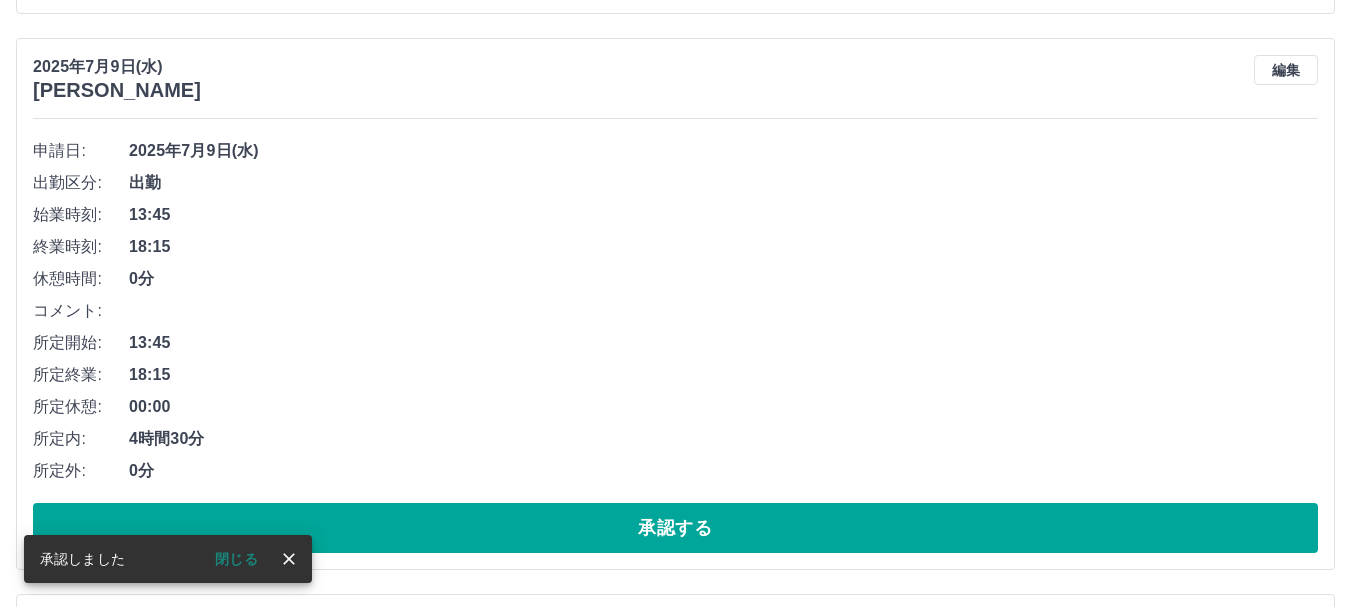 scroll, scrollTop: 804, scrollLeft: 0, axis: vertical 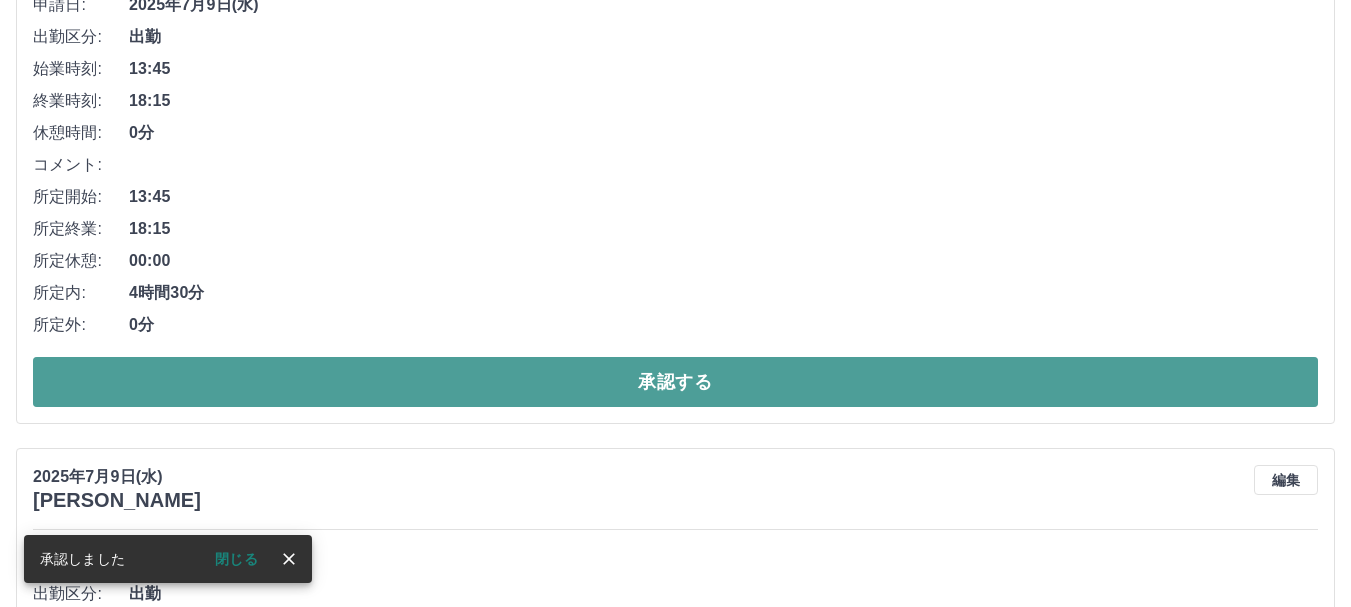 click on "承認する" at bounding box center (675, 382) 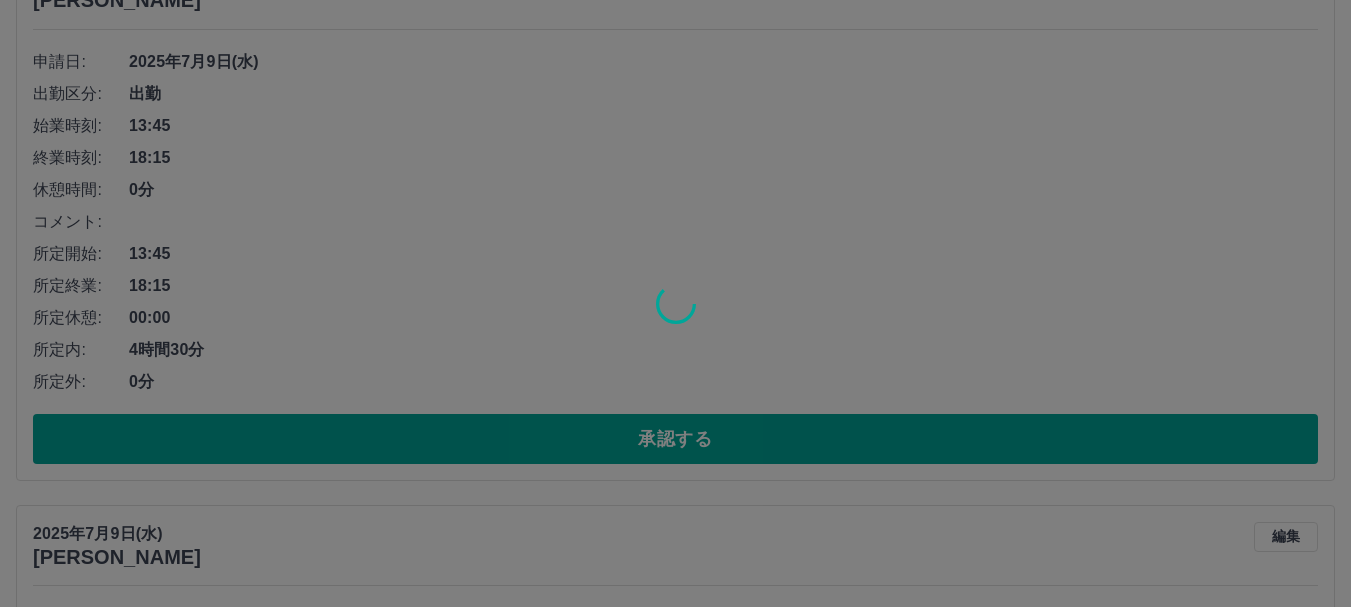 scroll, scrollTop: 748, scrollLeft: 0, axis: vertical 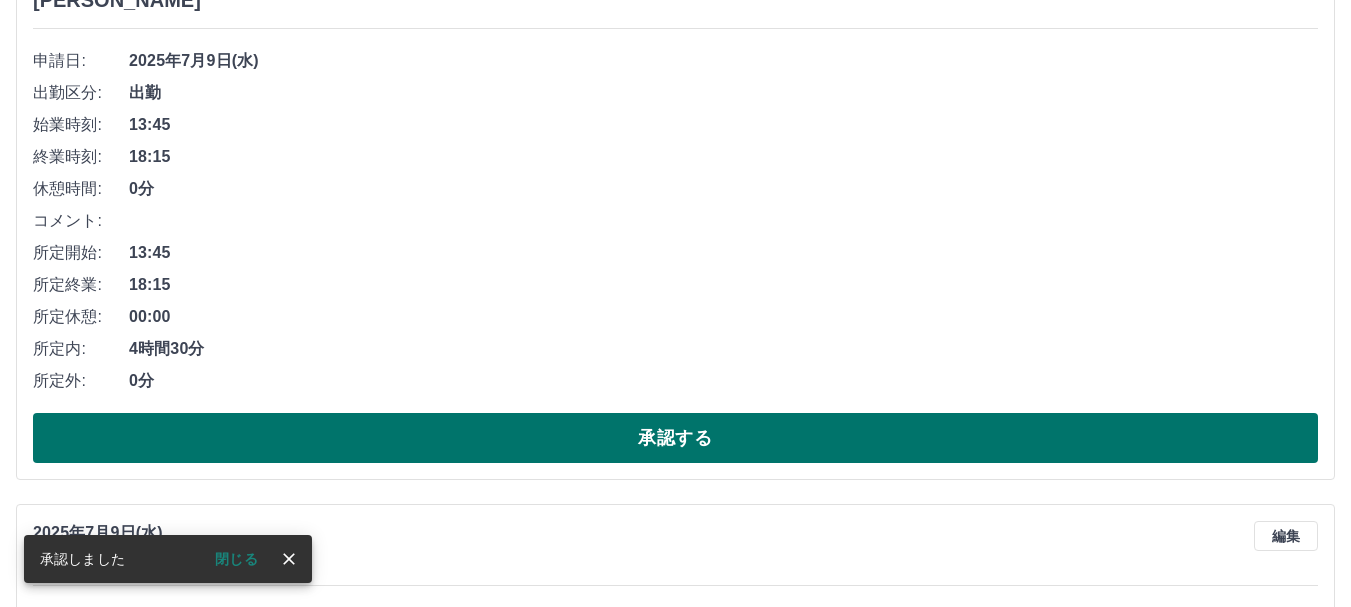 click on "承認する" at bounding box center [675, 438] 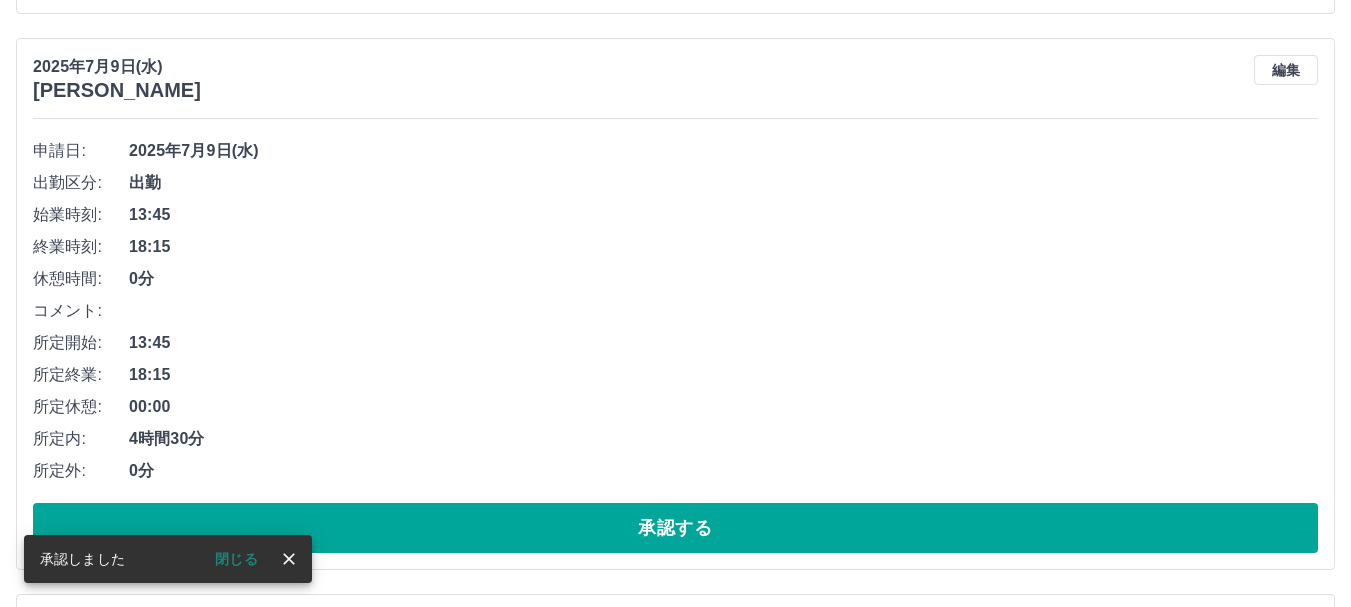 scroll, scrollTop: 992, scrollLeft: 0, axis: vertical 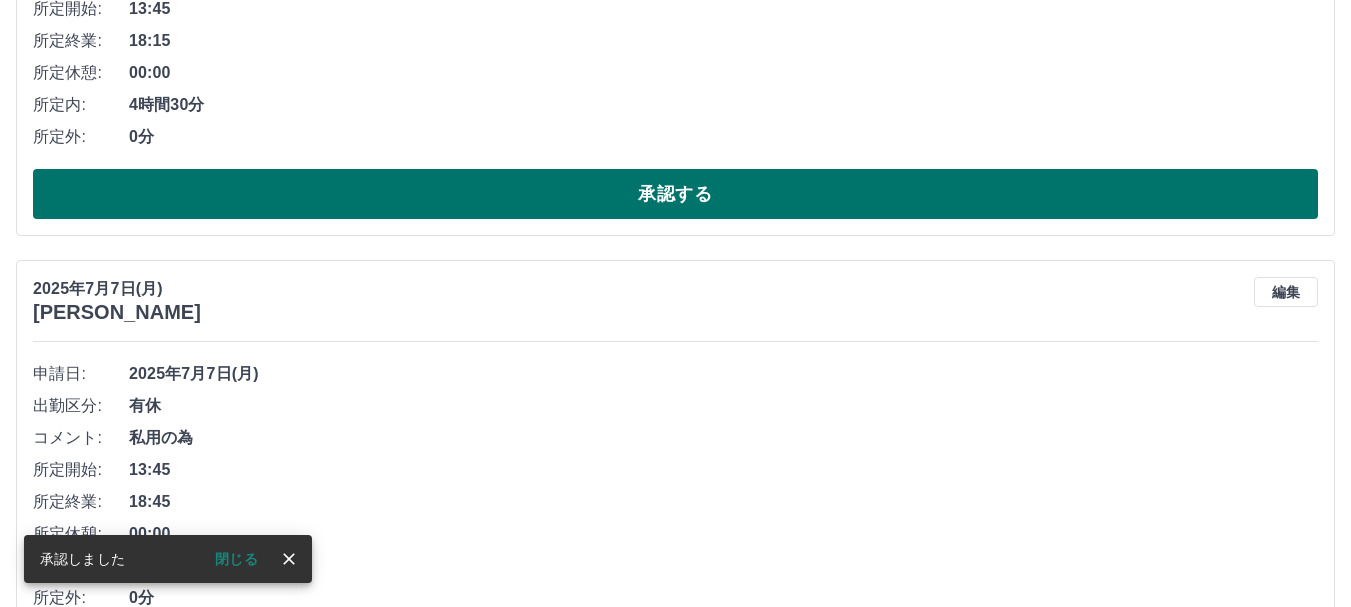click on "承認する" at bounding box center (675, 194) 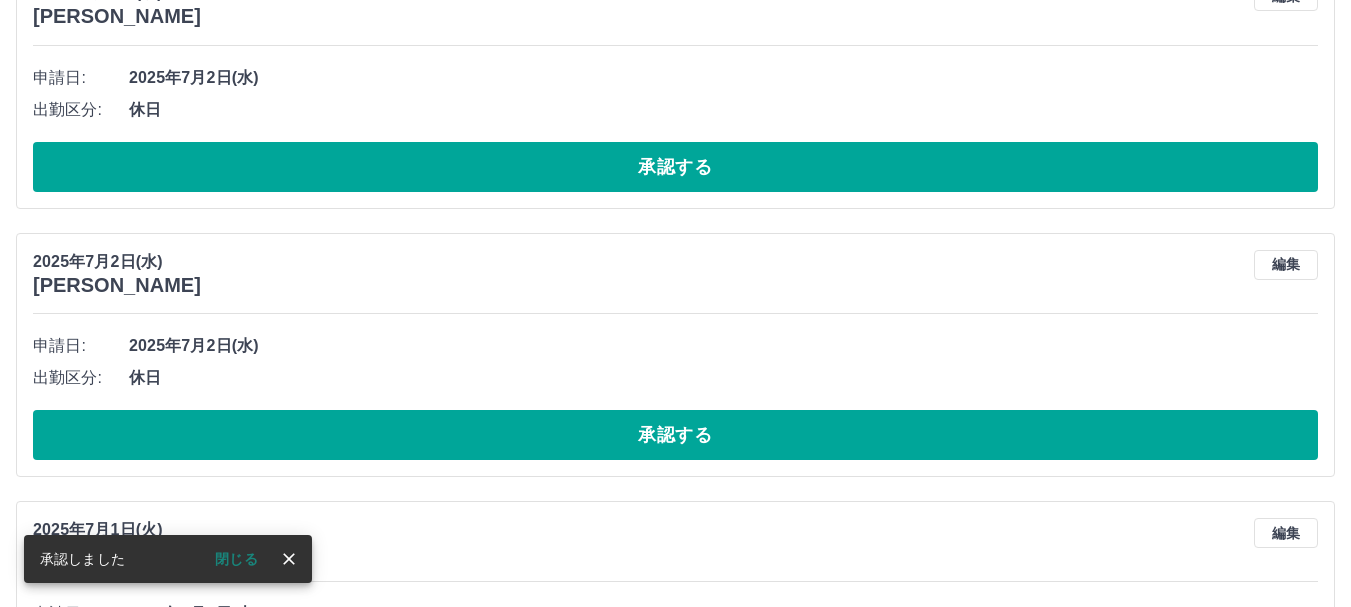 scroll, scrollTop: 636, scrollLeft: 0, axis: vertical 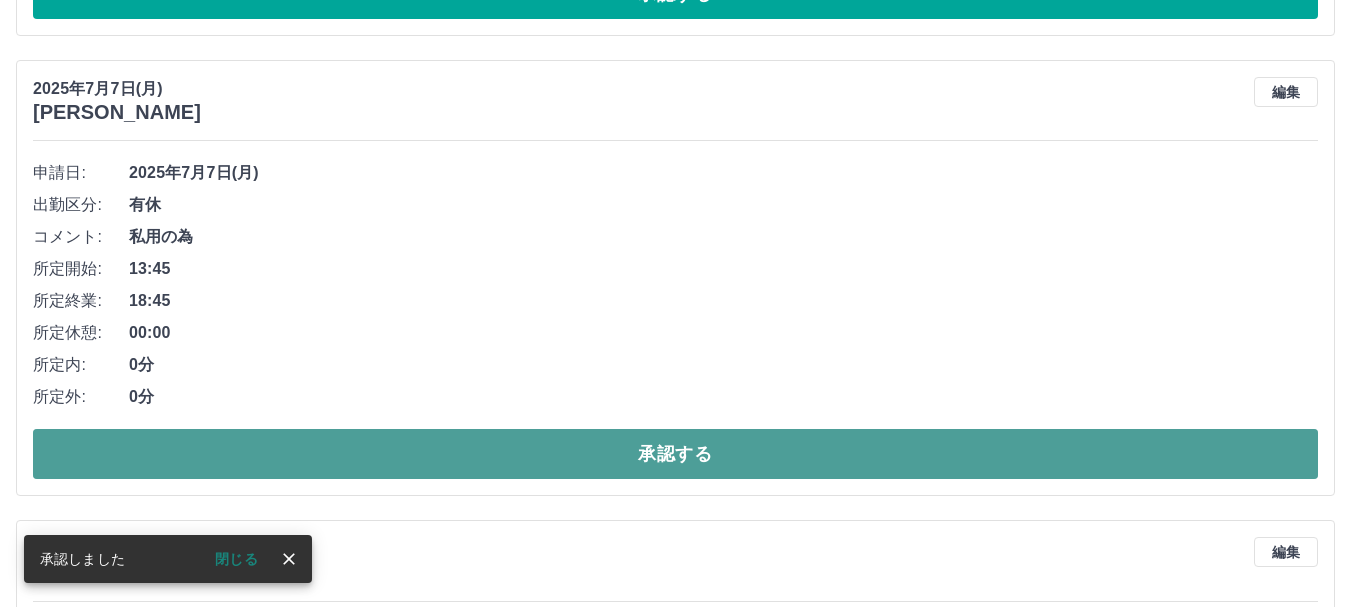 click on "承認する" at bounding box center [675, 454] 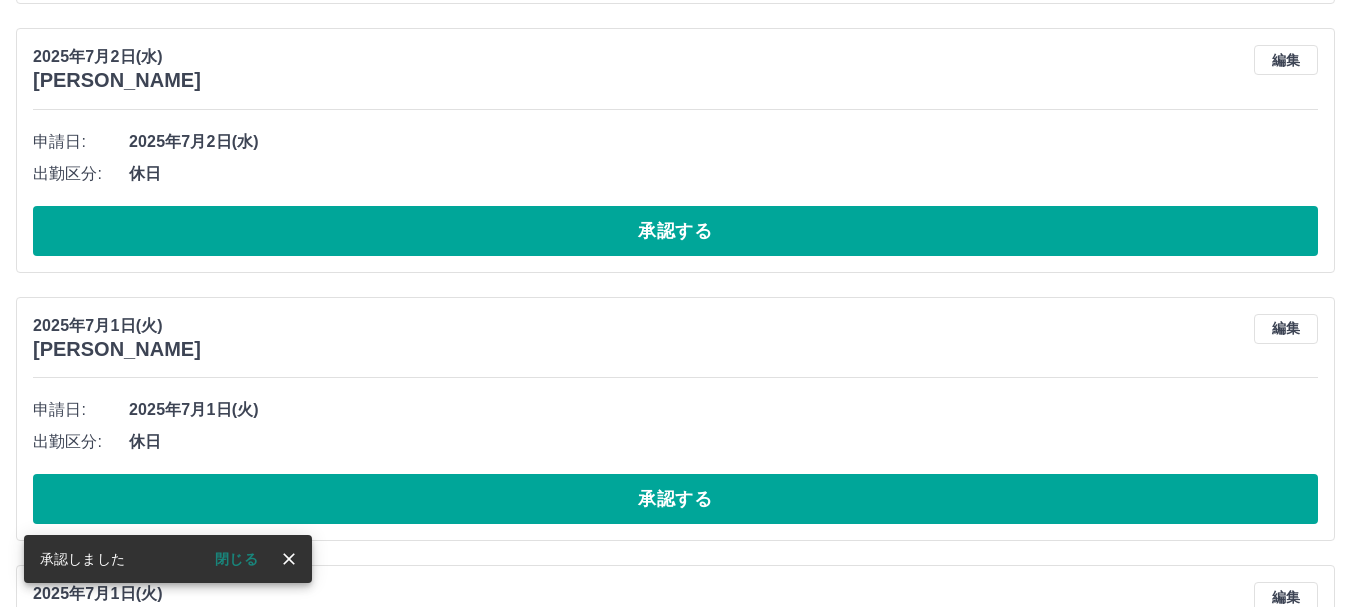 scroll, scrollTop: 476, scrollLeft: 0, axis: vertical 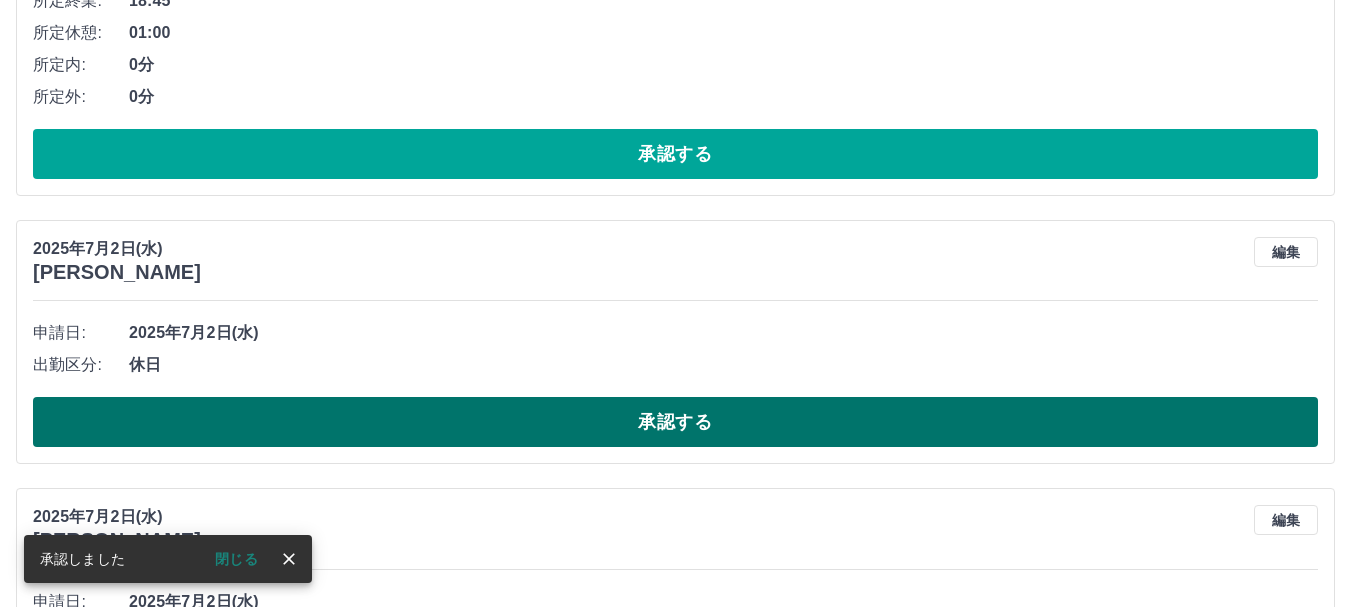 click on "承認する" at bounding box center (675, 422) 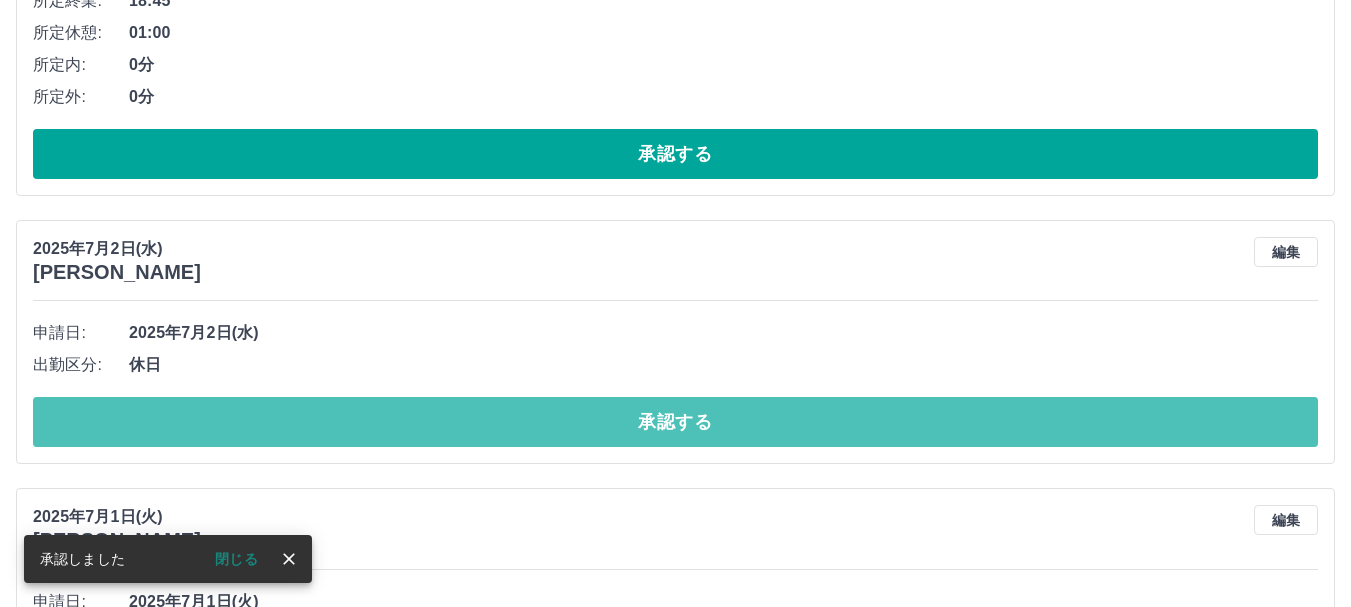 click on "承認する" at bounding box center (675, 422) 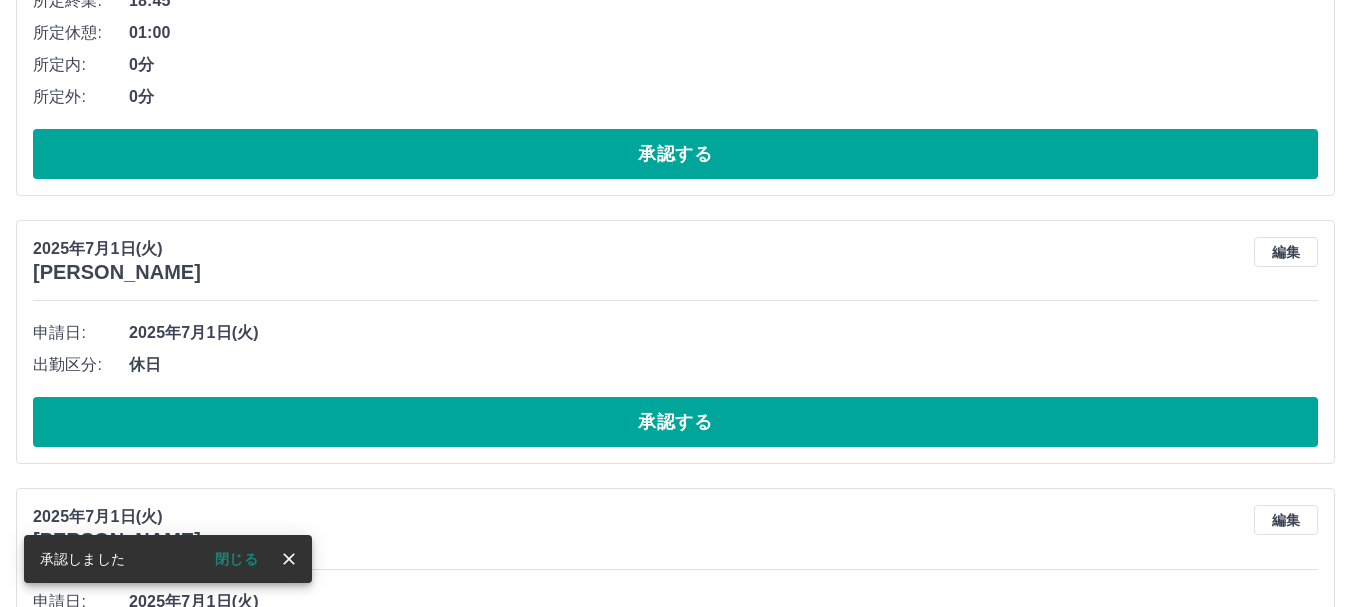 click on "承認する" at bounding box center (675, 422) 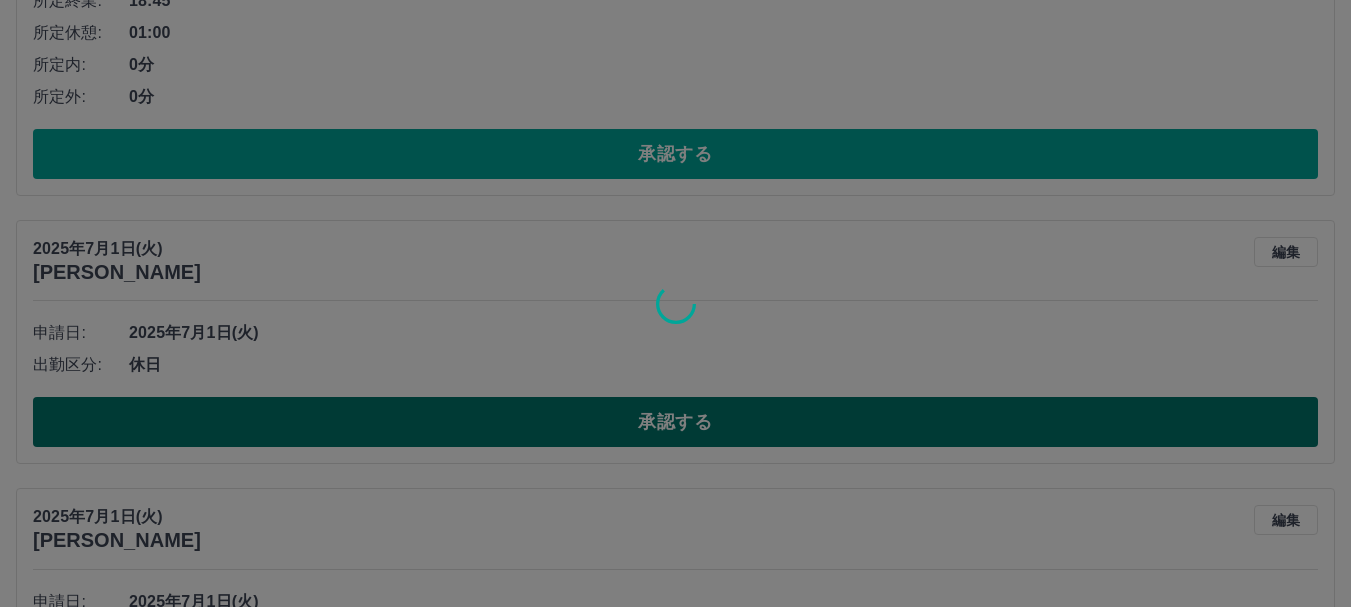 scroll, scrollTop: 359, scrollLeft: 0, axis: vertical 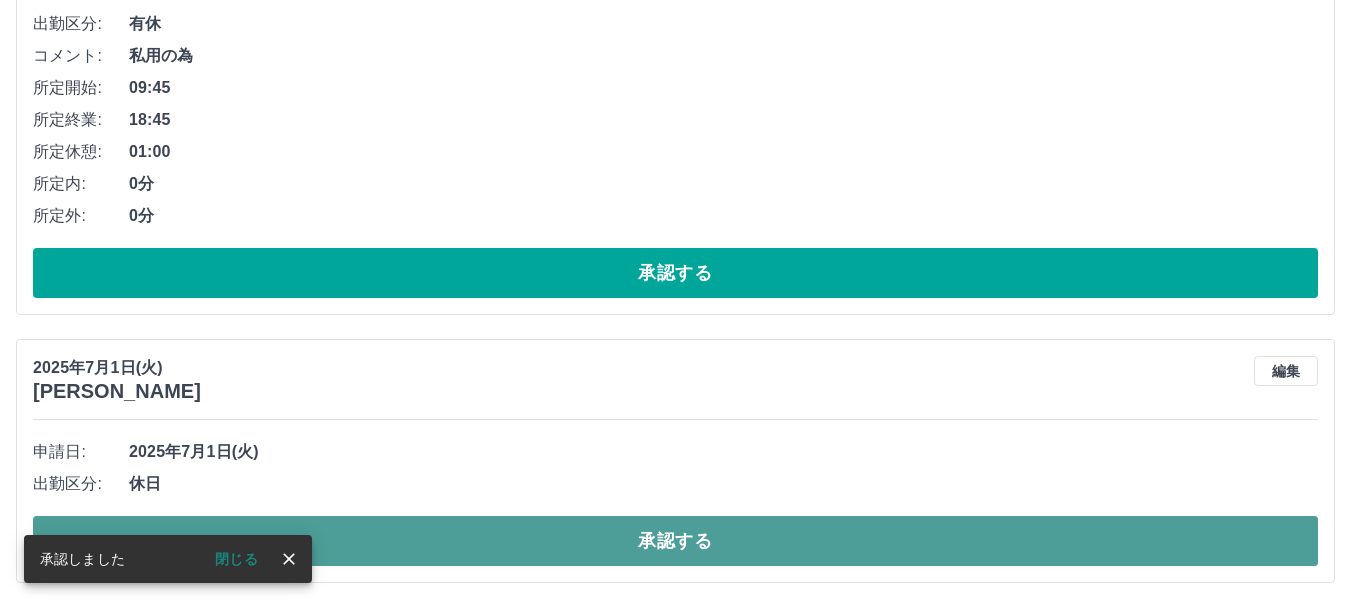 click on "承認する" at bounding box center (675, 541) 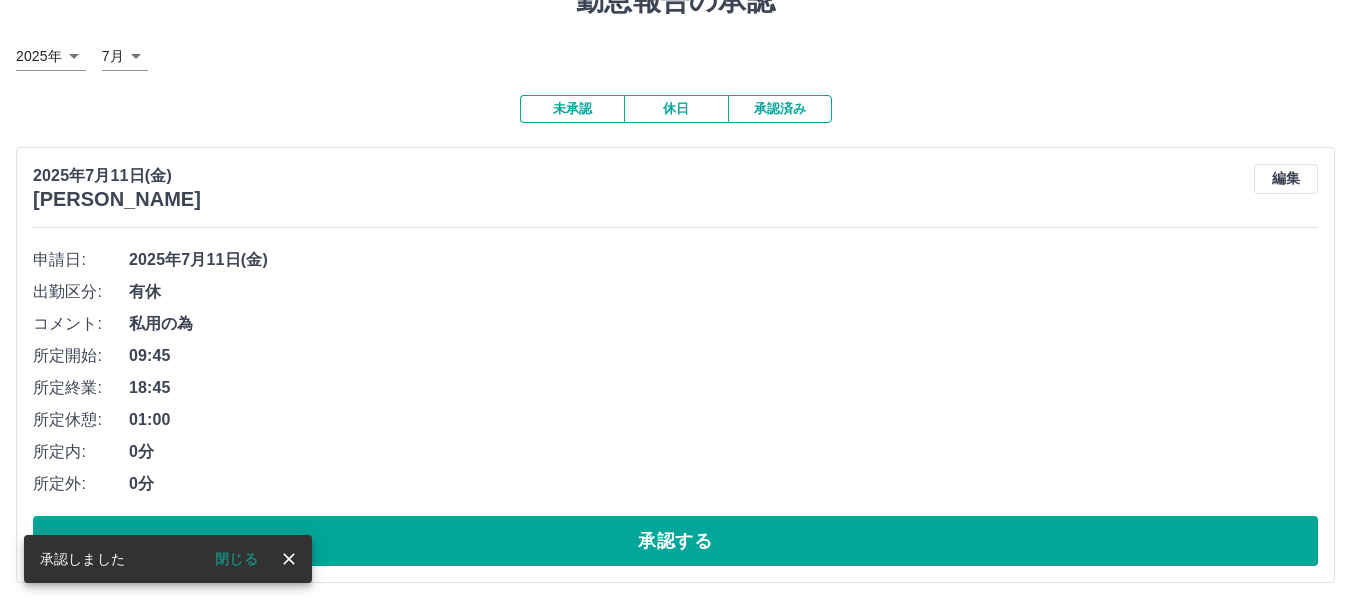 scroll, scrollTop: 91, scrollLeft: 0, axis: vertical 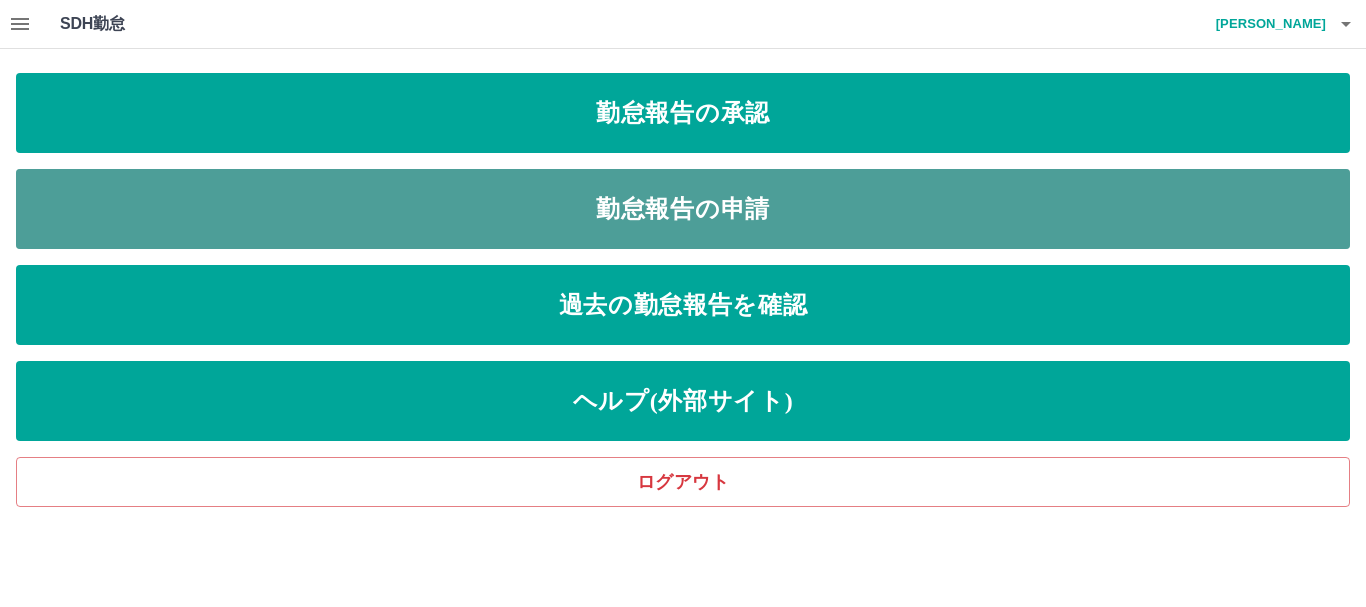 click on "勤怠報告の申請" at bounding box center [683, 209] 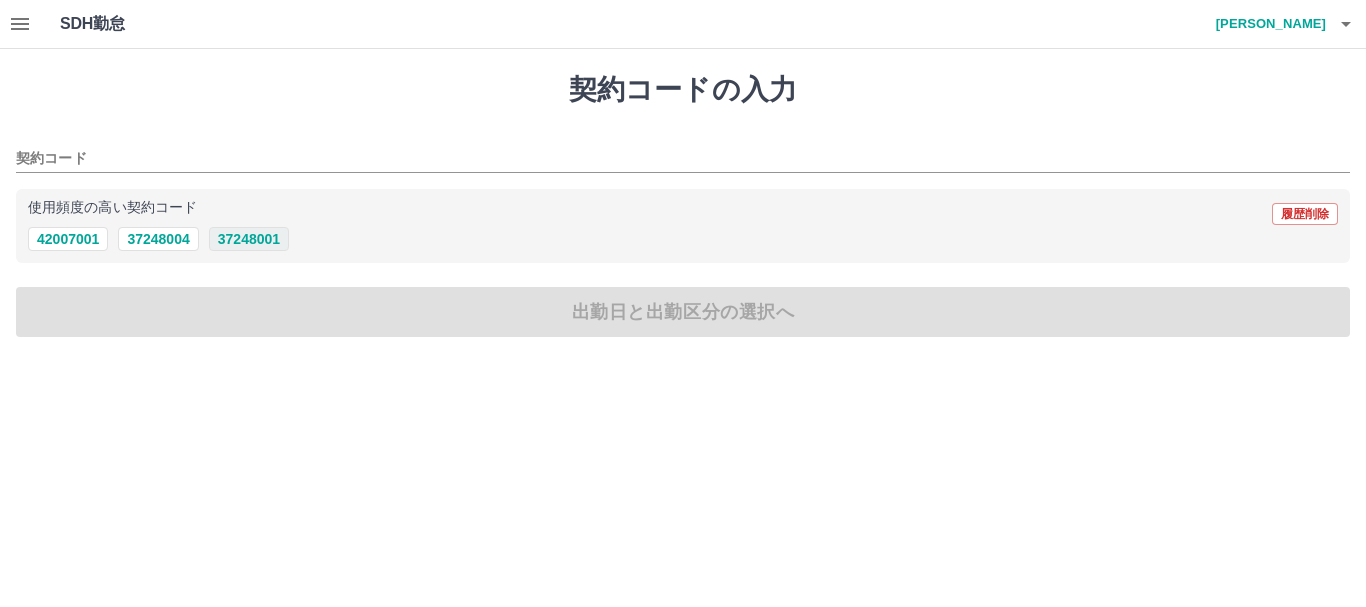 click on "37248001" at bounding box center [249, 239] 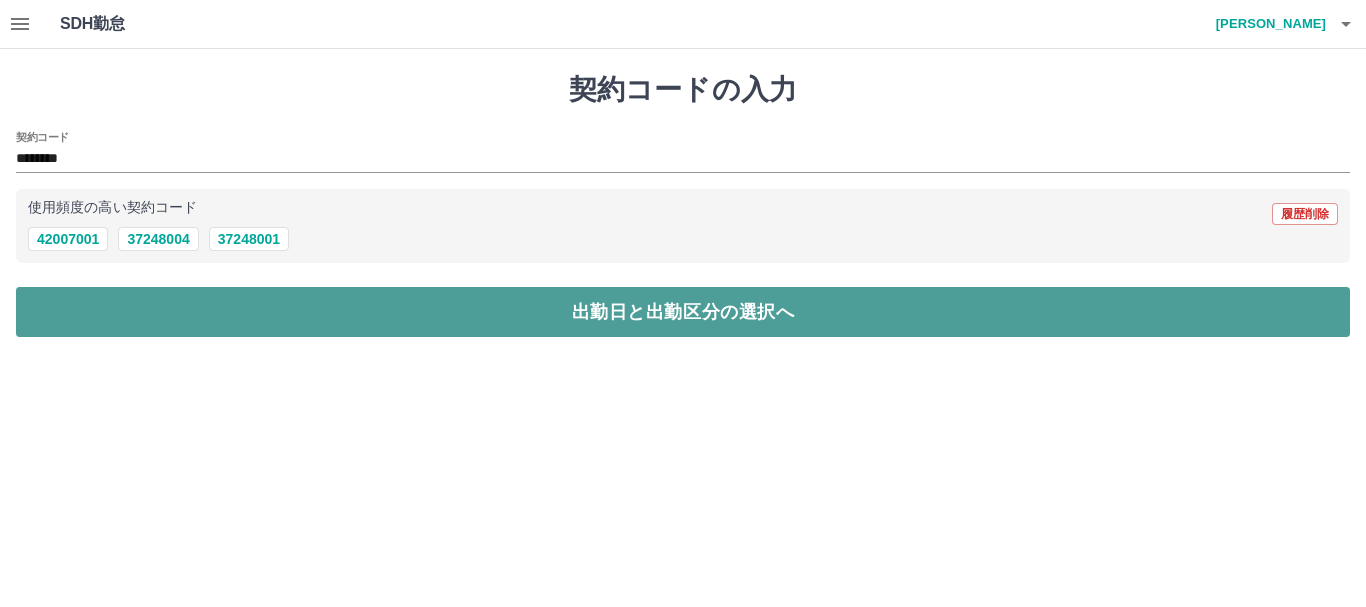 click on "出勤日と出勤区分の選択へ" at bounding box center (683, 312) 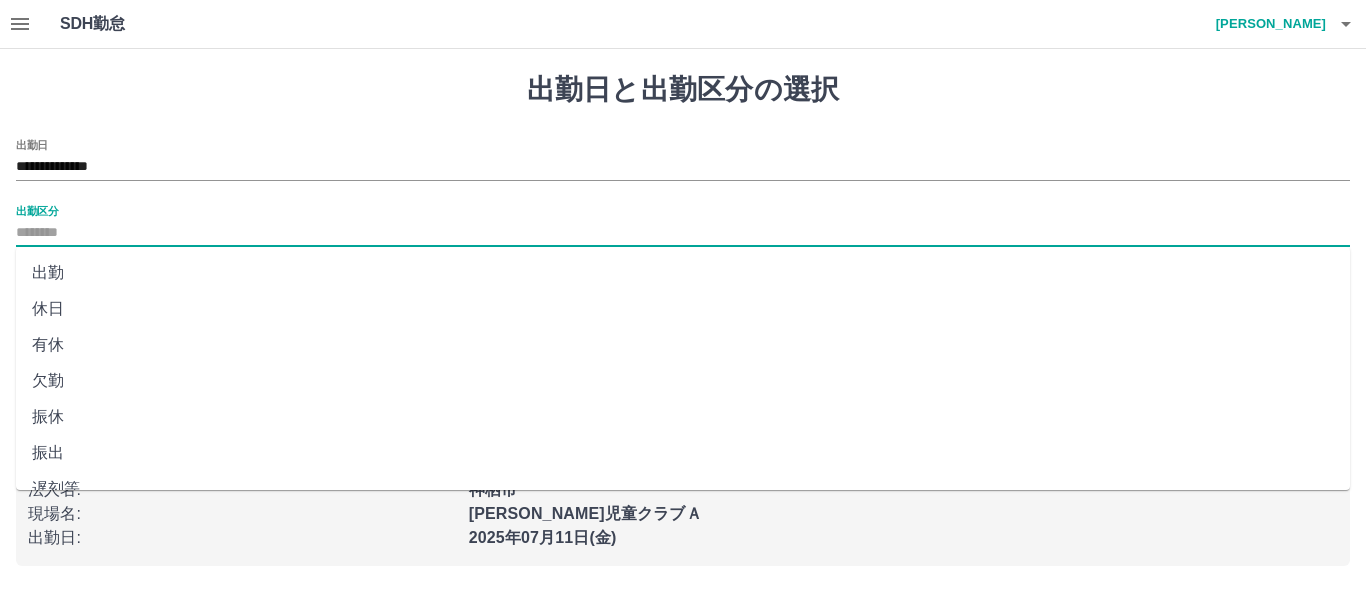 click on "出勤区分" at bounding box center (683, 233) 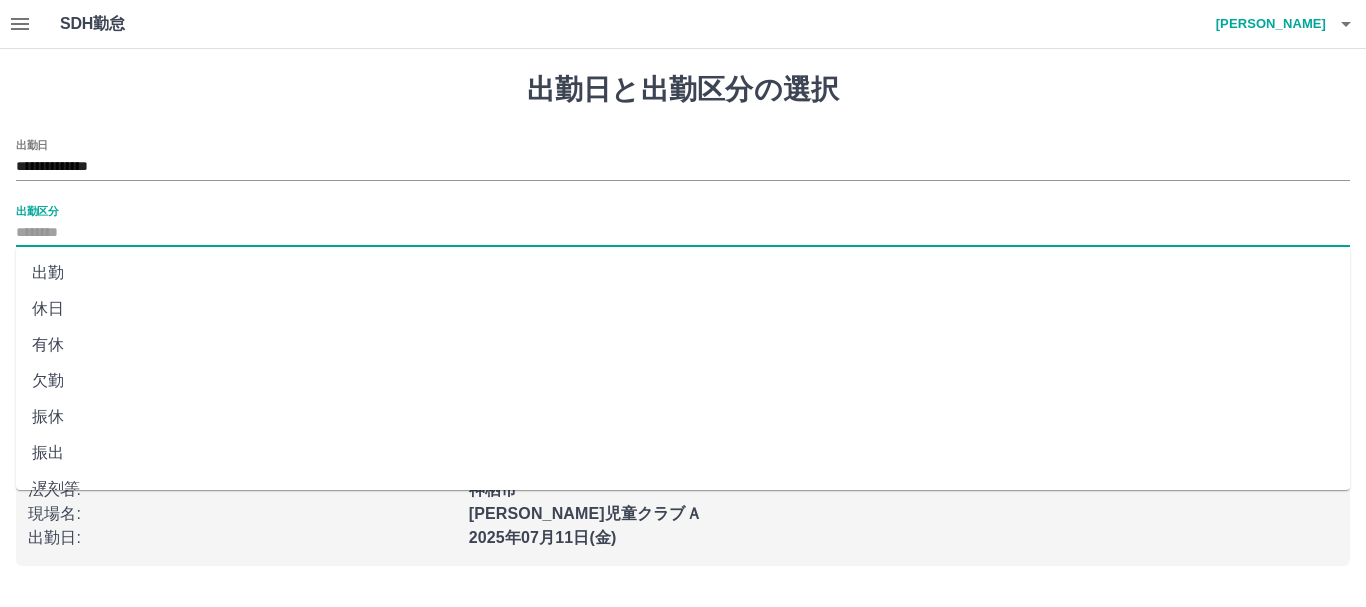 click on "出勤" at bounding box center (683, 273) 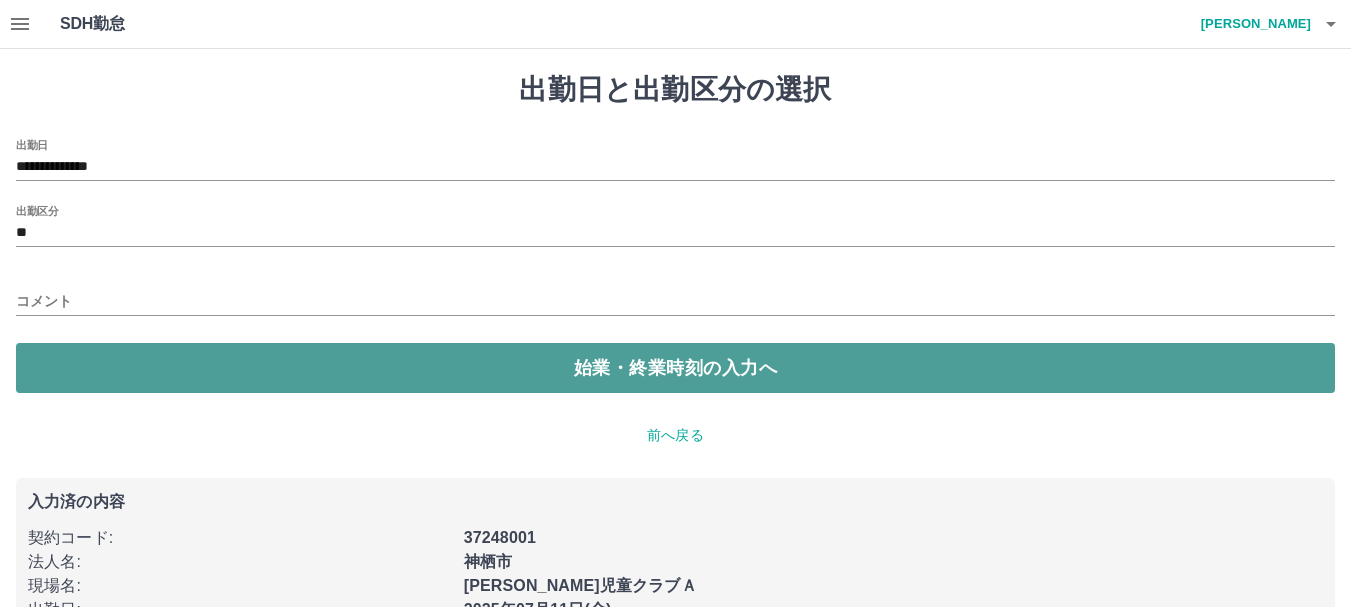 click on "始業・終業時刻の入力へ" at bounding box center (675, 368) 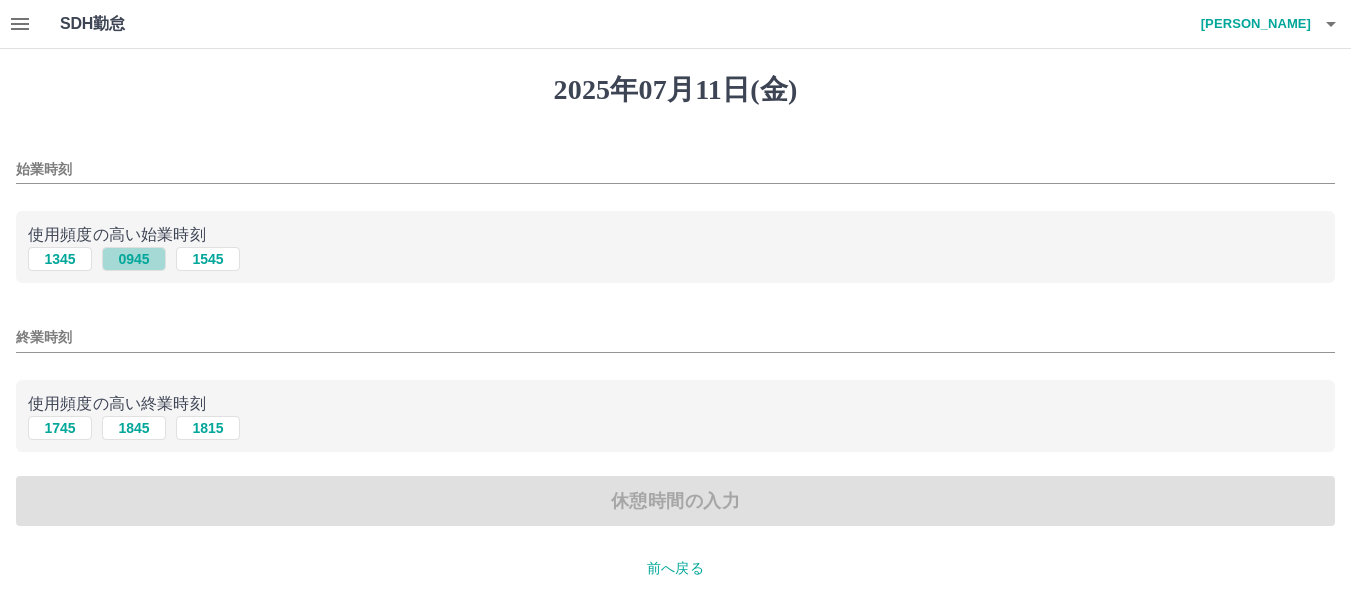 click on "0945" at bounding box center (134, 259) 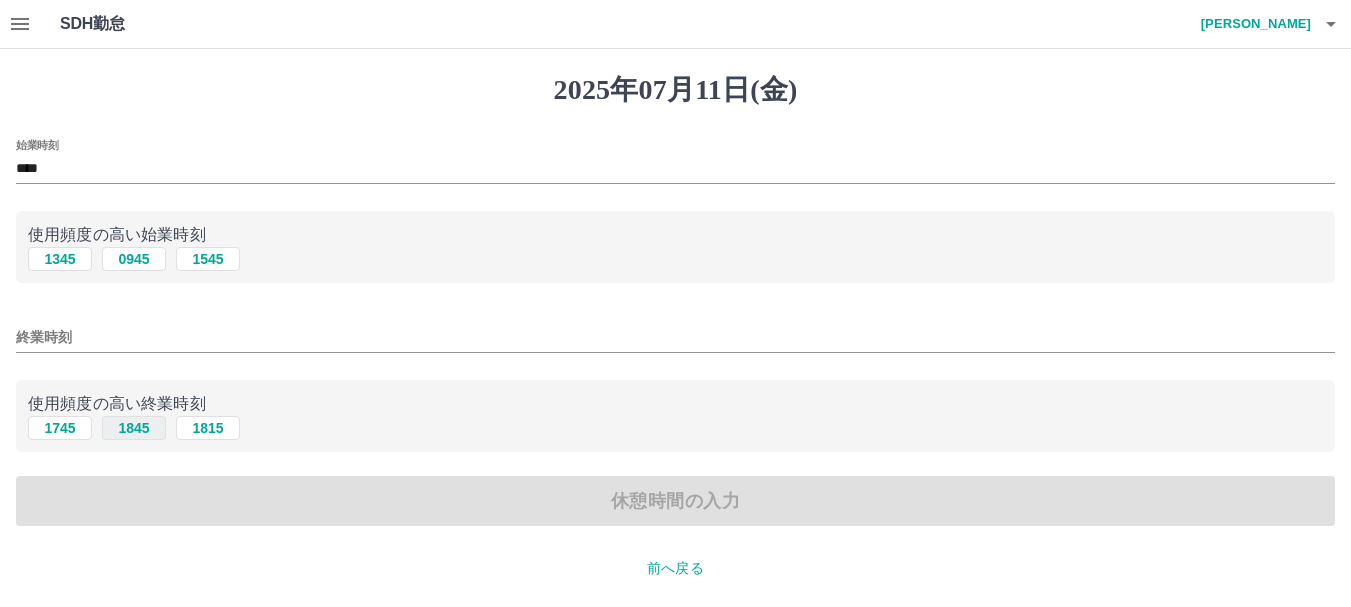 click on "1845" at bounding box center [134, 428] 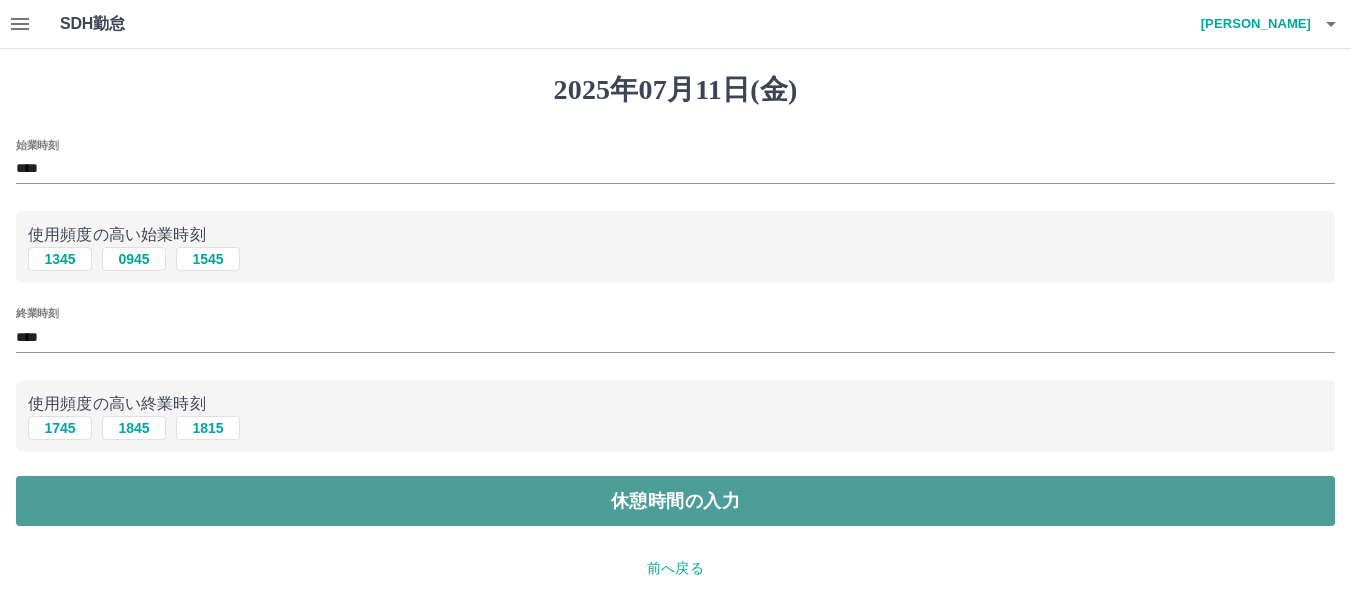 click on "休憩時間の入力" at bounding box center [675, 501] 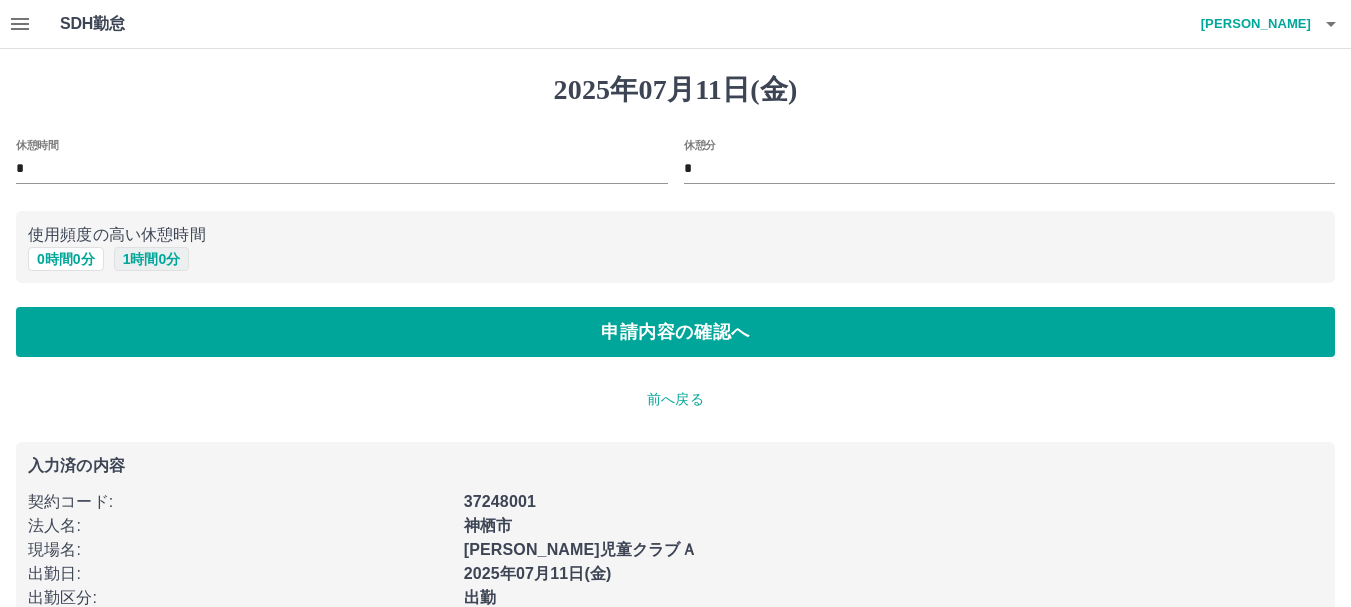 click on "1 時間 0 分" at bounding box center (152, 259) 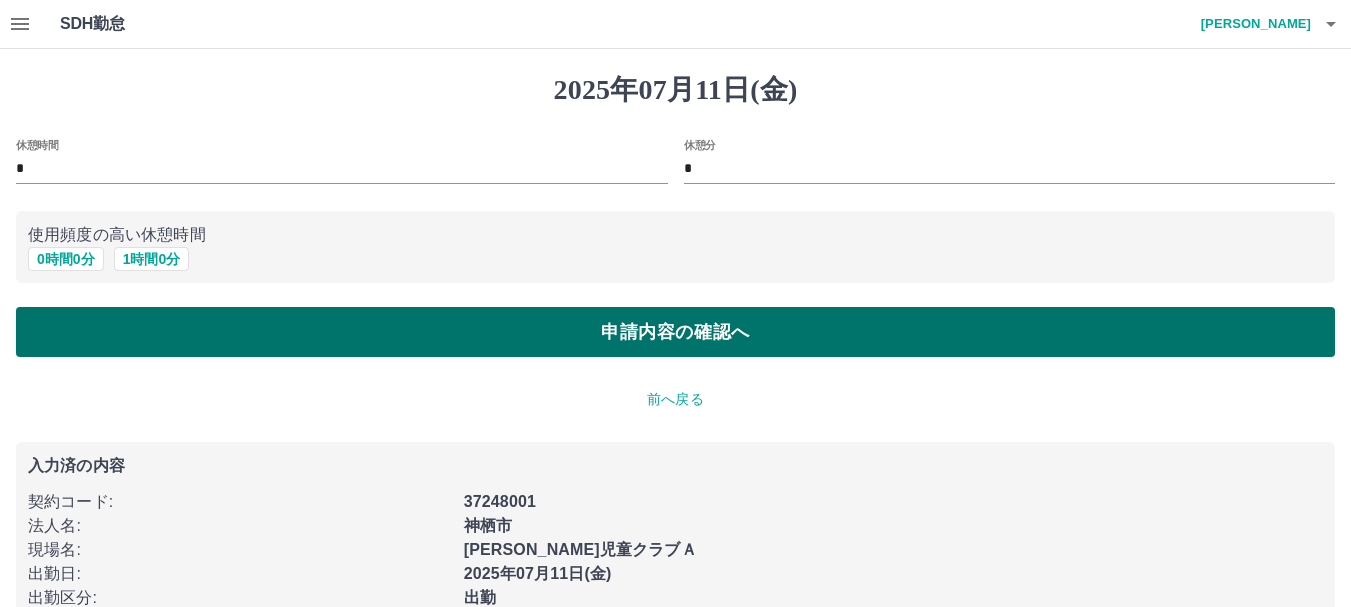 drag, startPoint x: 220, startPoint y: 331, endPoint x: 239, endPoint y: 334, distance: 19.235384 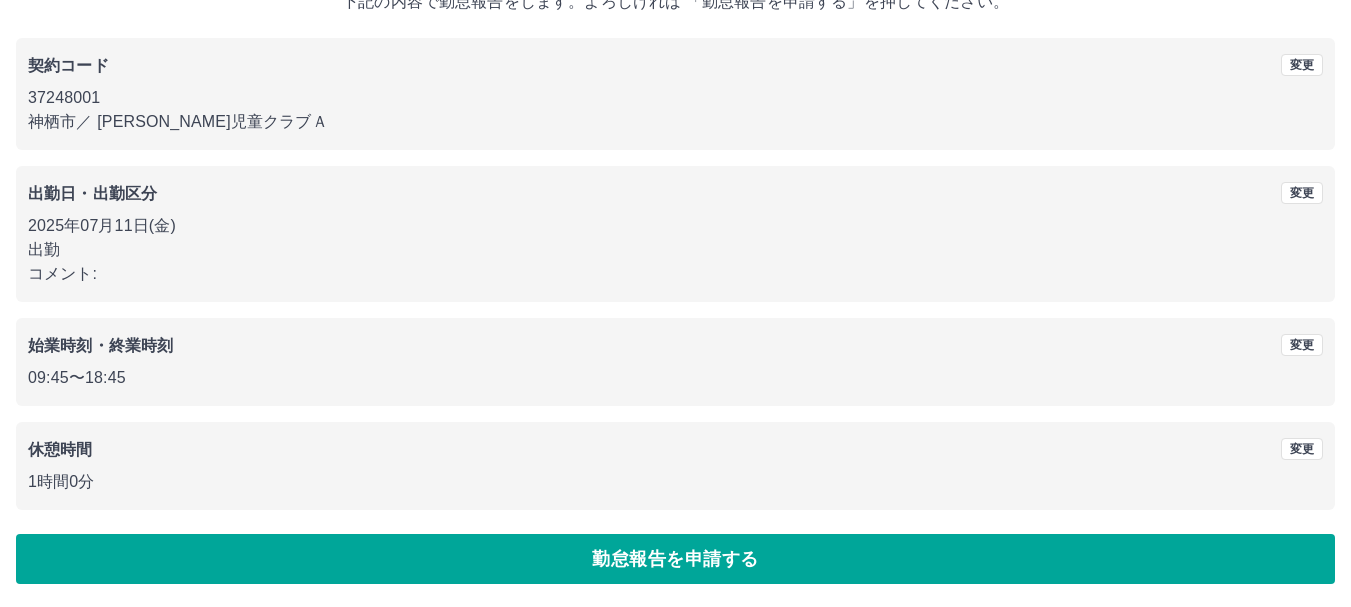 scroll, scrollTop: 142, scrollLeft: 0, axis: vertical 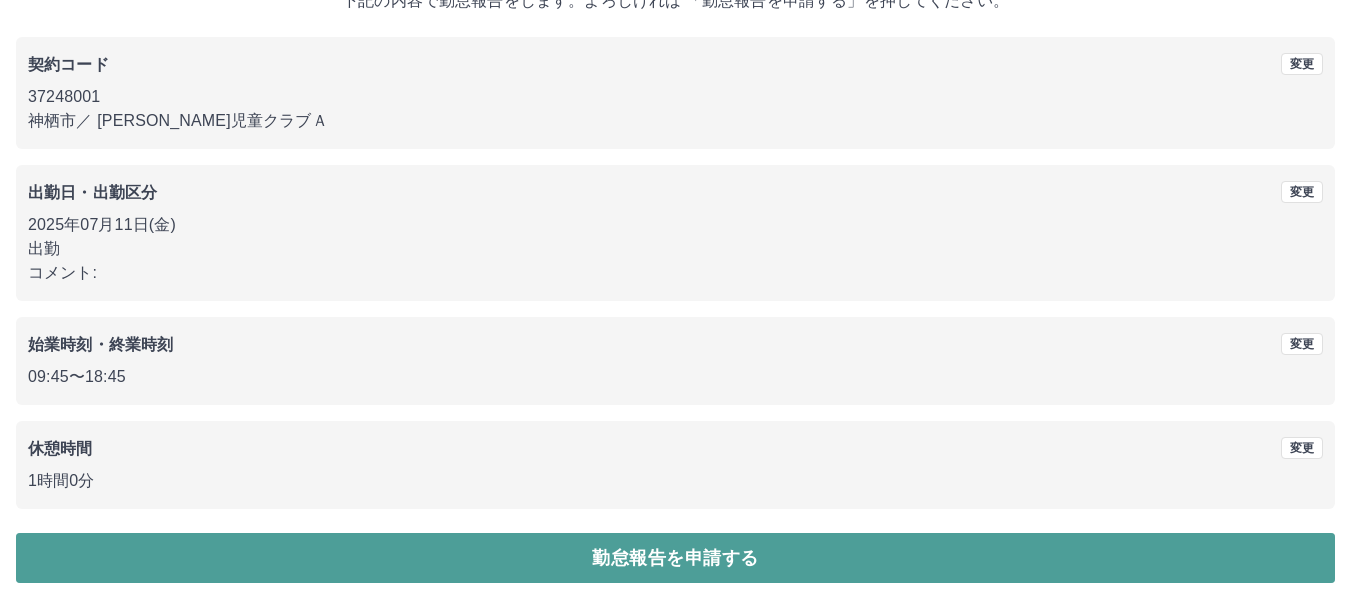 click on "勤怠報告を申請する" at bounding box center [675, 558] 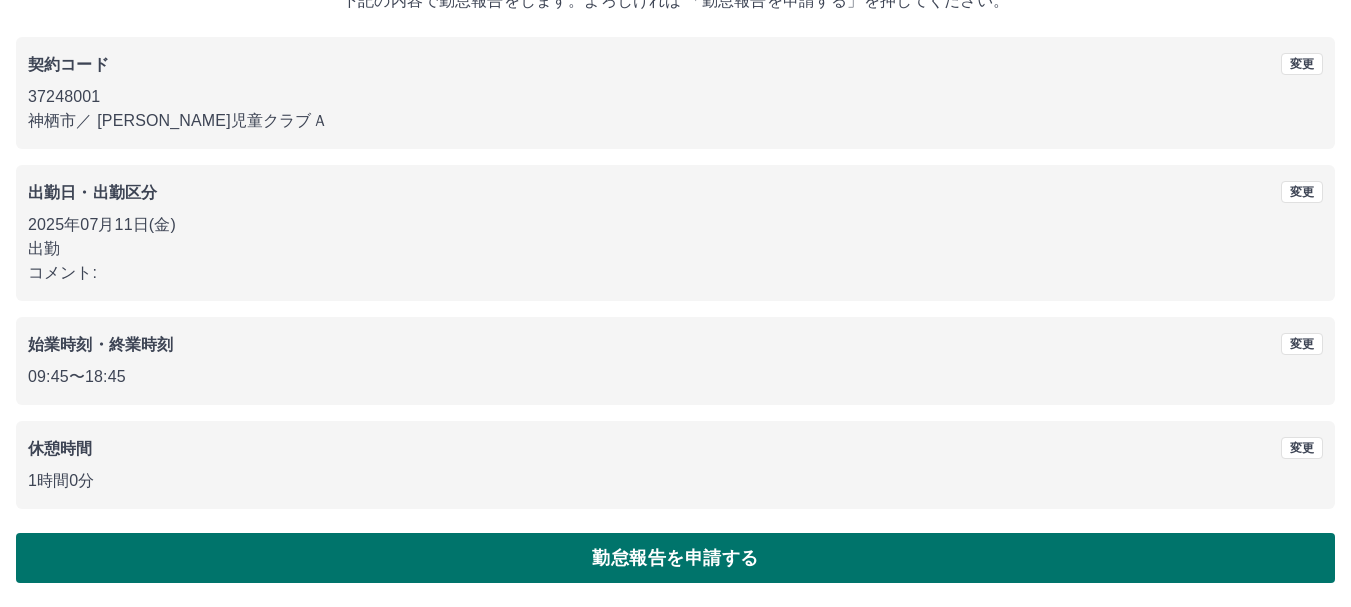 scroll, scrollTop: 0, scrollLeft: 0, axis: both 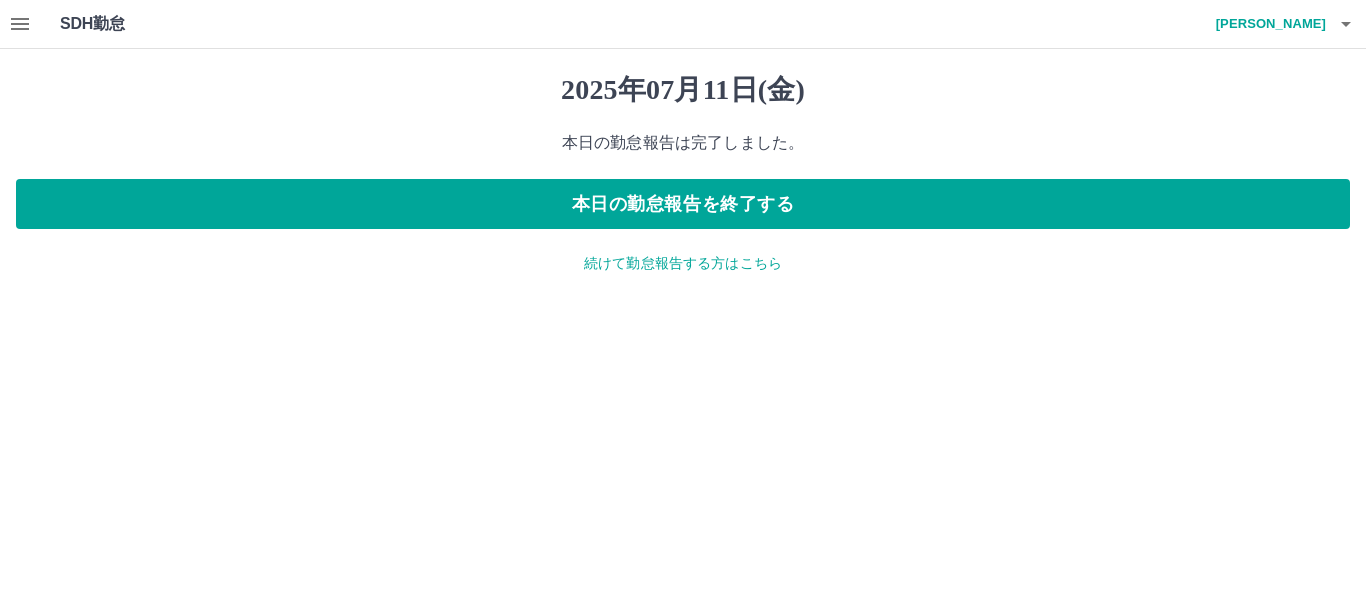 click on "続けて勤怠報告する方はこちら" at bounding box center [683, 263] 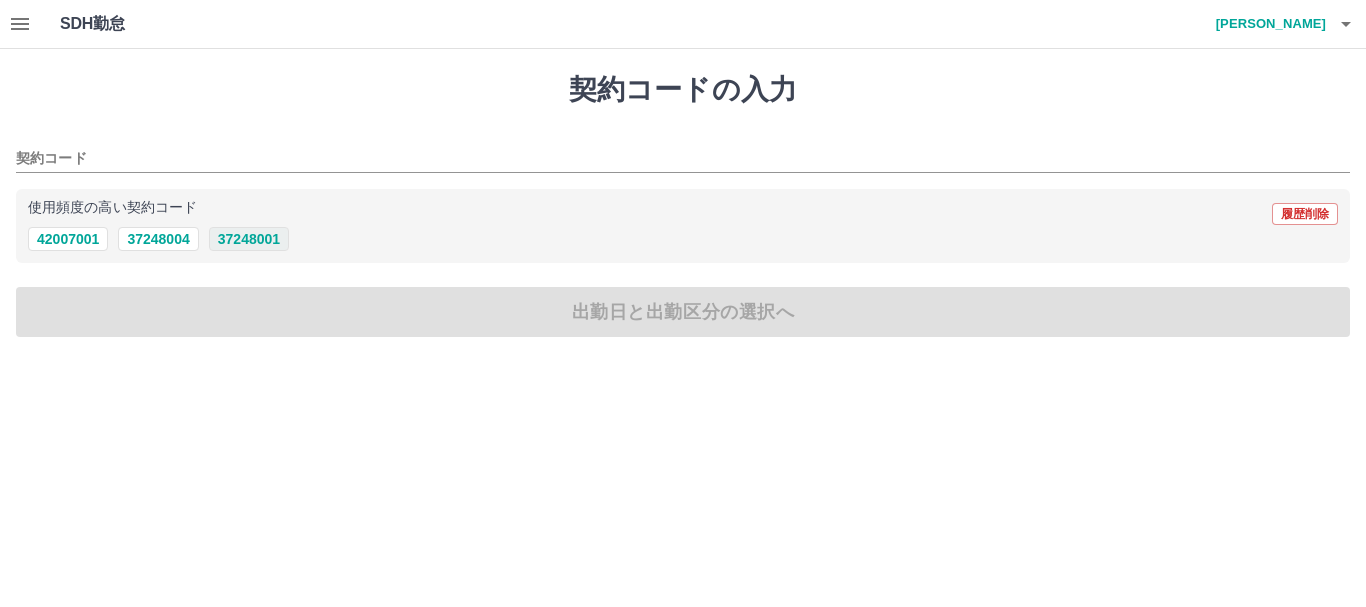 click on "37248001" at bounding box center (249, 239) 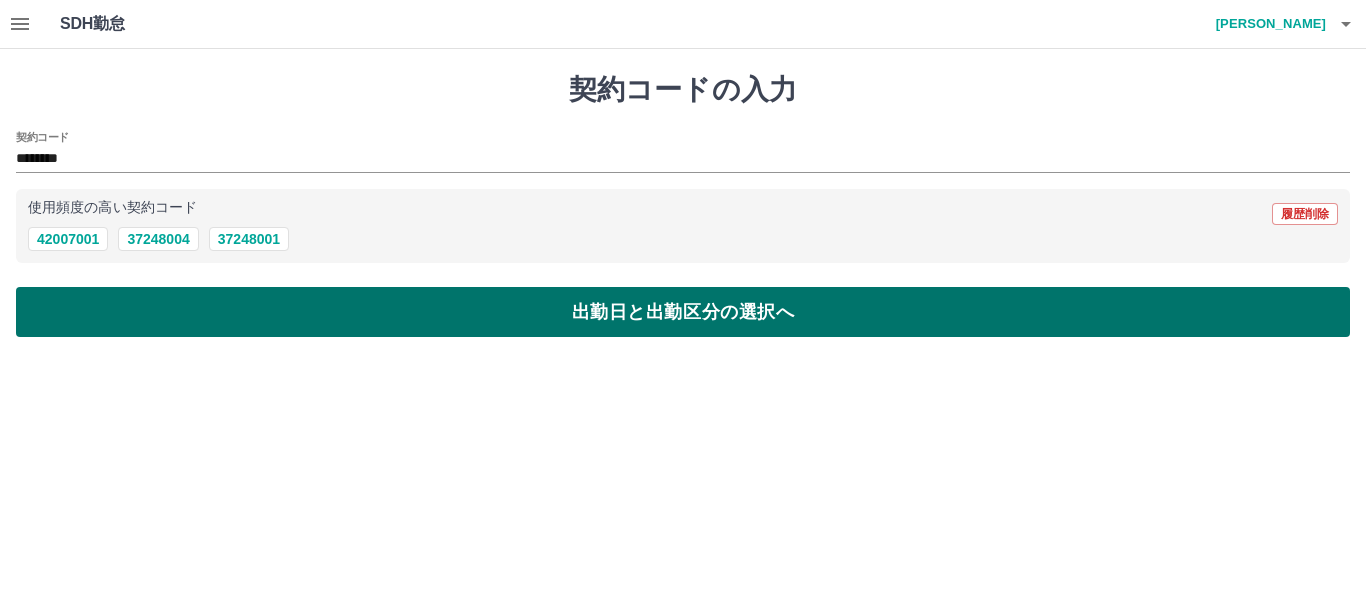 click on "出勤日と出勤区分の選択へ" at bounding box center [683, 312] 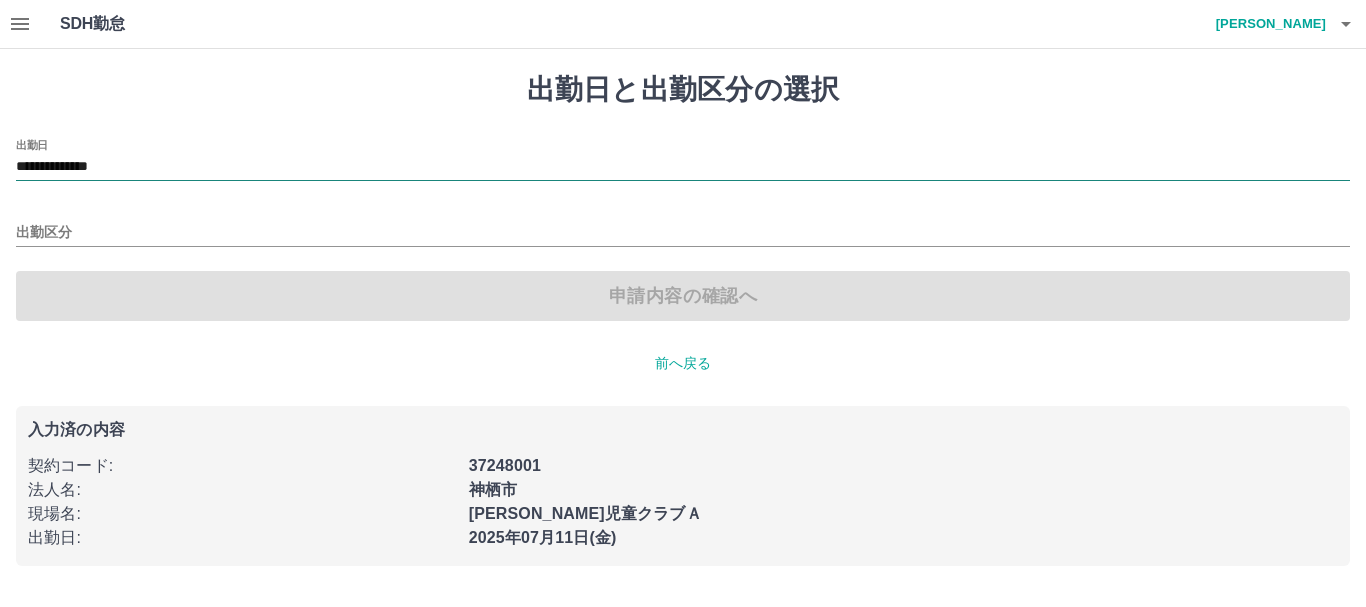 click on "**********" at bounding box center (683, 167) 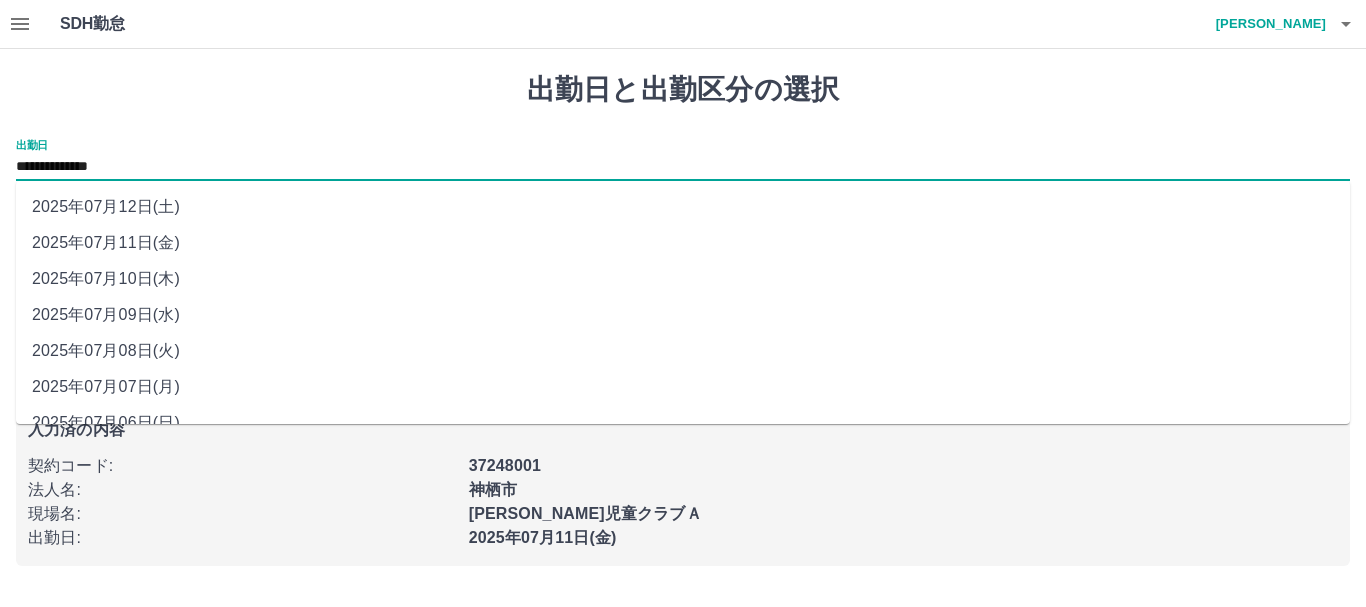 click on "2025年07月10日(木)" at bounding box center (683, 279) 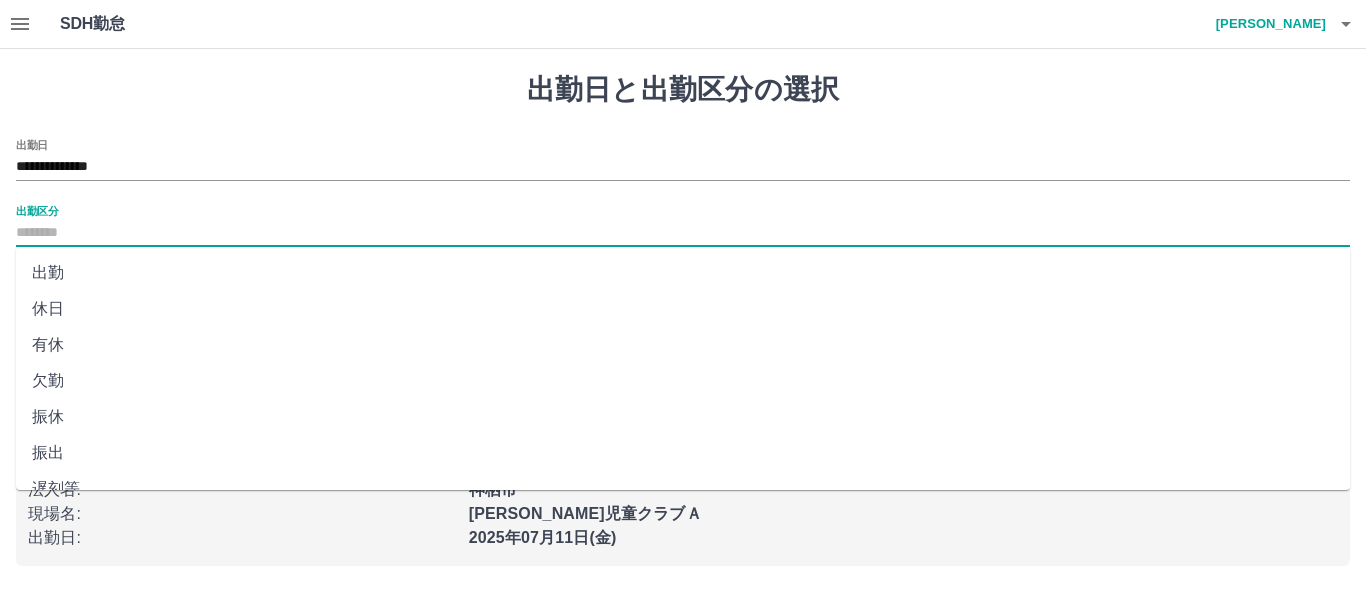 click on "出勤区分" at bounding box center (683, 233) 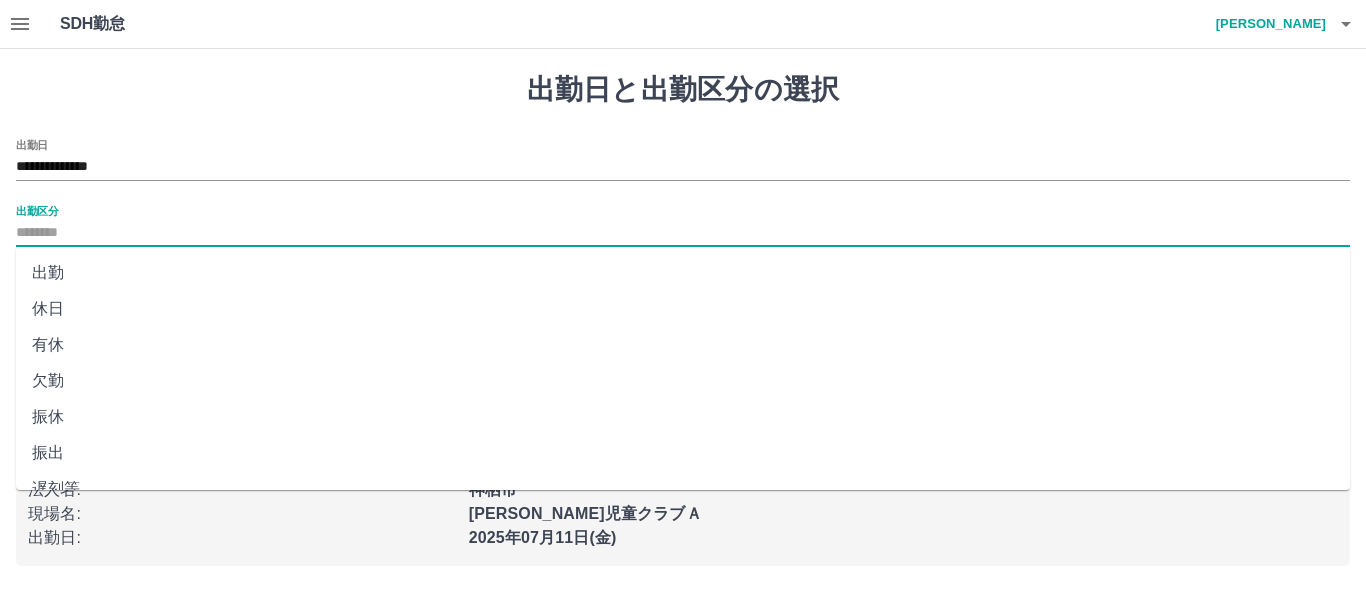 click on "出勤" at bounding box center [683, 273] 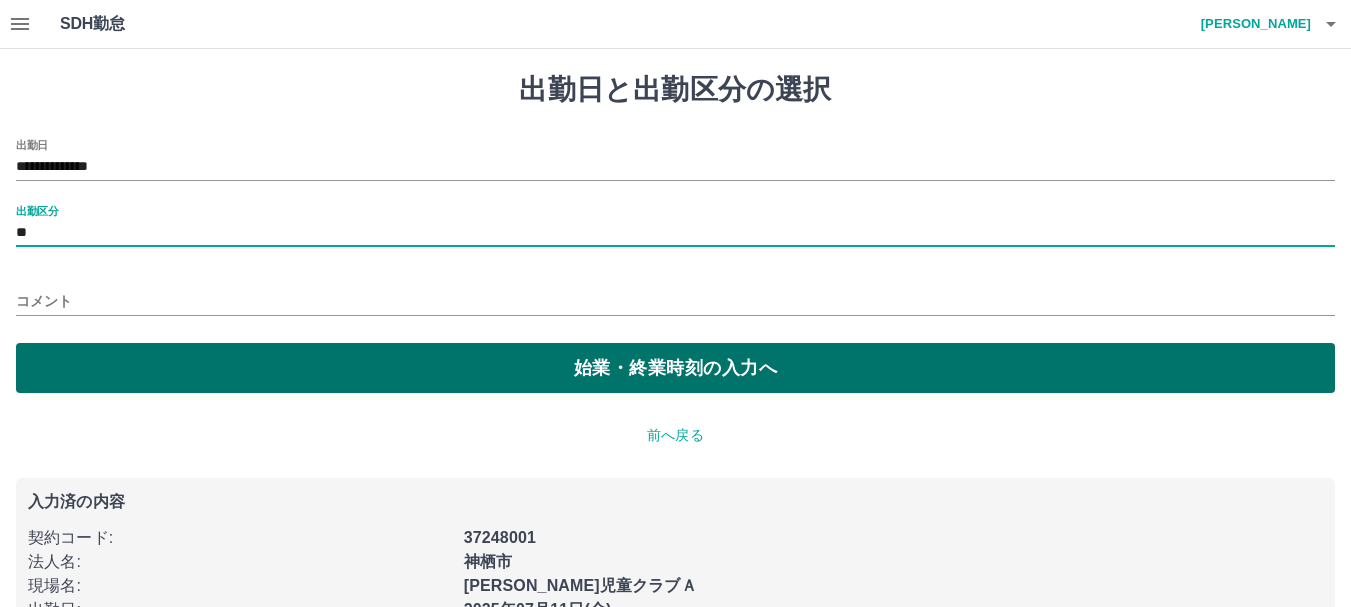 click on "始業・終業時刻の入力へ" at bounding box center [675, 368] 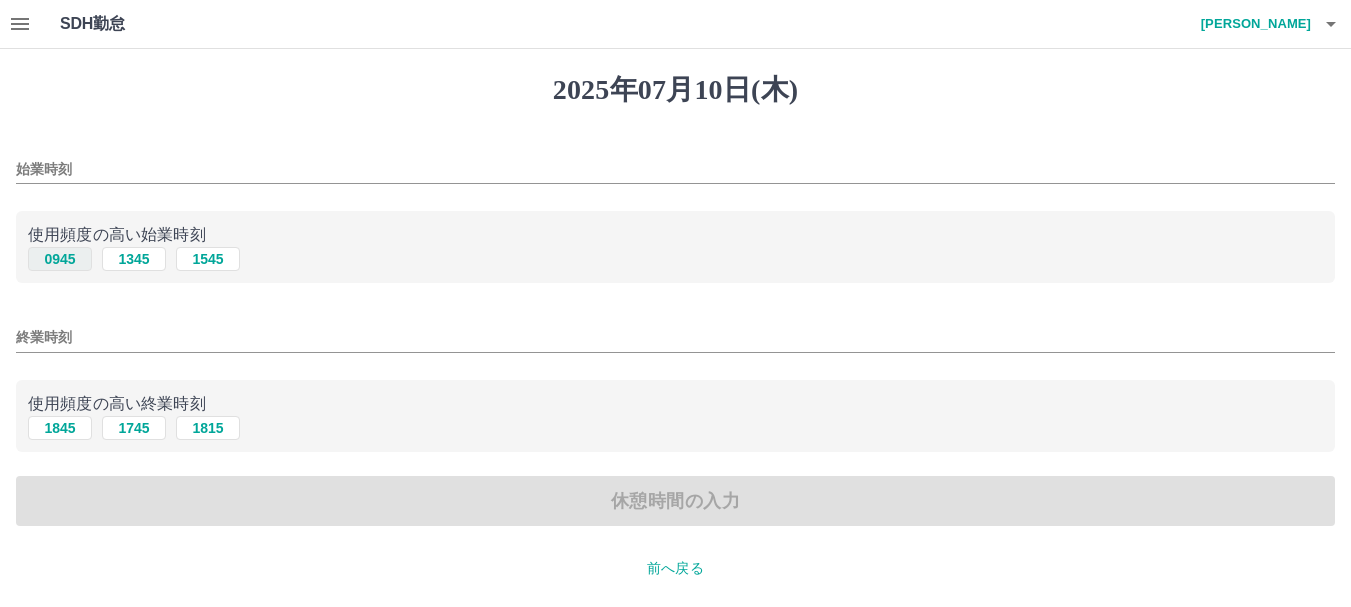 click on "0945" at bounding box center [60, 259] 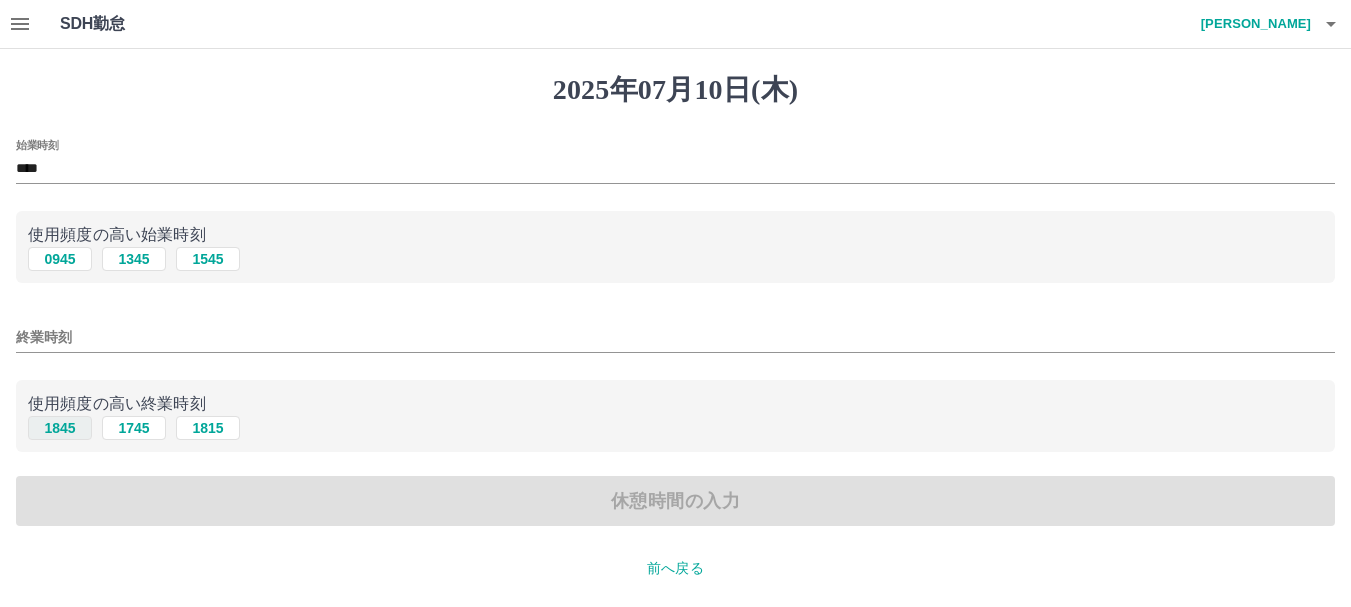 click on "1845" at bounding box center [60, 428] 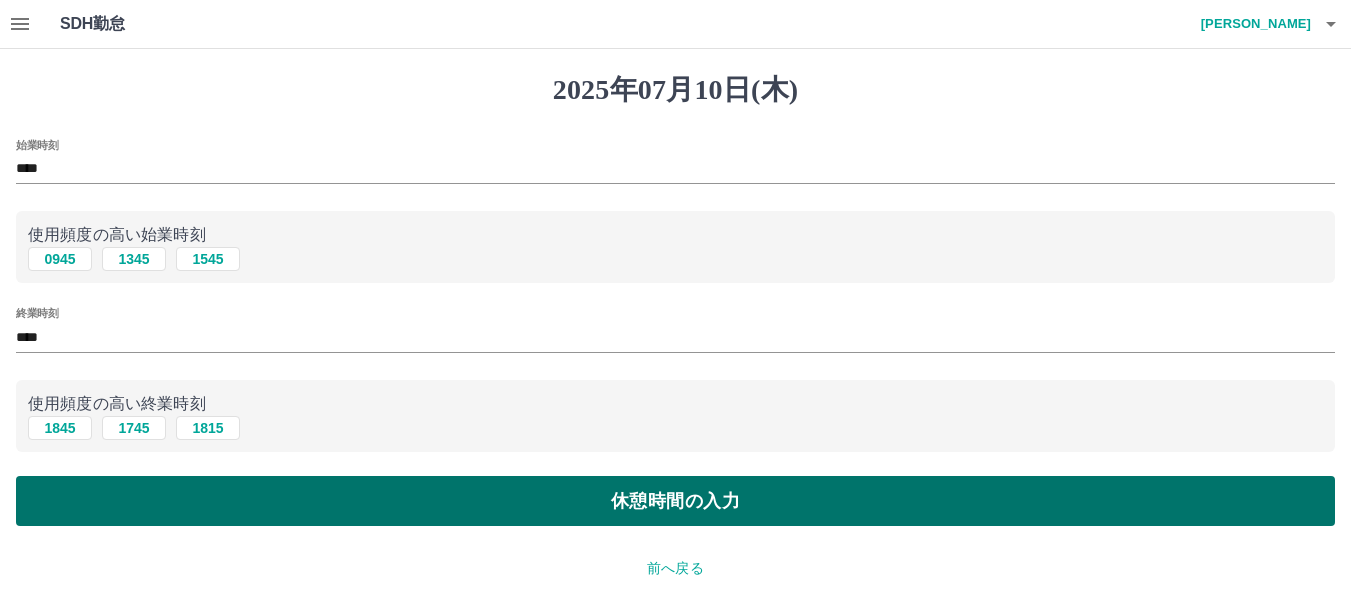 click on "休憩時間の入力" at bounding box center (675, 501) 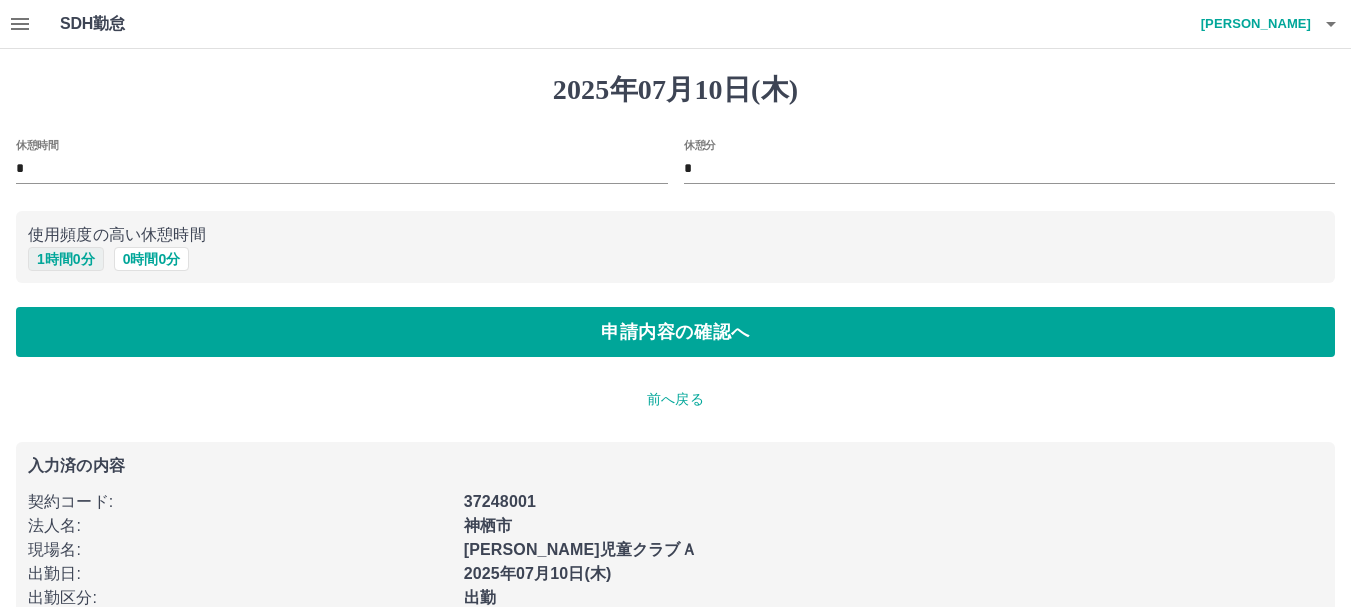 click on "1 時間 0 分" at bounding box center [66, 259] 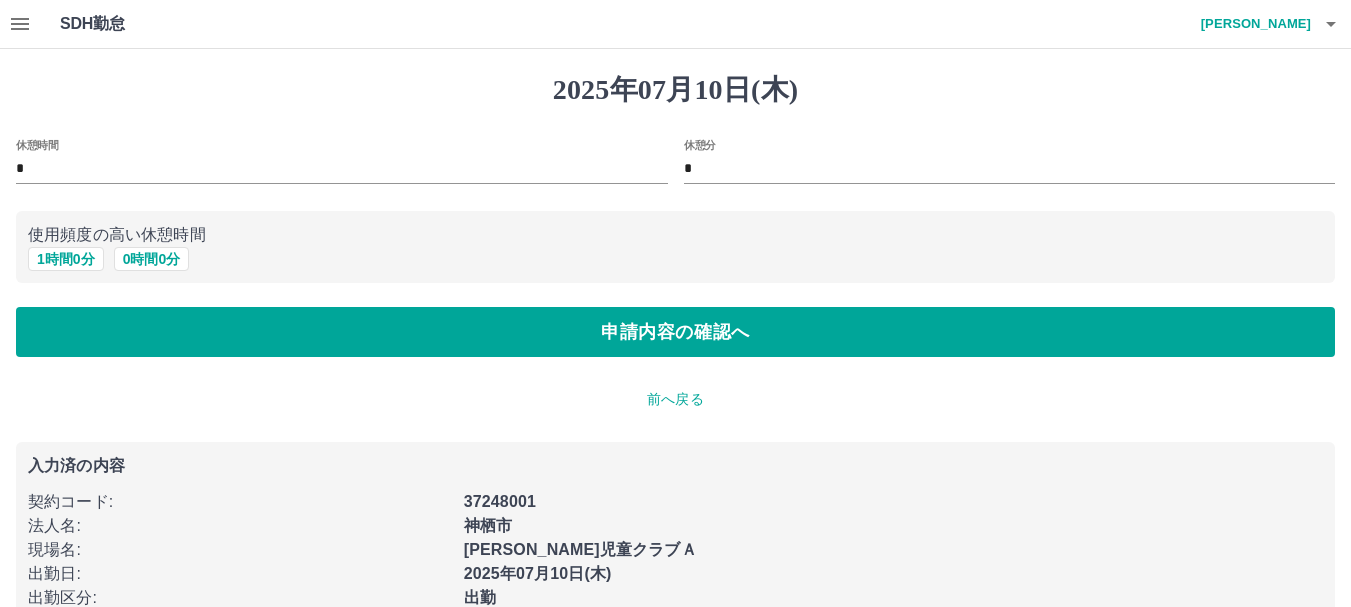 type on "*" 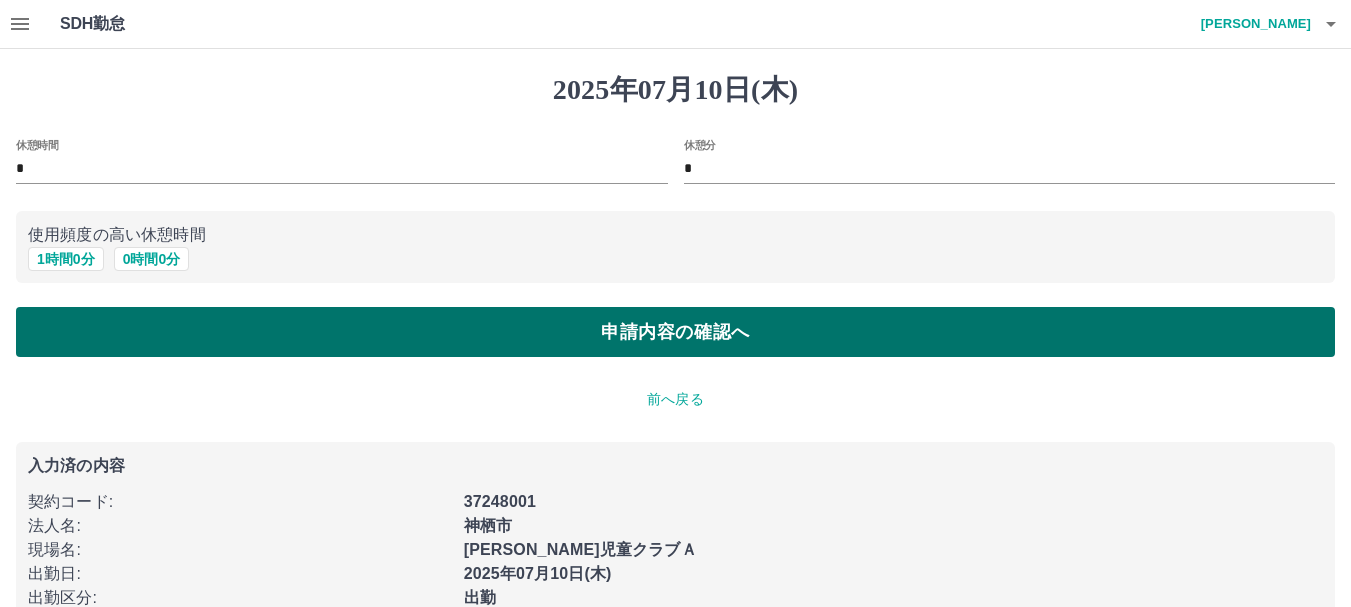 drag, startPoint x: 130, startPoint y: 329, endPoint x: 147, endPoint y: 328, distance: 17.029387 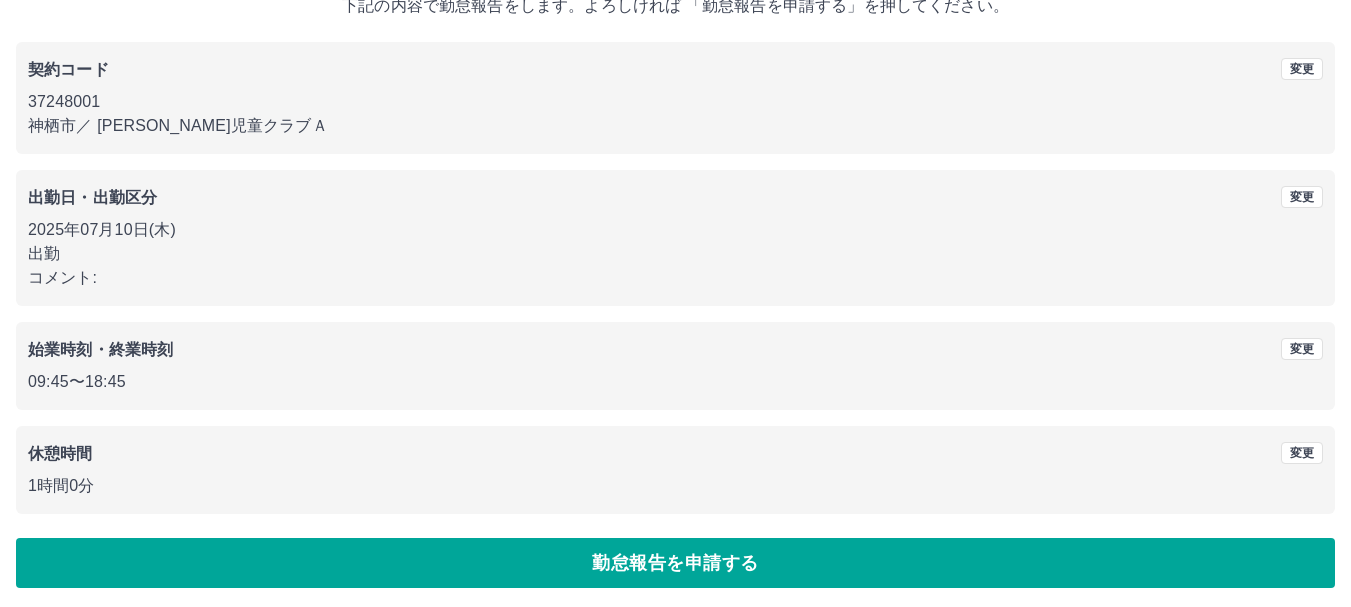 scroll, scrollTop: 142, scrollLeft: 0, axis: vertical 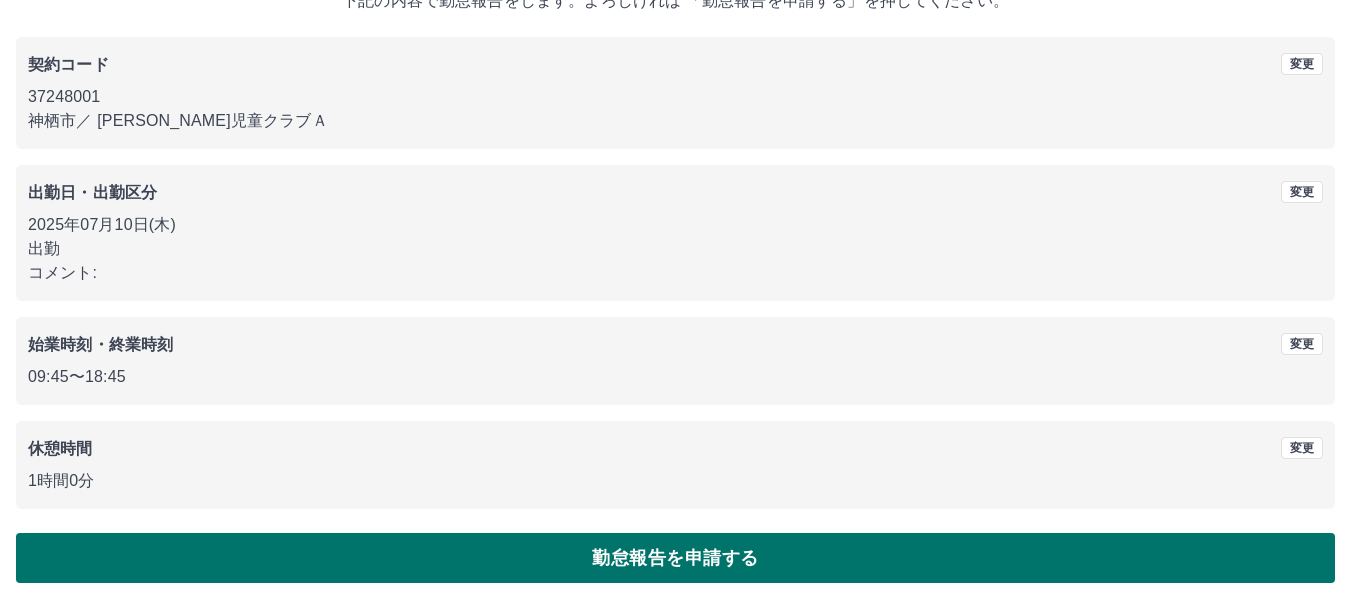 click on "勤怠報告を申請する" at bounding box center [675, 558] 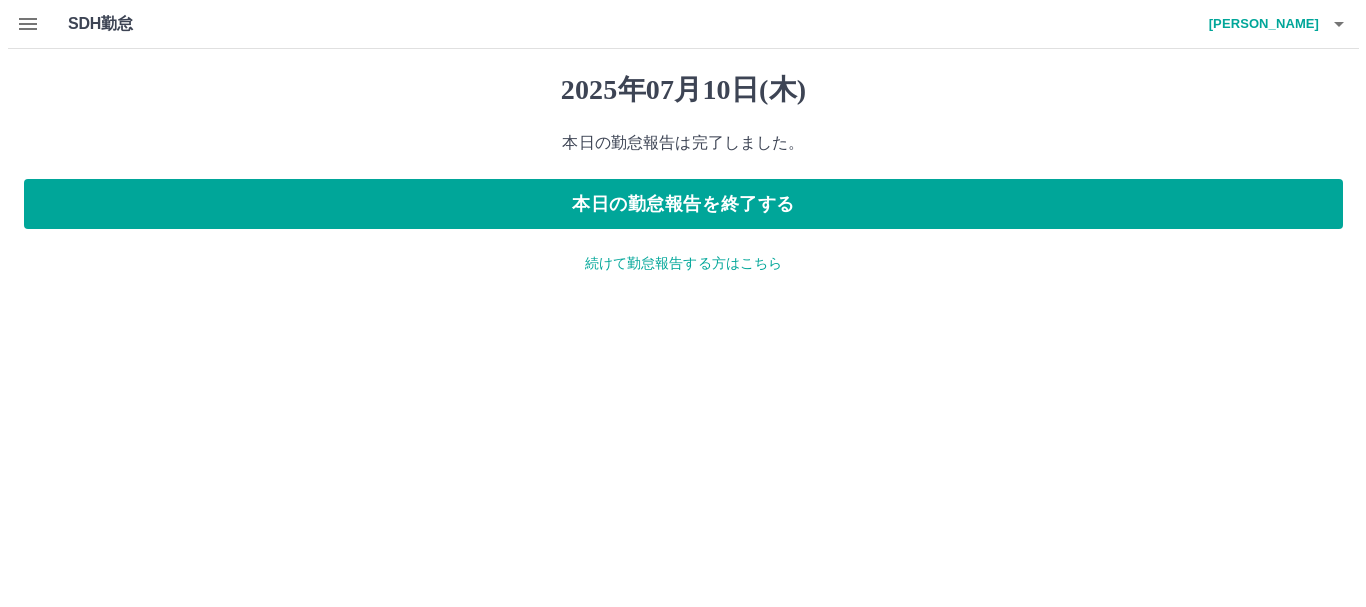scroll, scrollTop: 0, scrollLeft: 0, axis: both 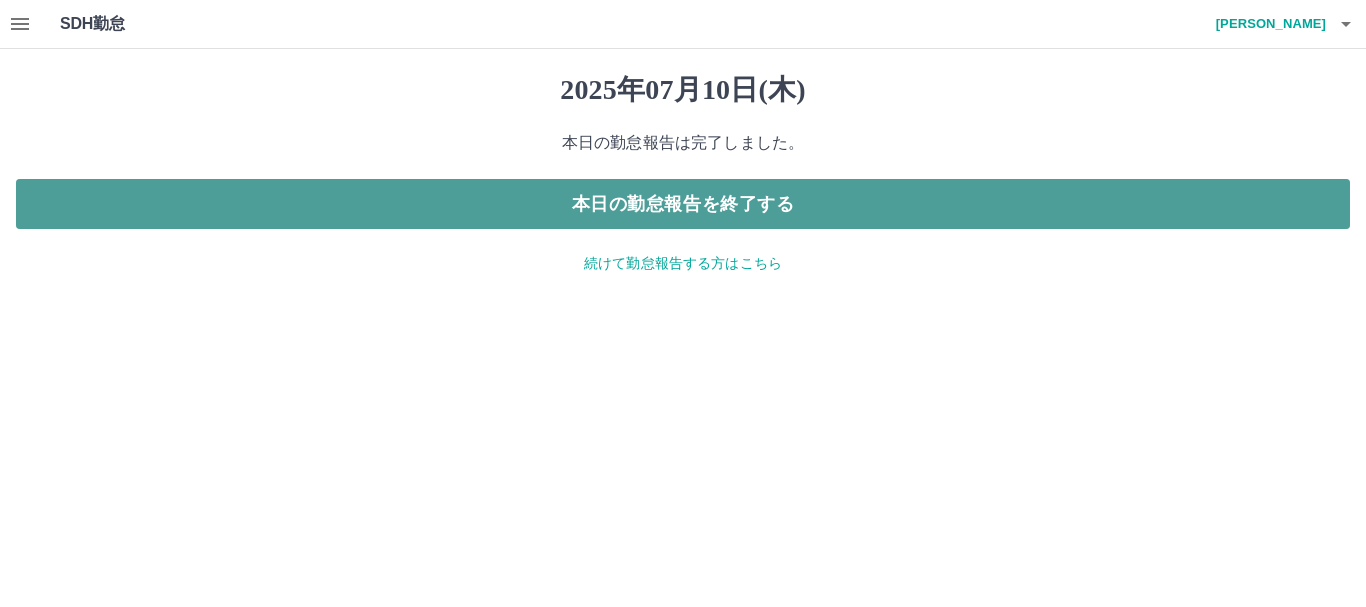 click on "本日の勤怠報告を終了する" at bounding box center [683, 204] 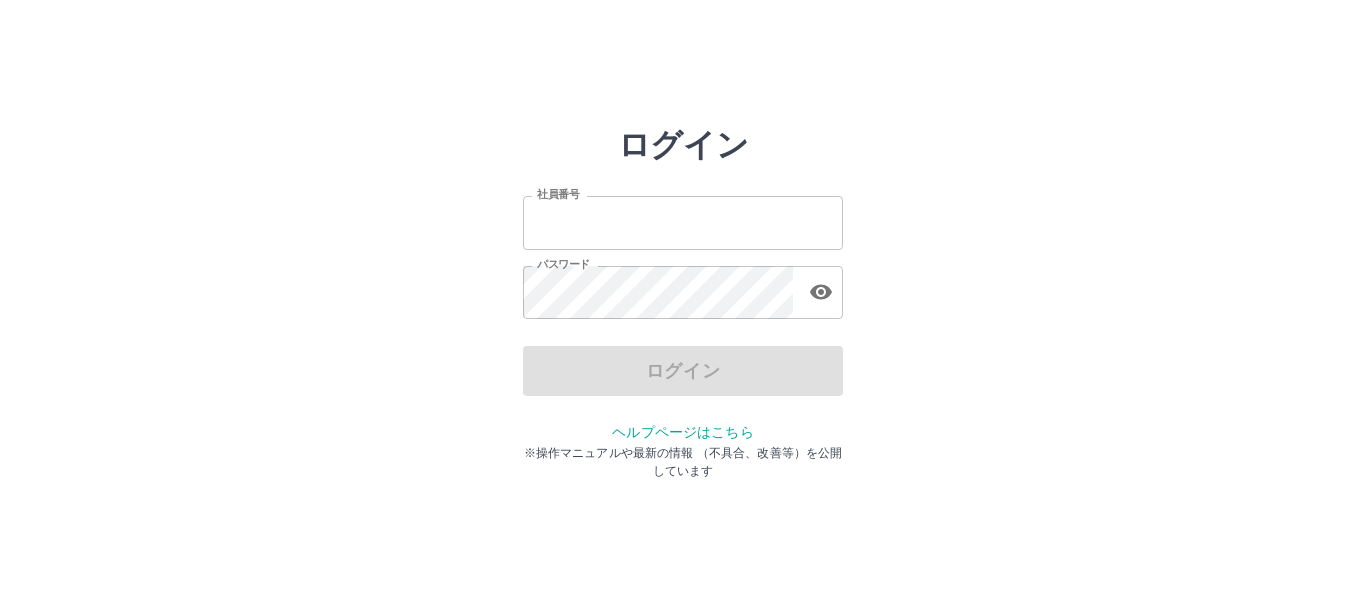 scroll, scrollTop: 0, scrollLeft: 0, axis: both 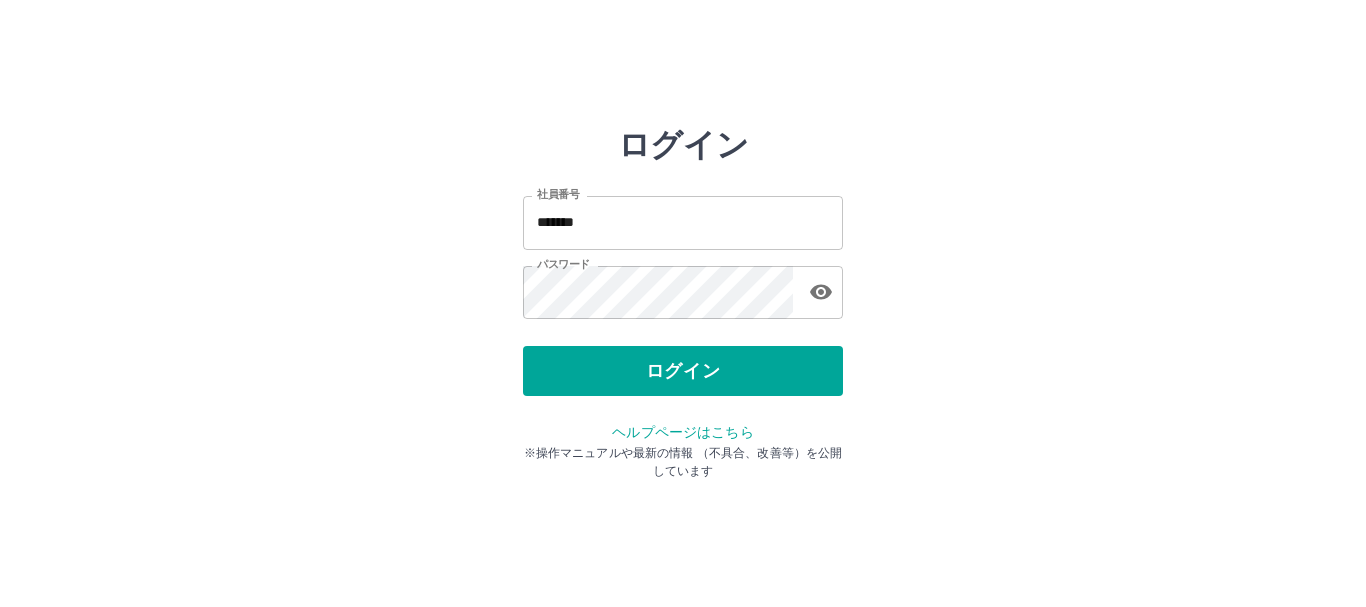 drag, startPoint x: 441, startPoint y: 373, endPoint x: 608, endPoint y: 371, distance: 167.01198 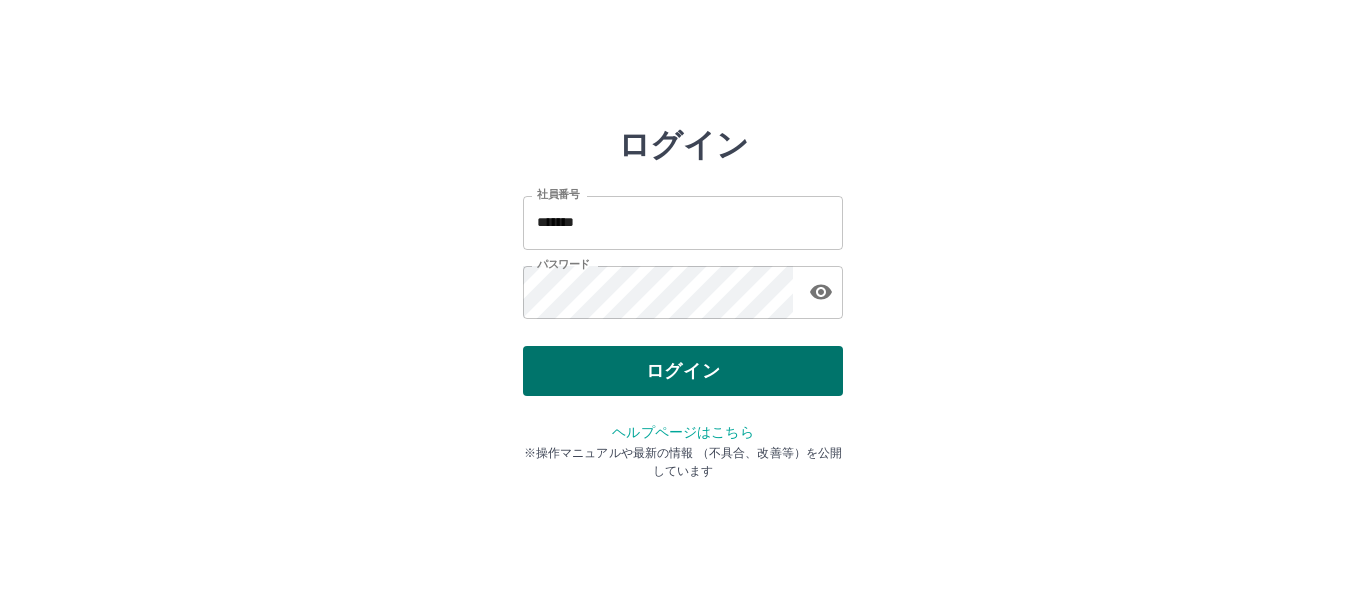 click on "ログイン 社員番号 ******* 社員番号 パスワード パスワード ログイン ヘルプページはこちら ※操作マニュアルや最新の情報 （不具合、改善等）を公開しています" at bounding box center [683, 286] 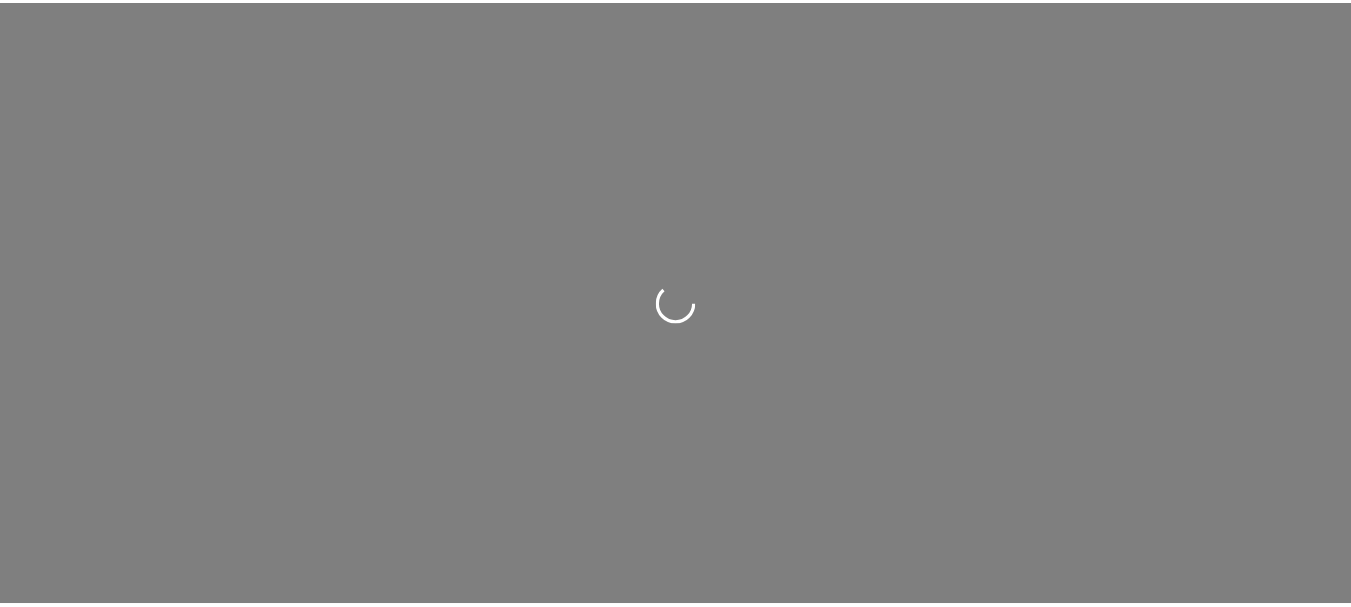 scroll, scrollTop: 0, scrollLeft: 0, axis: both 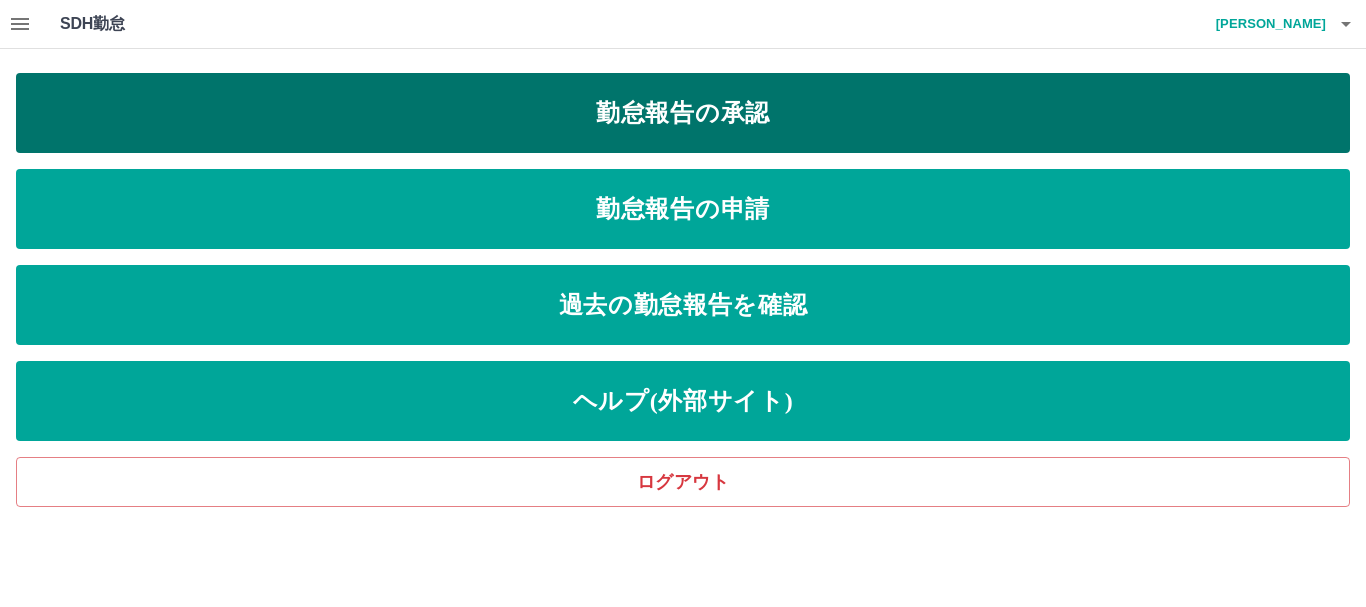 click on "勤怠報告の承認" at bounding box center (683, 113) 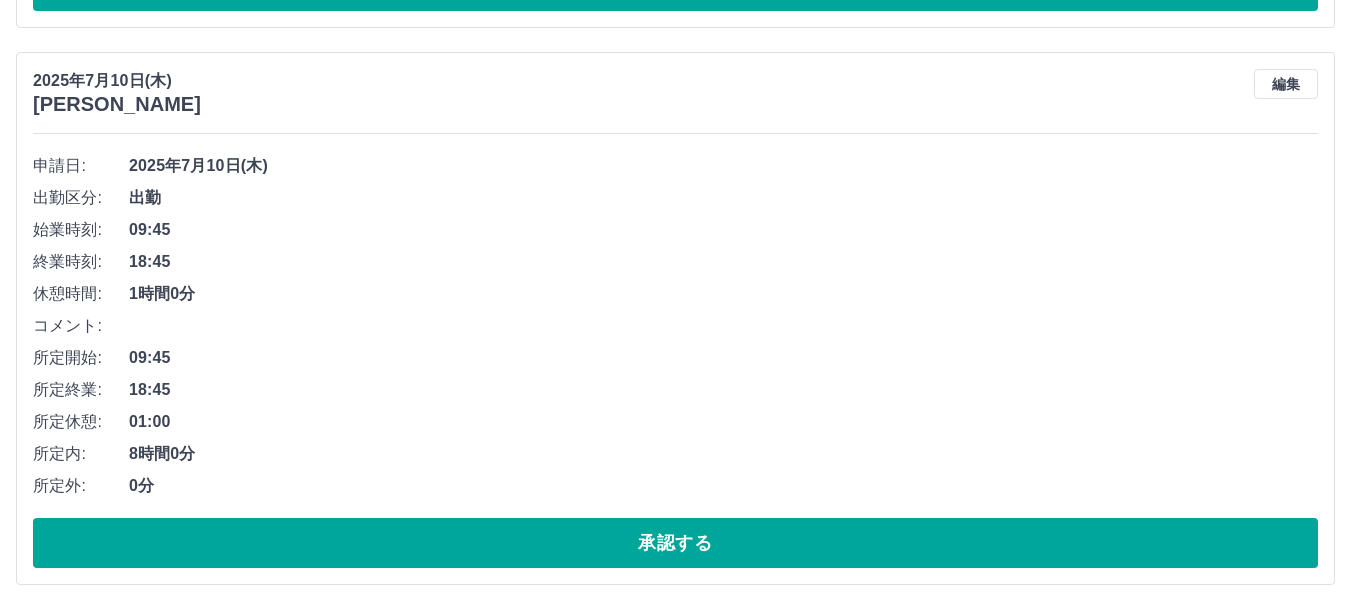 scroll, scrollTop: 1204, scrollLeft: 0, axis: vertical 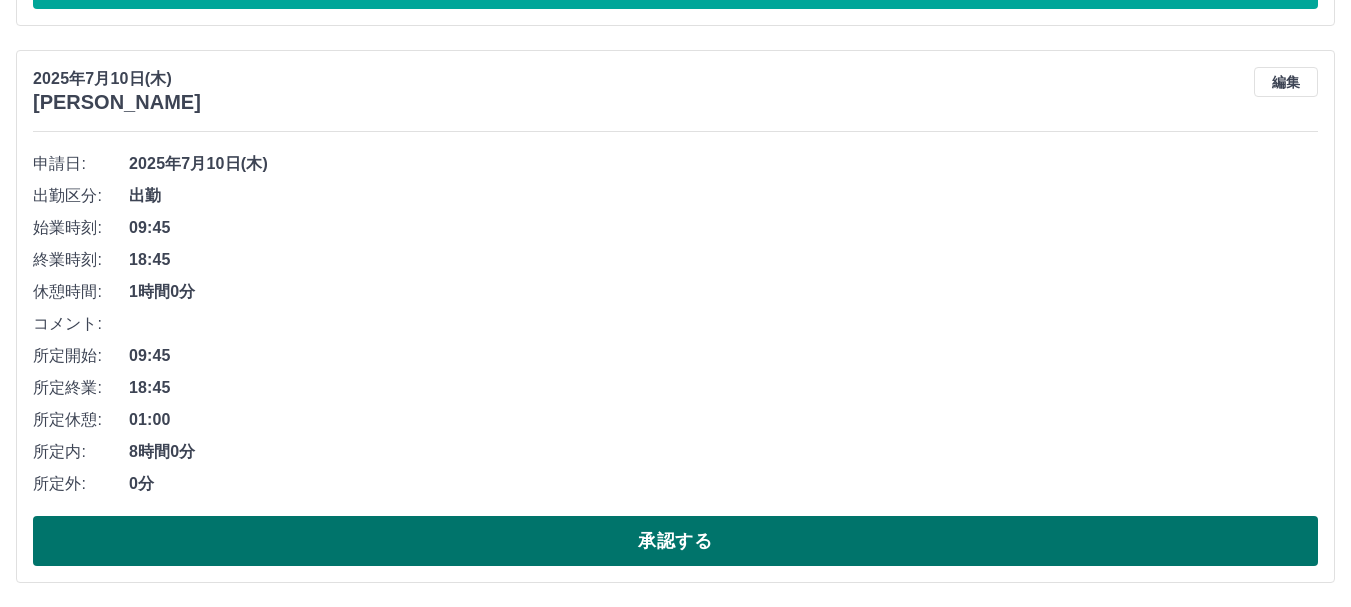 click on "承認する" at bounding box center [675, 541] 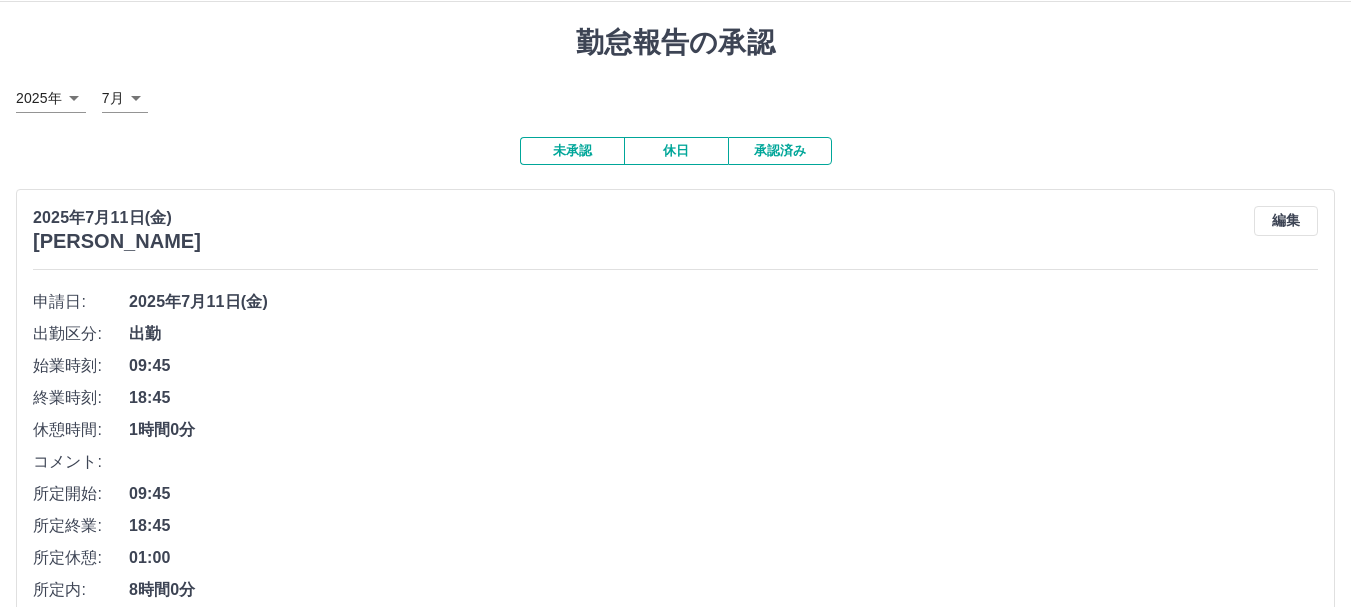 scroll, scrollTop: 0, scrollLeft: 0, axis: both 